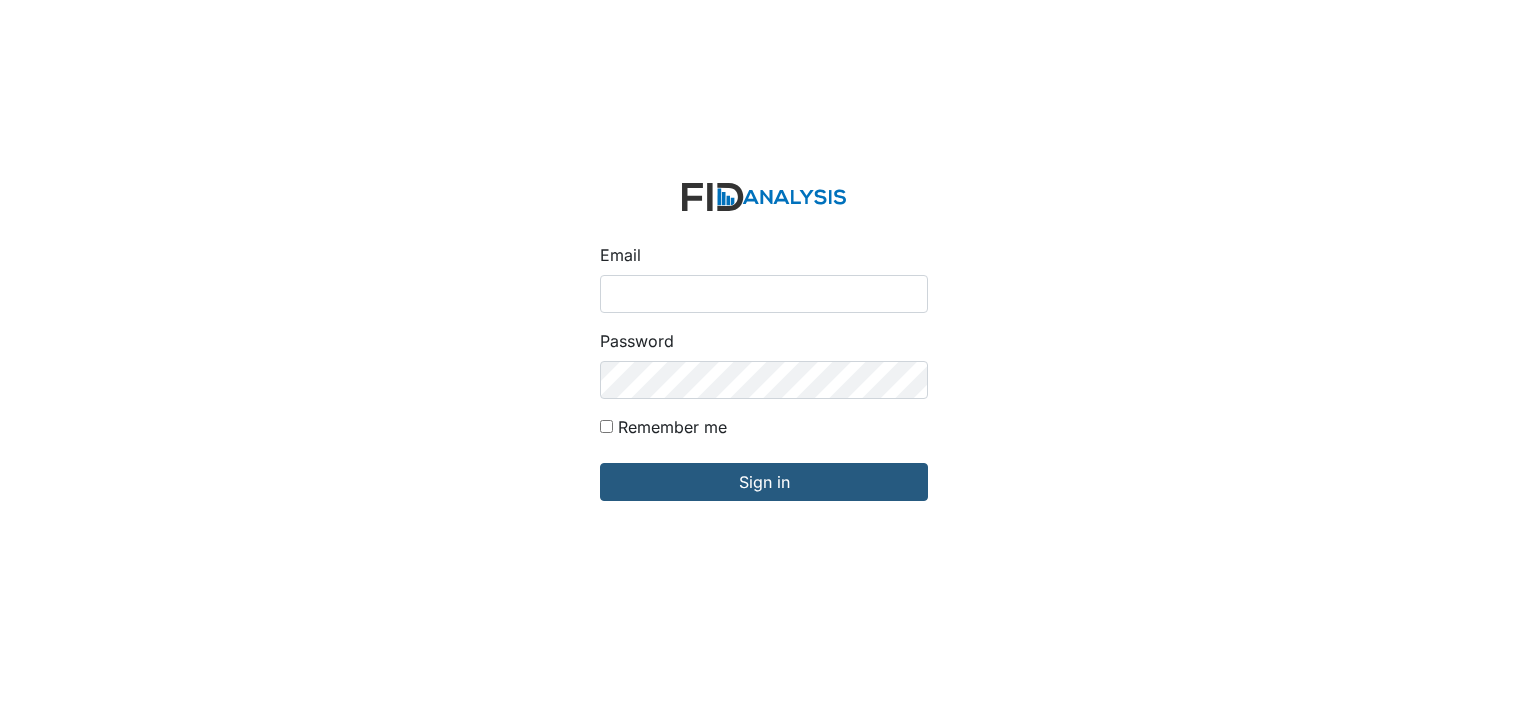 scroll, scrollTop: 0, scrollLeft: 0, axis: both 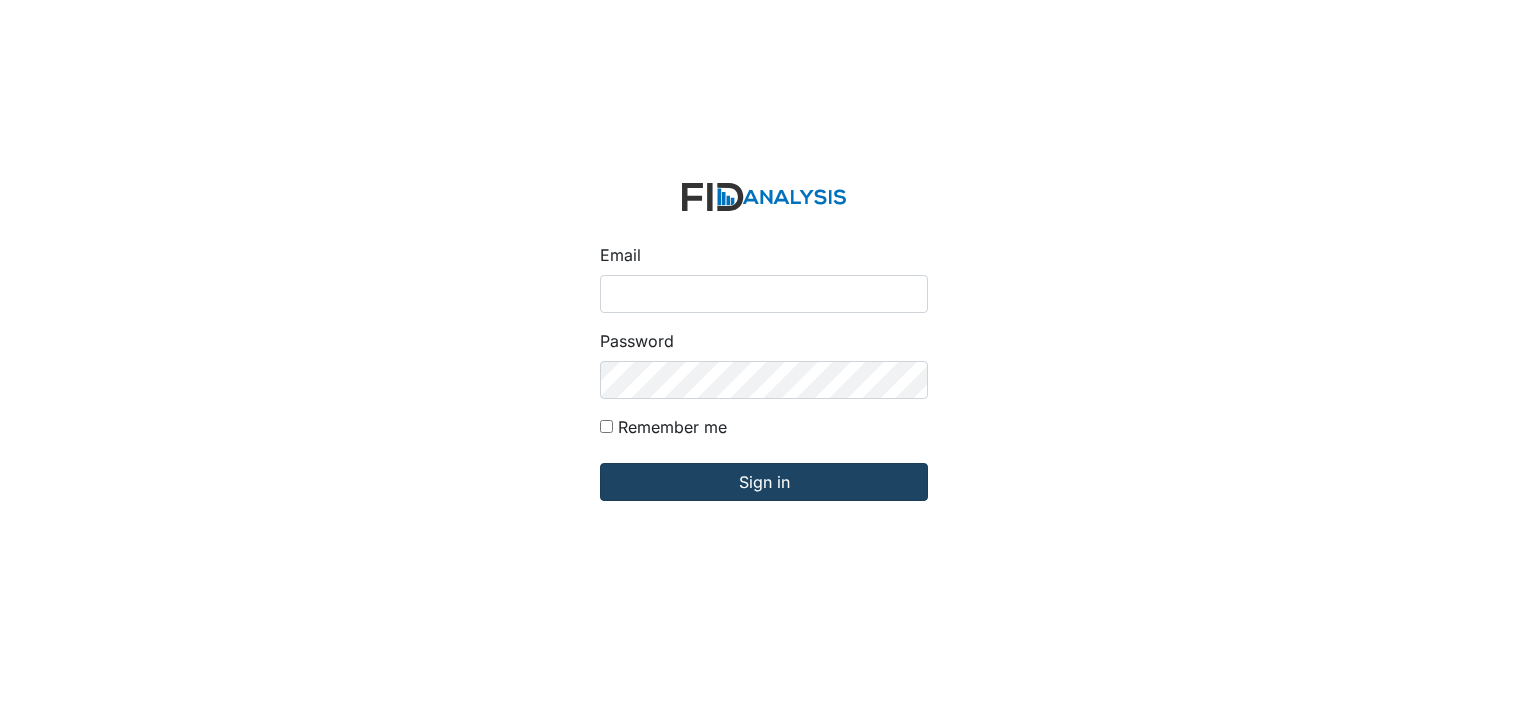 type on "[EMAIL_ADDRESS][DOMAIN_NAME]" 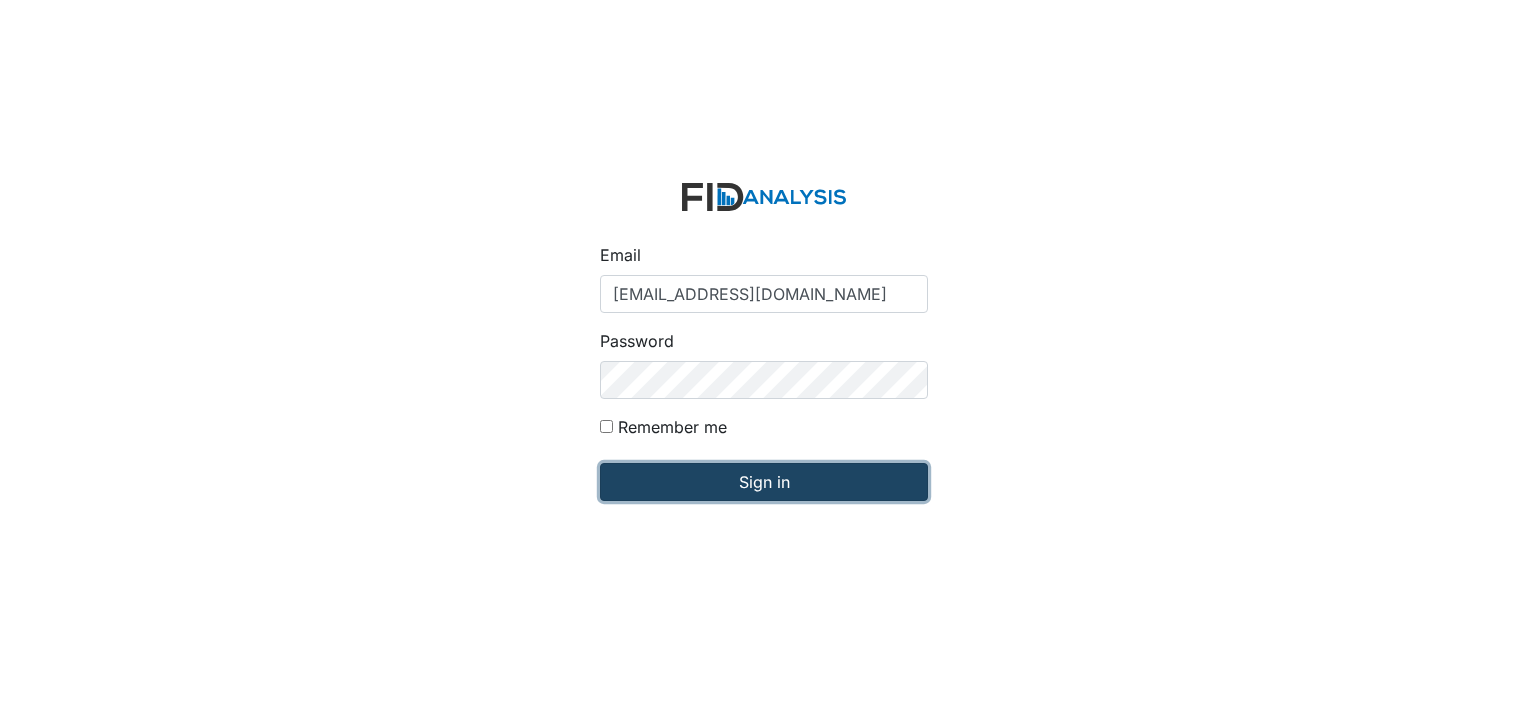 click on "Sign in" at bounding box center (764, 482) 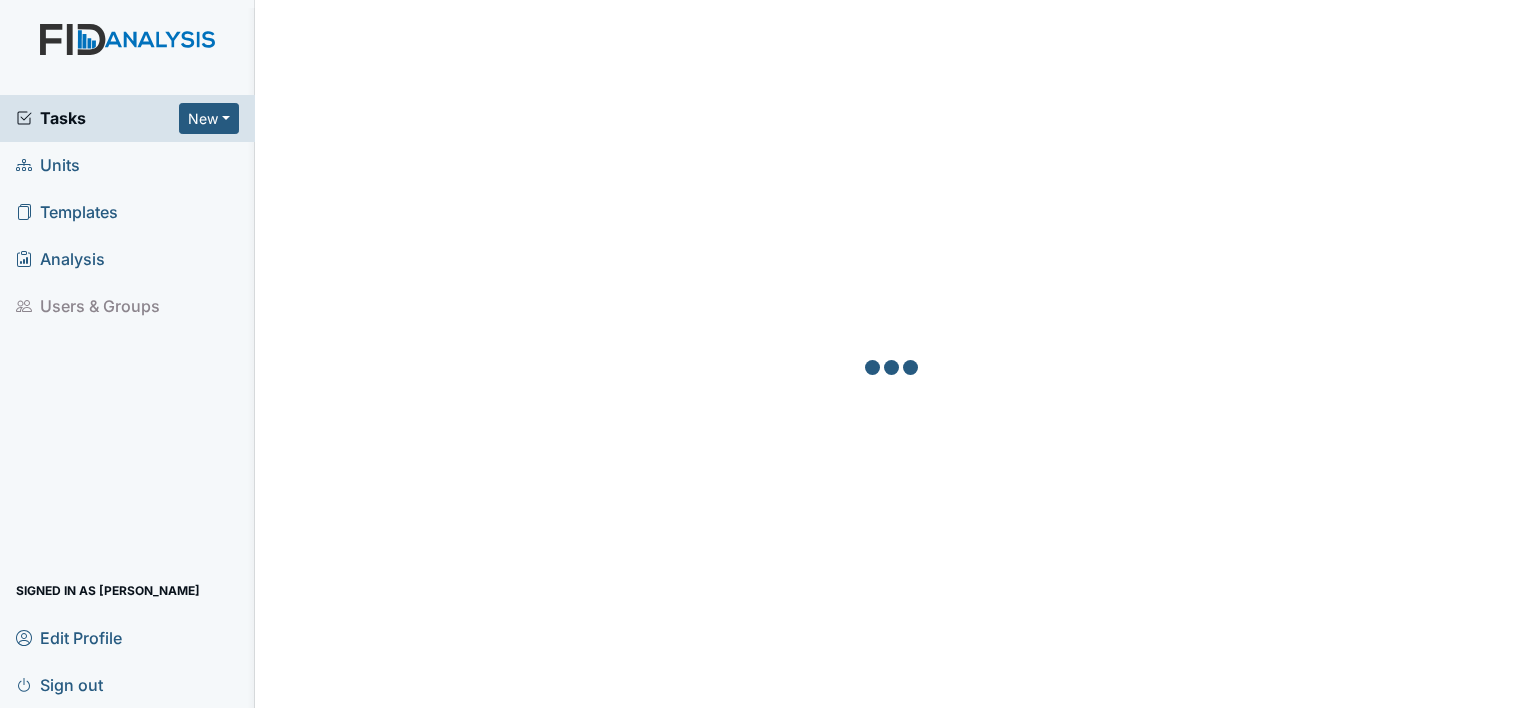 scroll, scrollTop: 0, scrollLeft: 0, axis: both 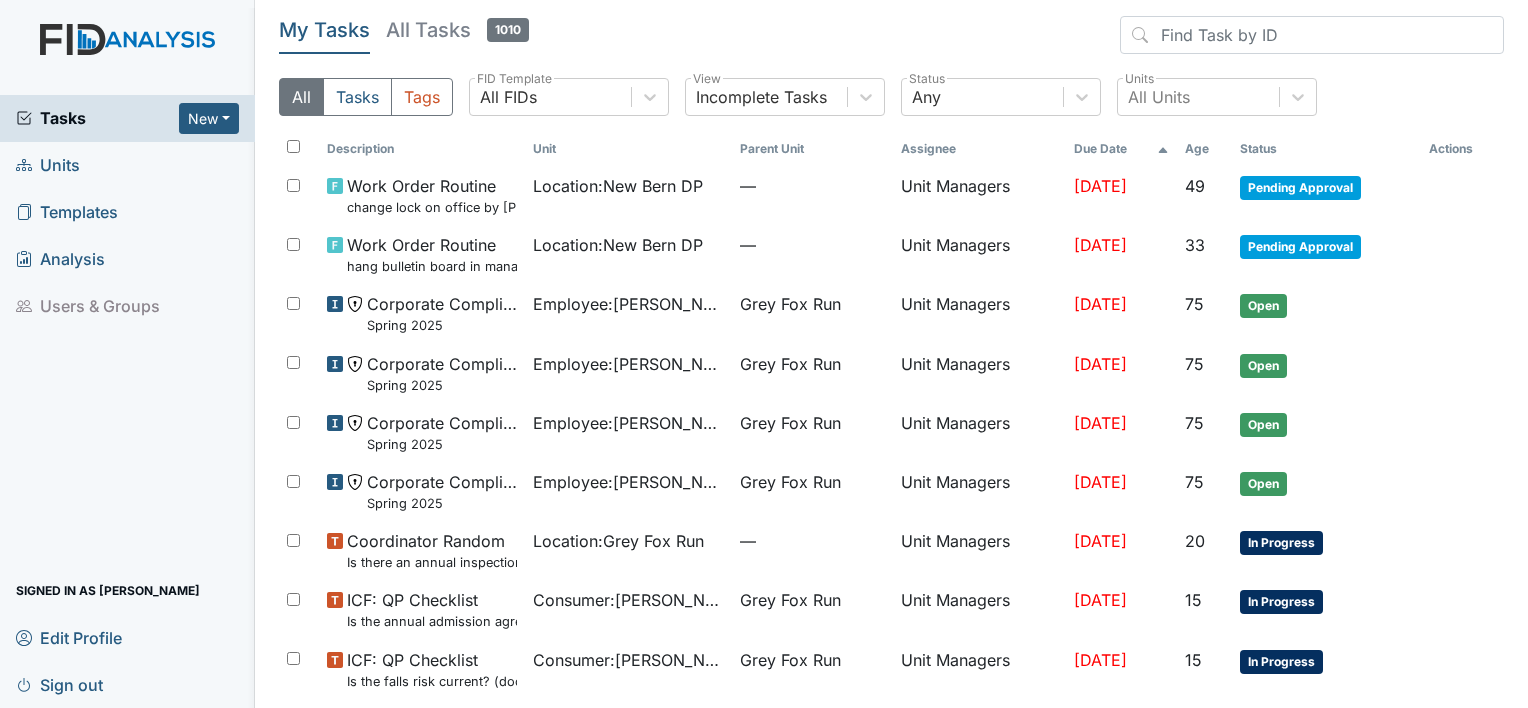 click on "Units" at bounding box center [48, 165] 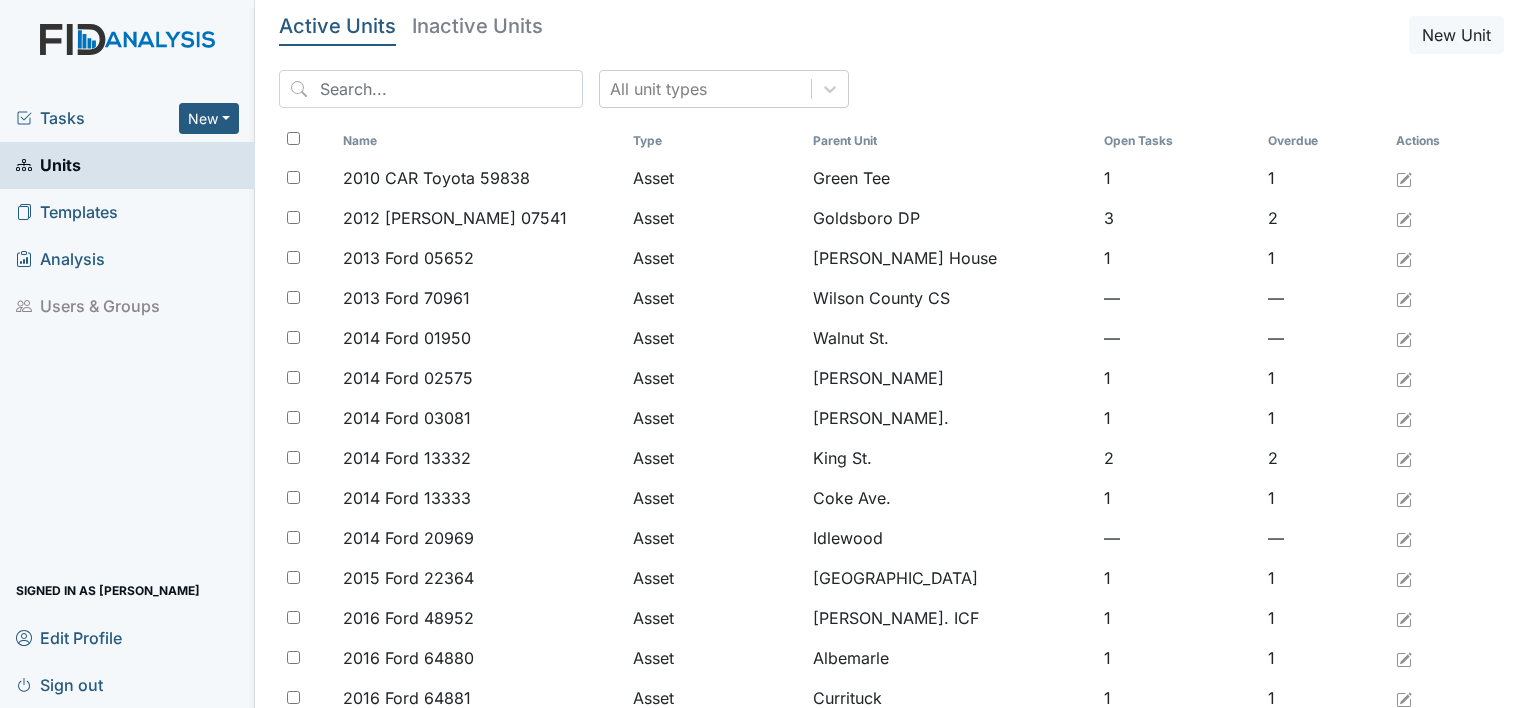 scroll, scrollTop: 0, scrollLeft: 0, axis: both 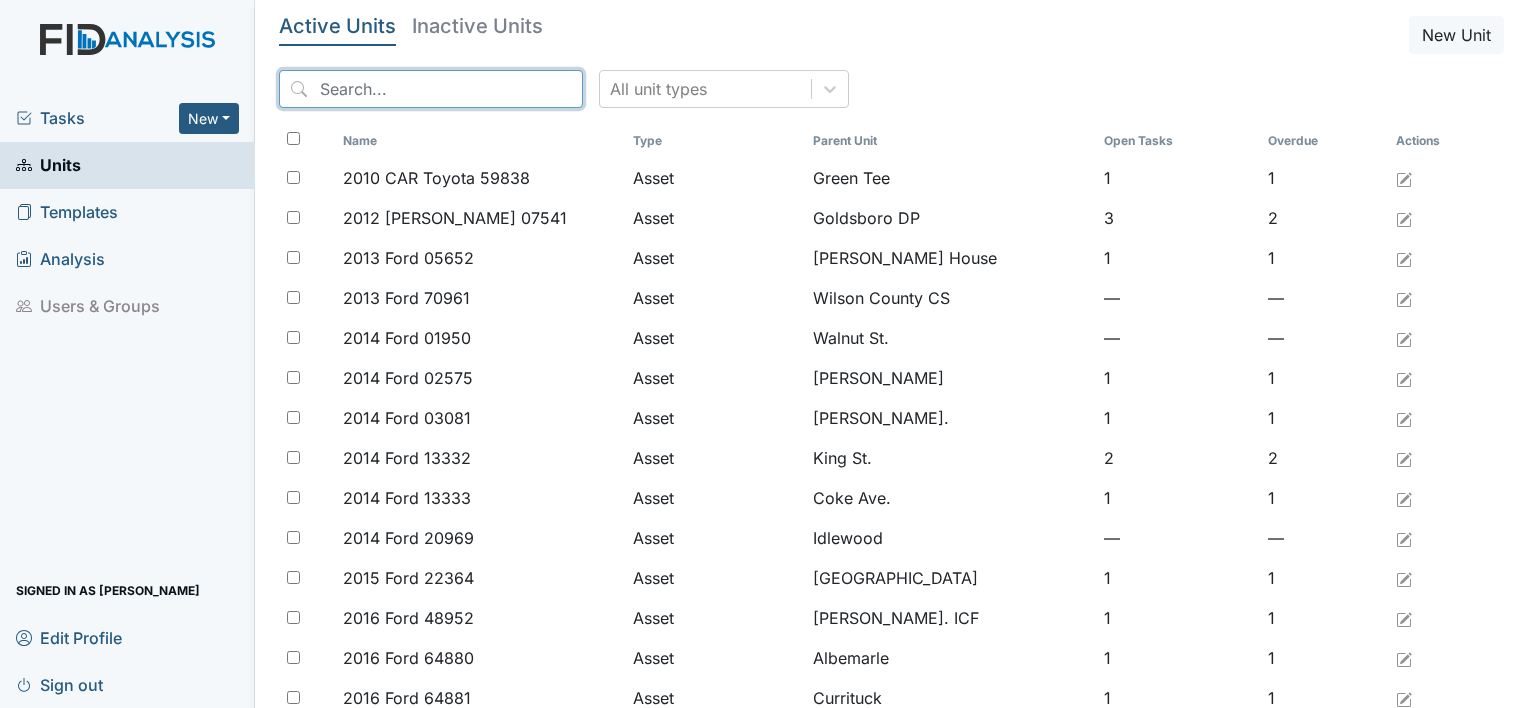 click at bounding box center (431, 89) 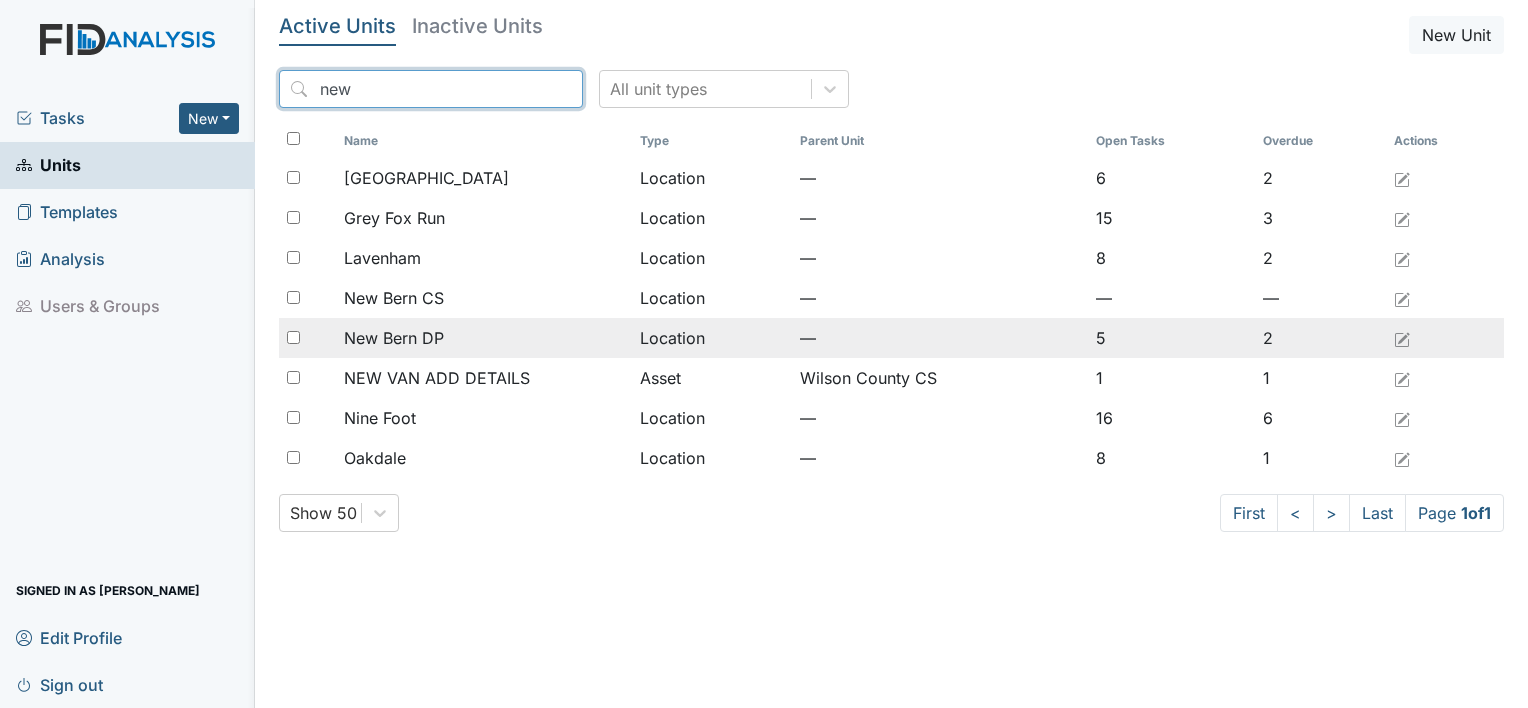 type on "new" 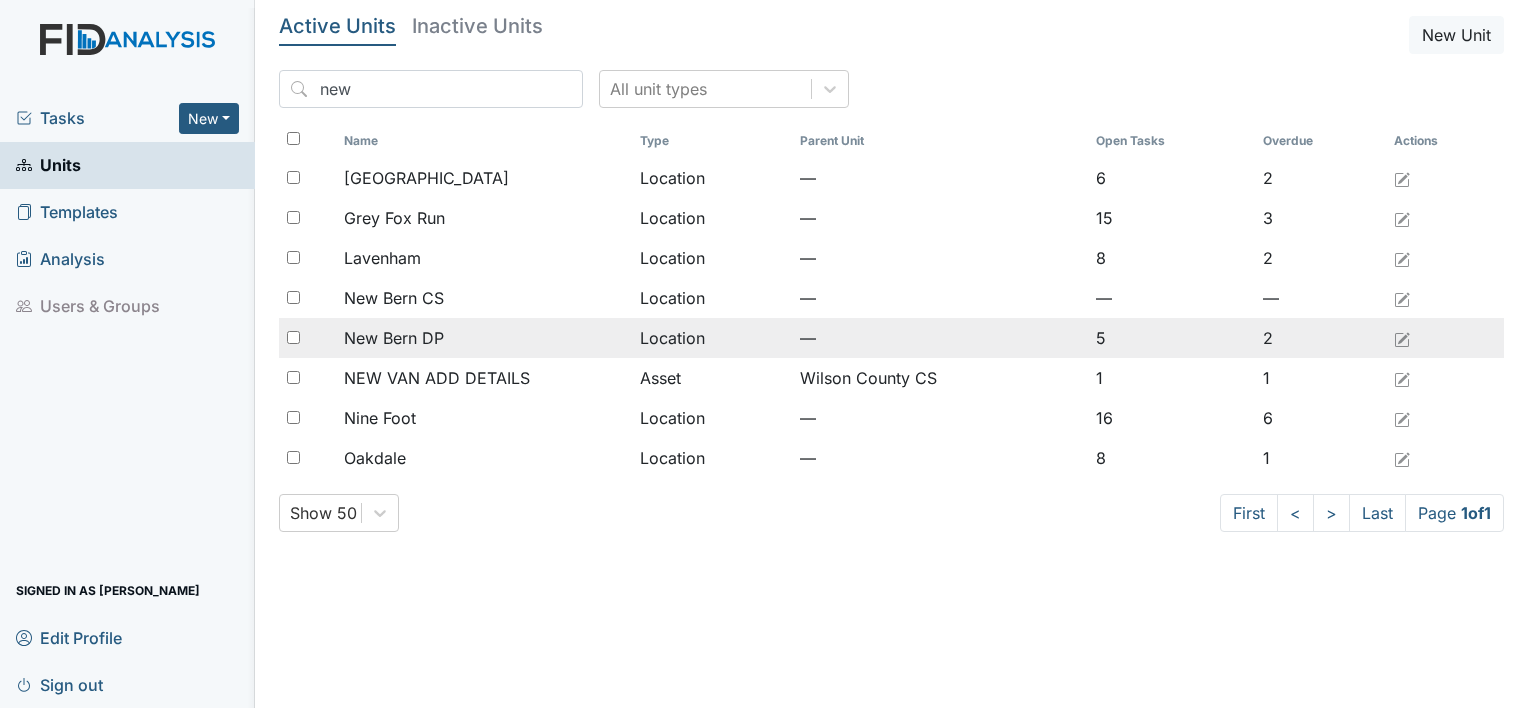 click on "New Bern DP" at bounding box center (394, 338) 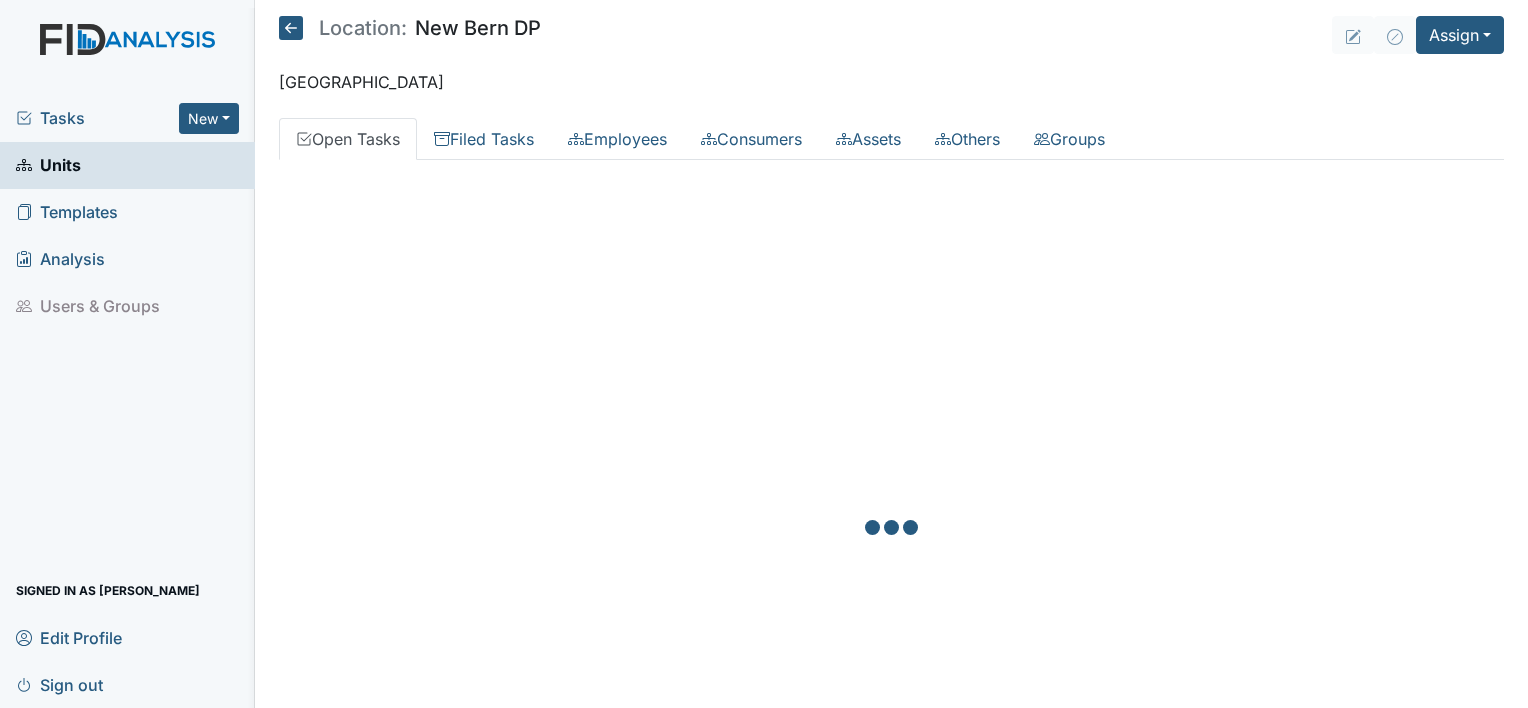 scroll, scrollTop: 0, scrollLeft: 0, axis: both 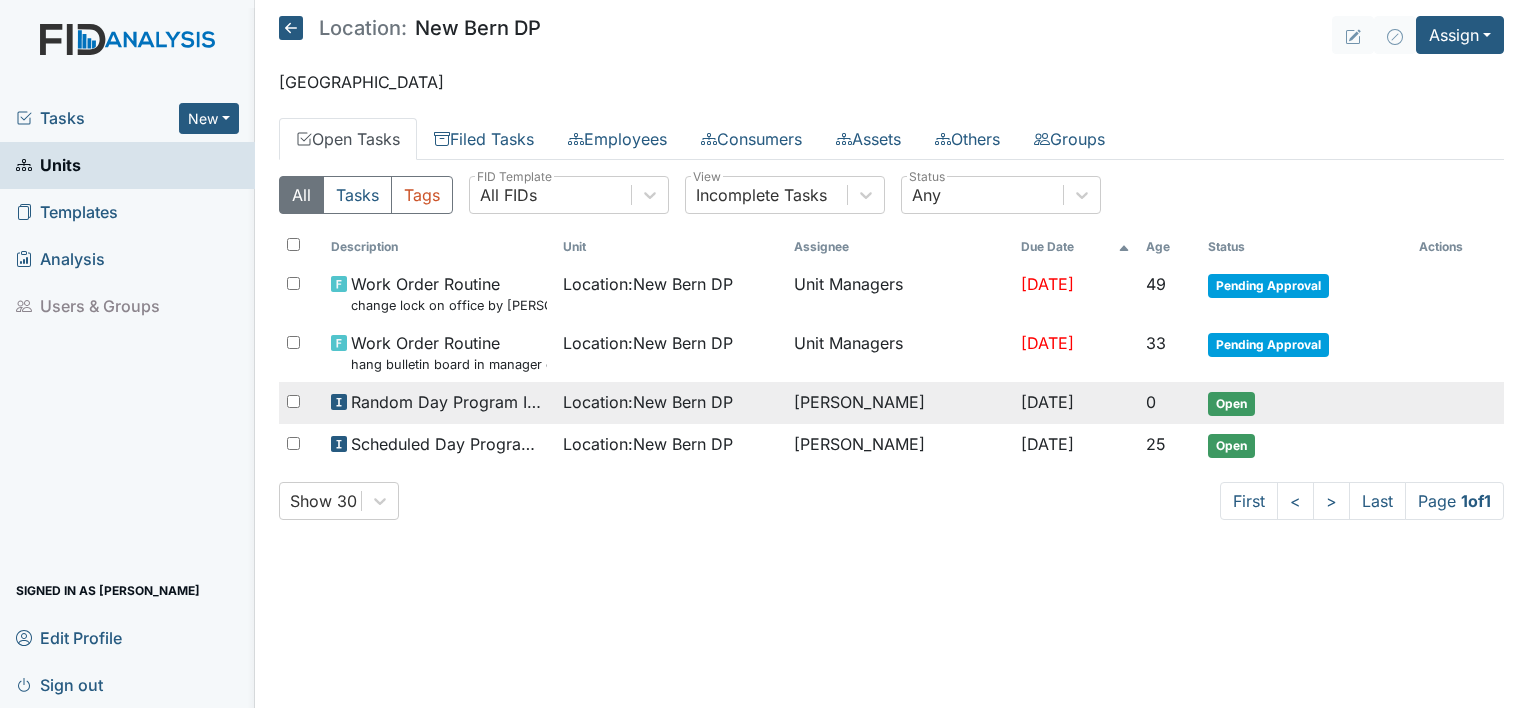 click on "Random Day Program Inspection" at bounding box center [448, 402] 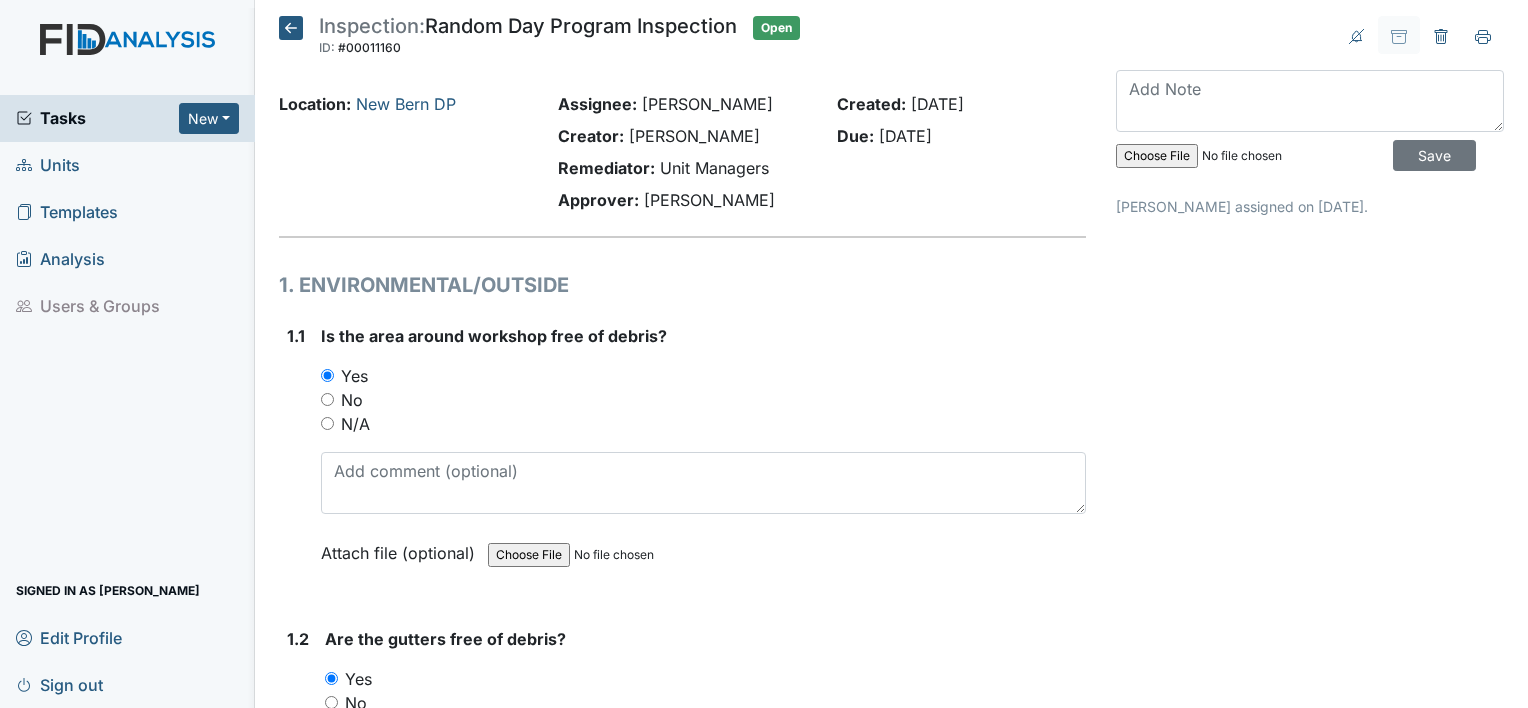 scroll, scrollTop: 0, scrollLeft: 0, axis: both 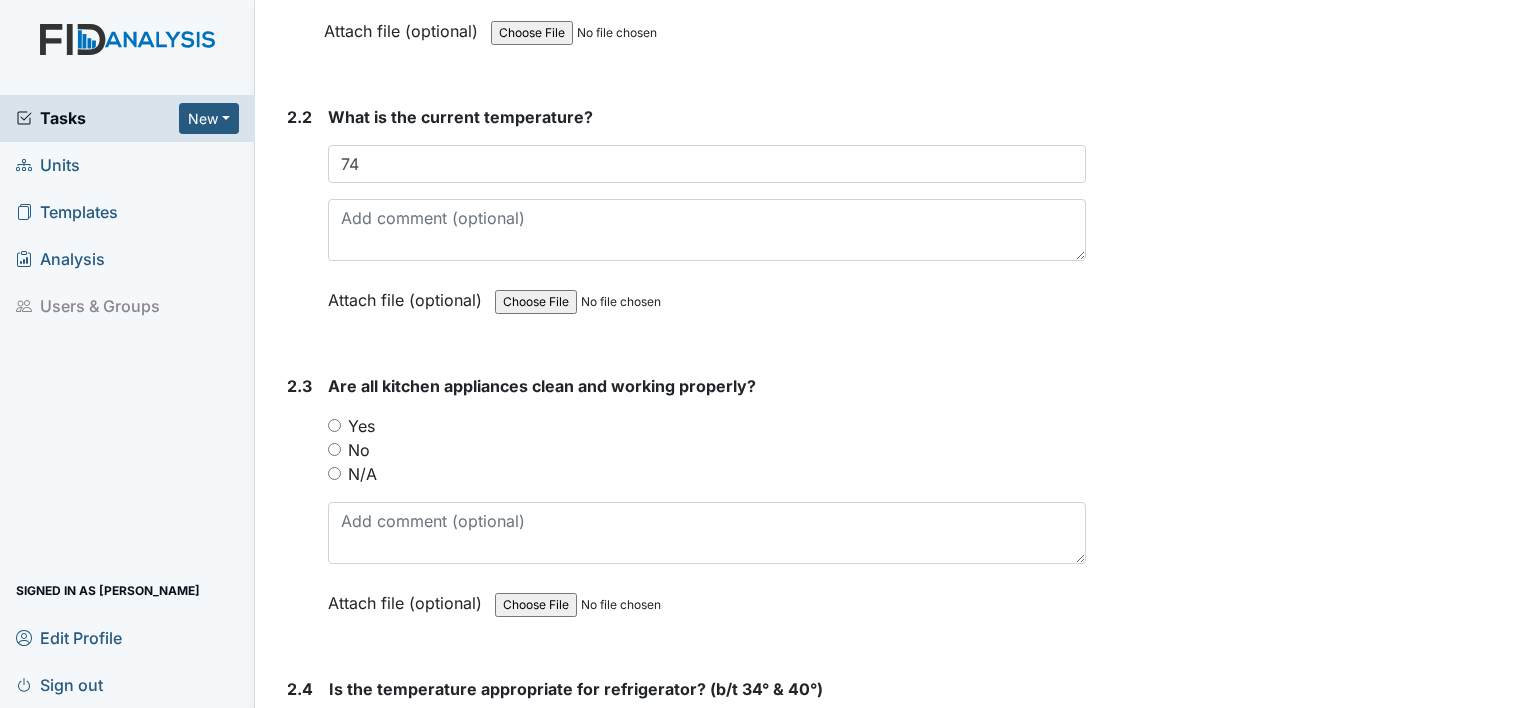 click on "Yes" at bounding box center (334, 425) 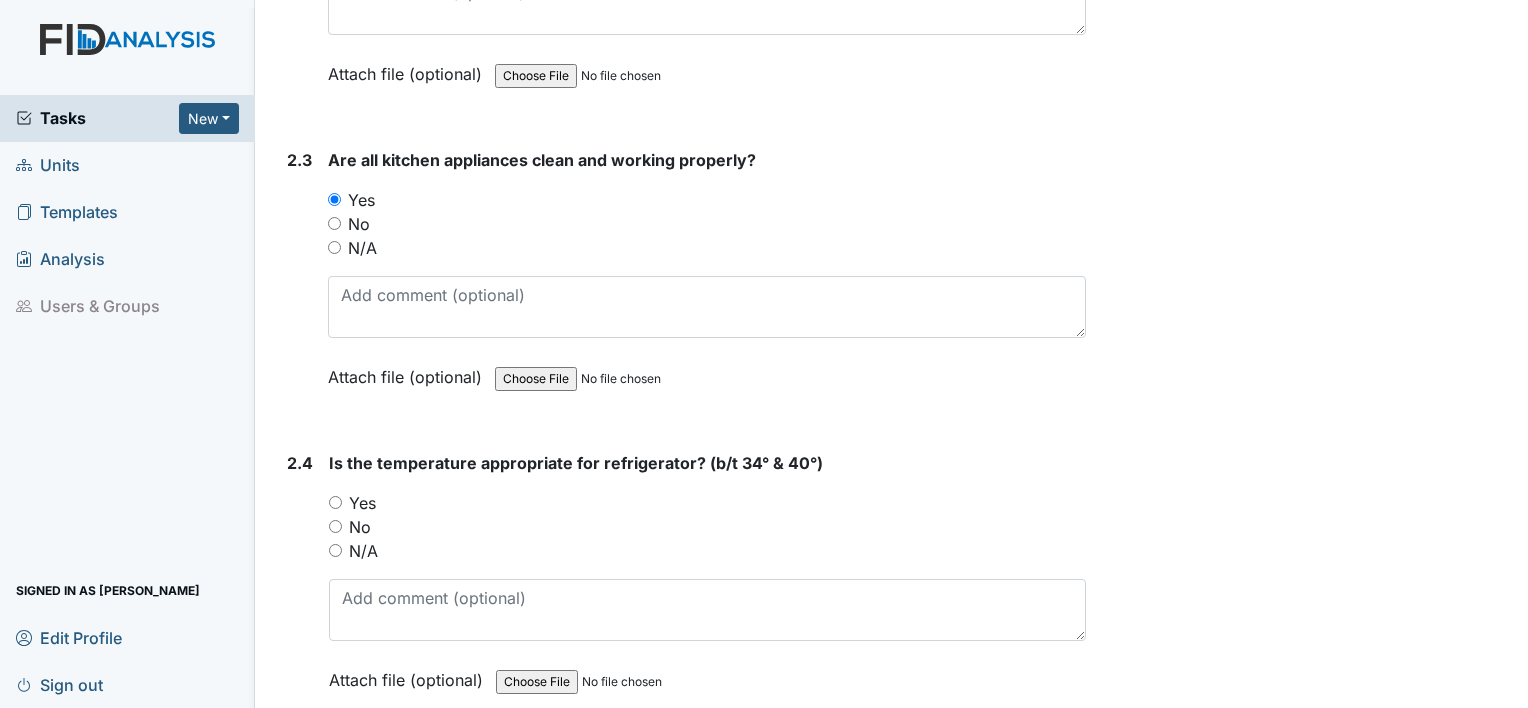scroll, scrollTop: 2490, scrollLeft: 0, axis: vertical 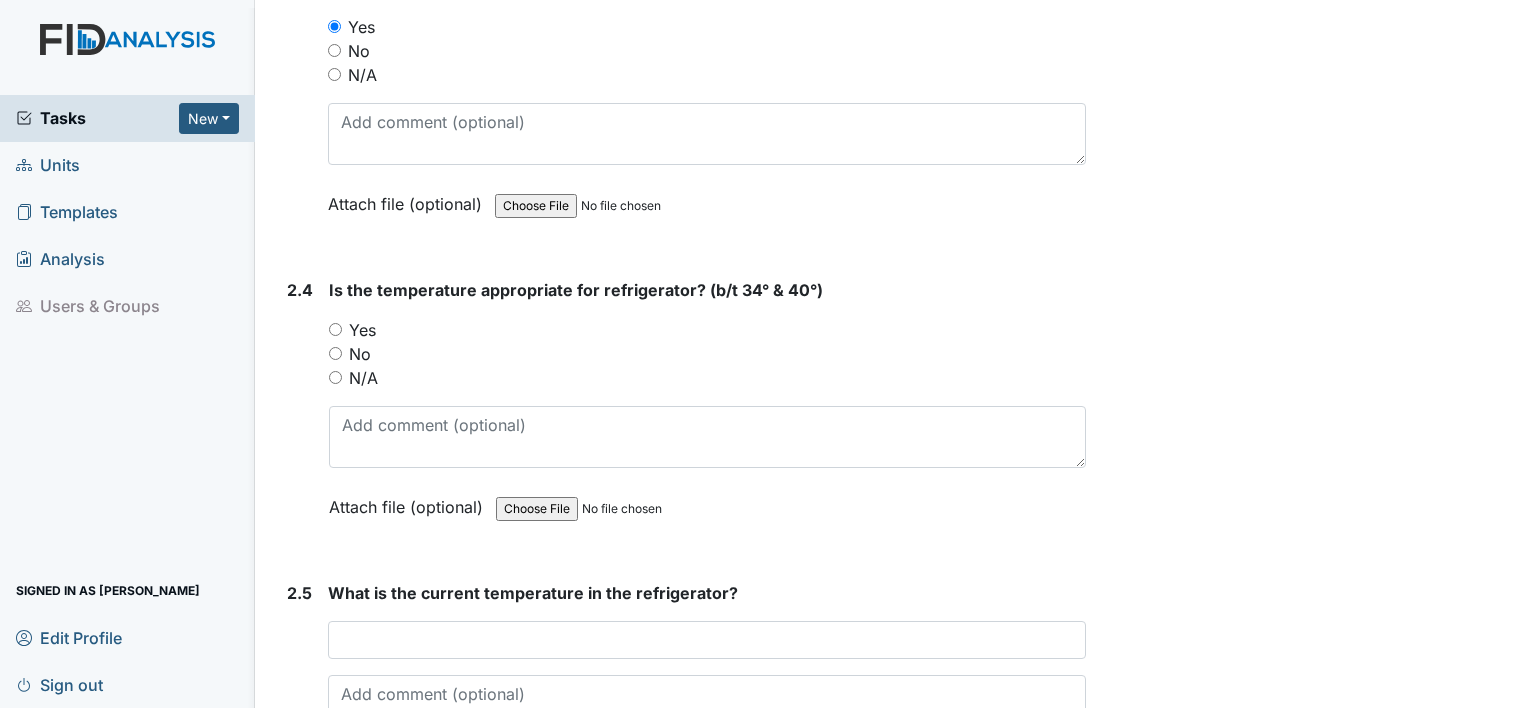 click on "Yes" at bounding box center [335, 329] 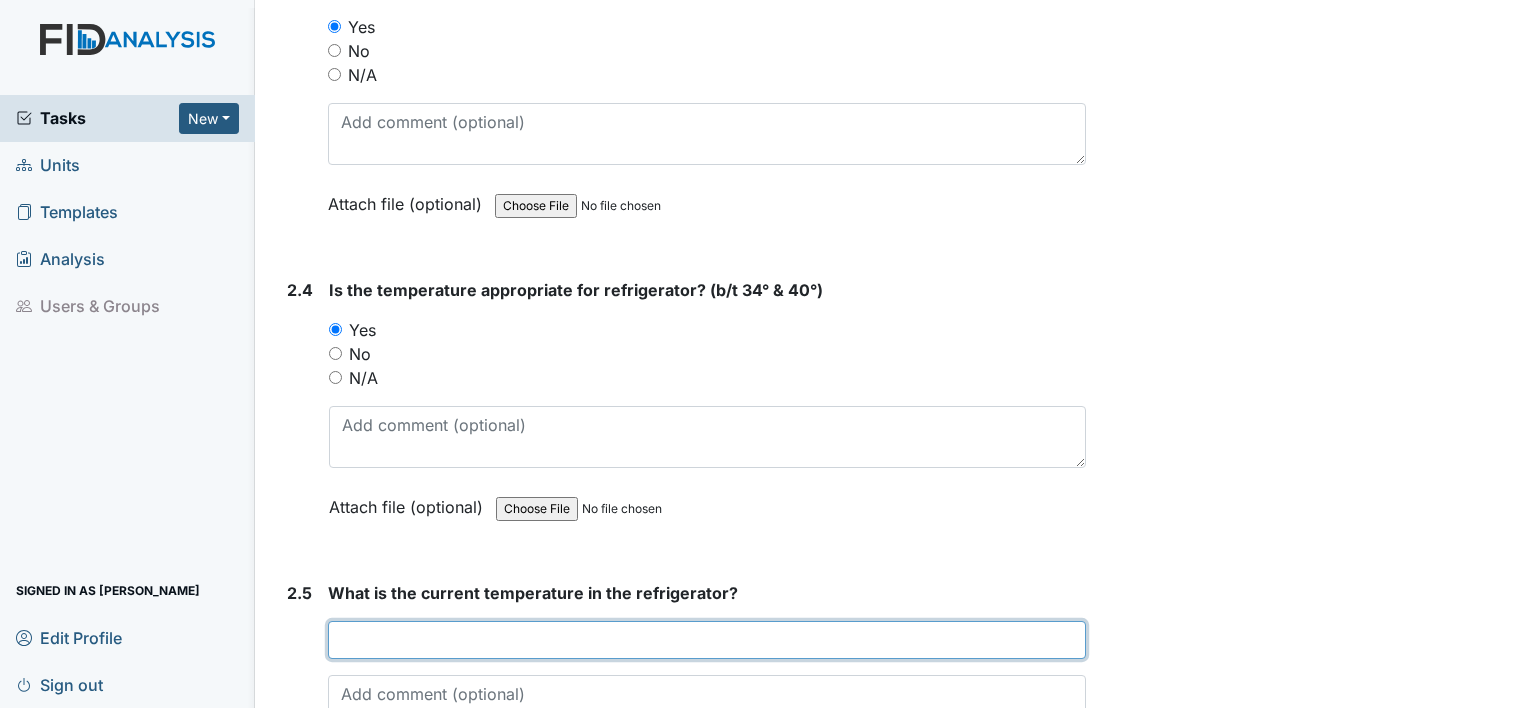 click at bounding box center [707, 640] 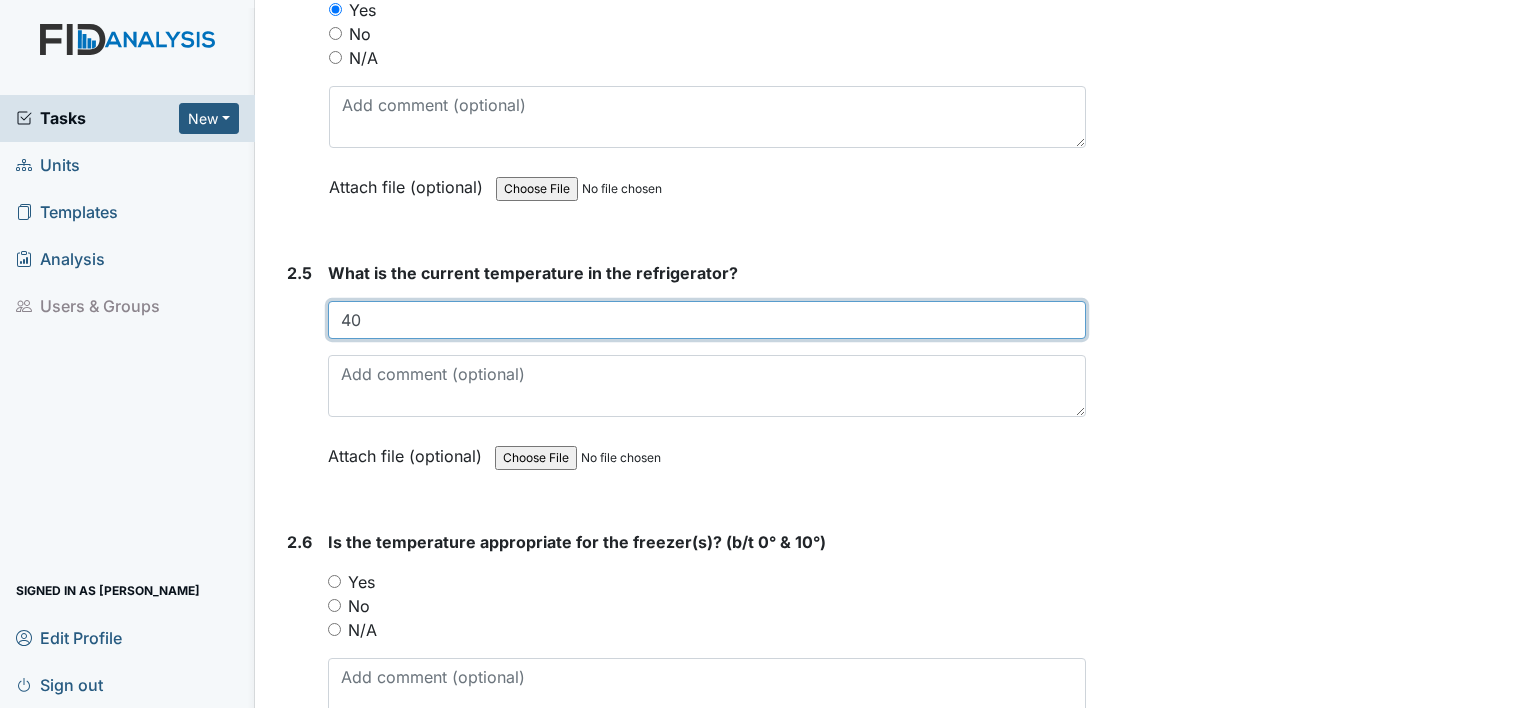 scroll, scrollTop: 2903, scrollLeft: 0, axis: vertical 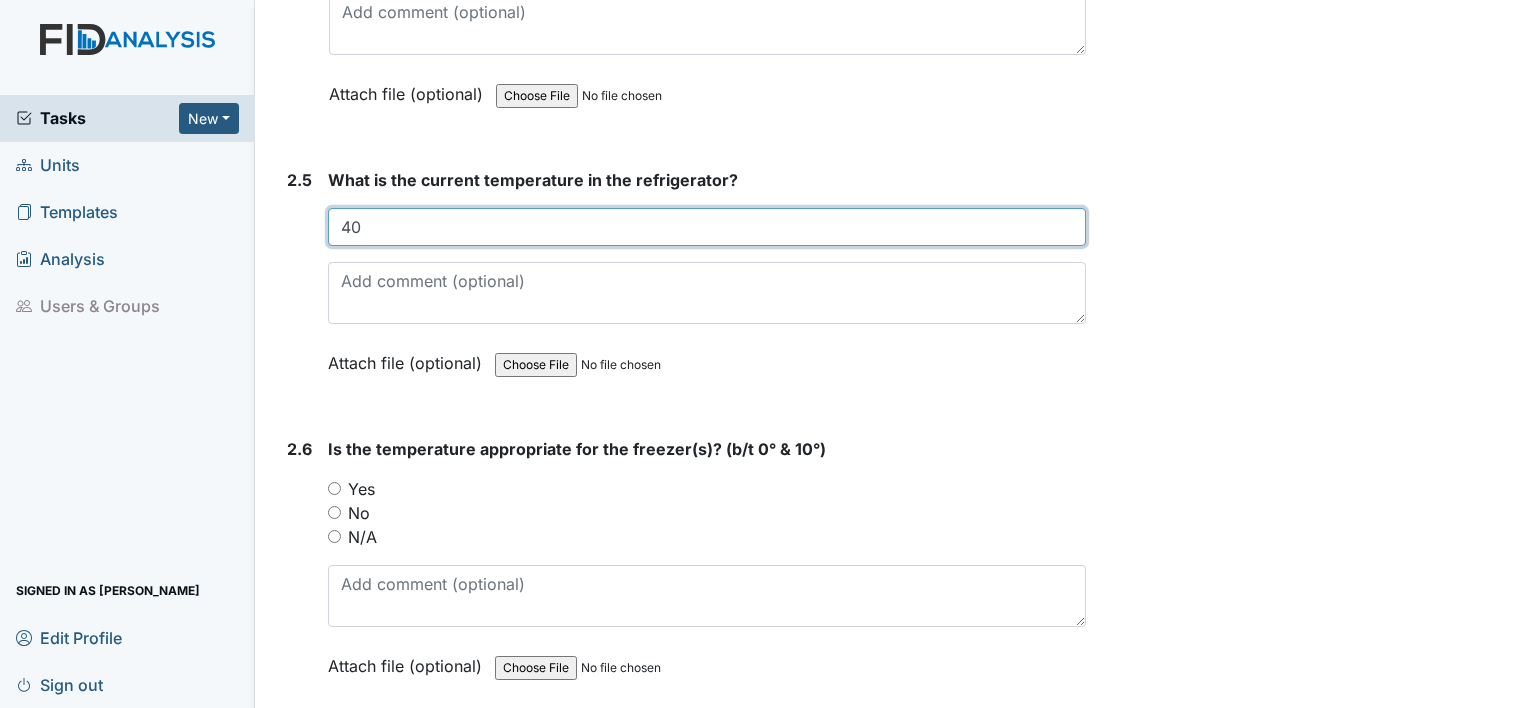 type on "40" 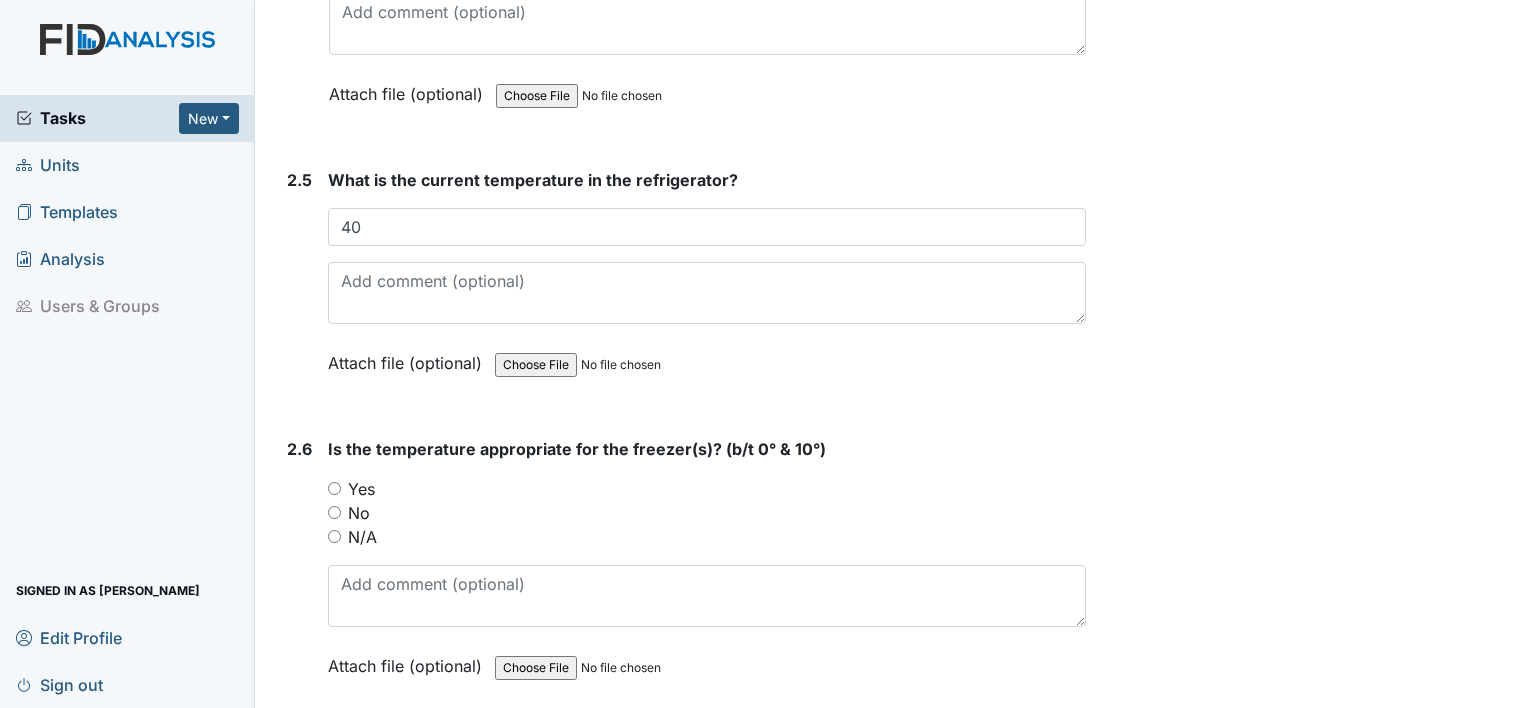 click on "Yes" at bounding box center [334, 488] 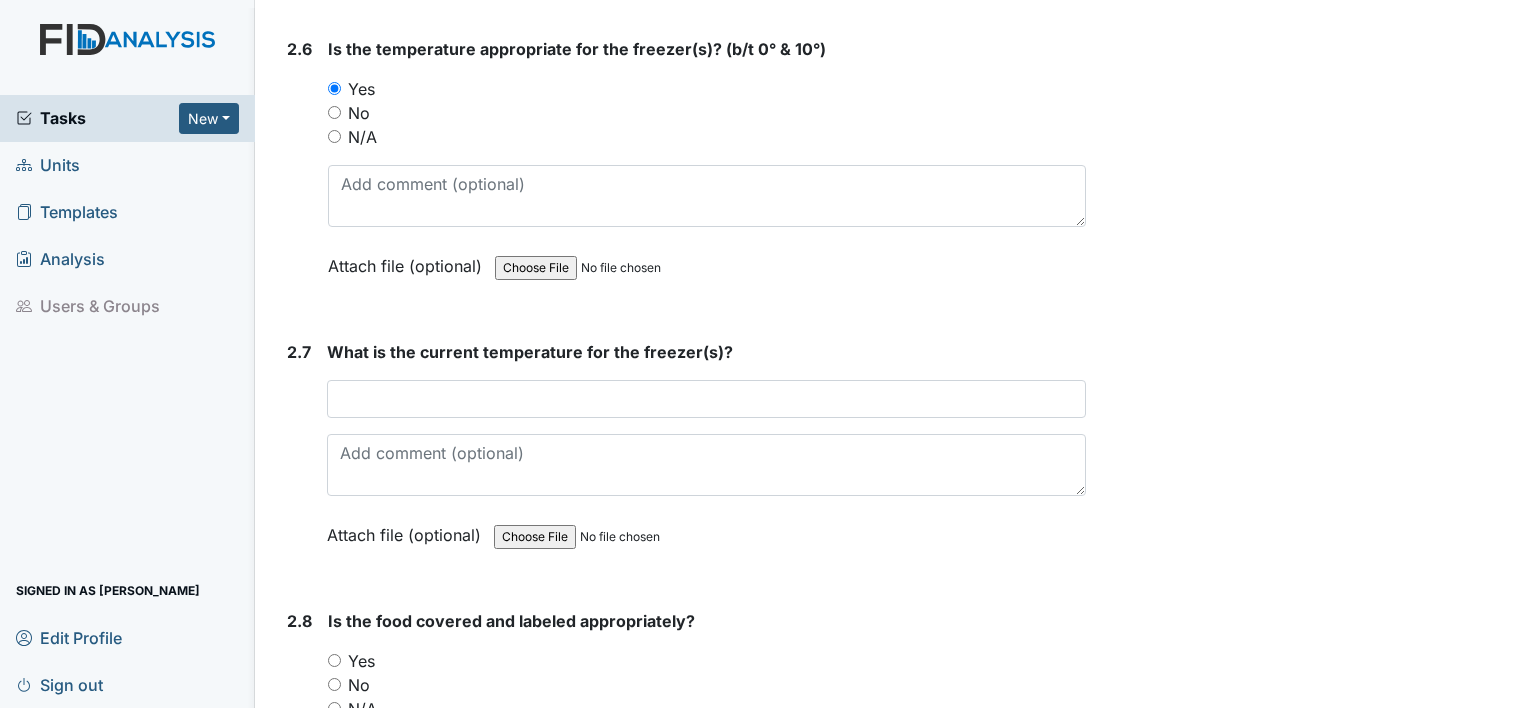 scroll, scrollTop: 3343, scrollLeft: 0, axis: vertical 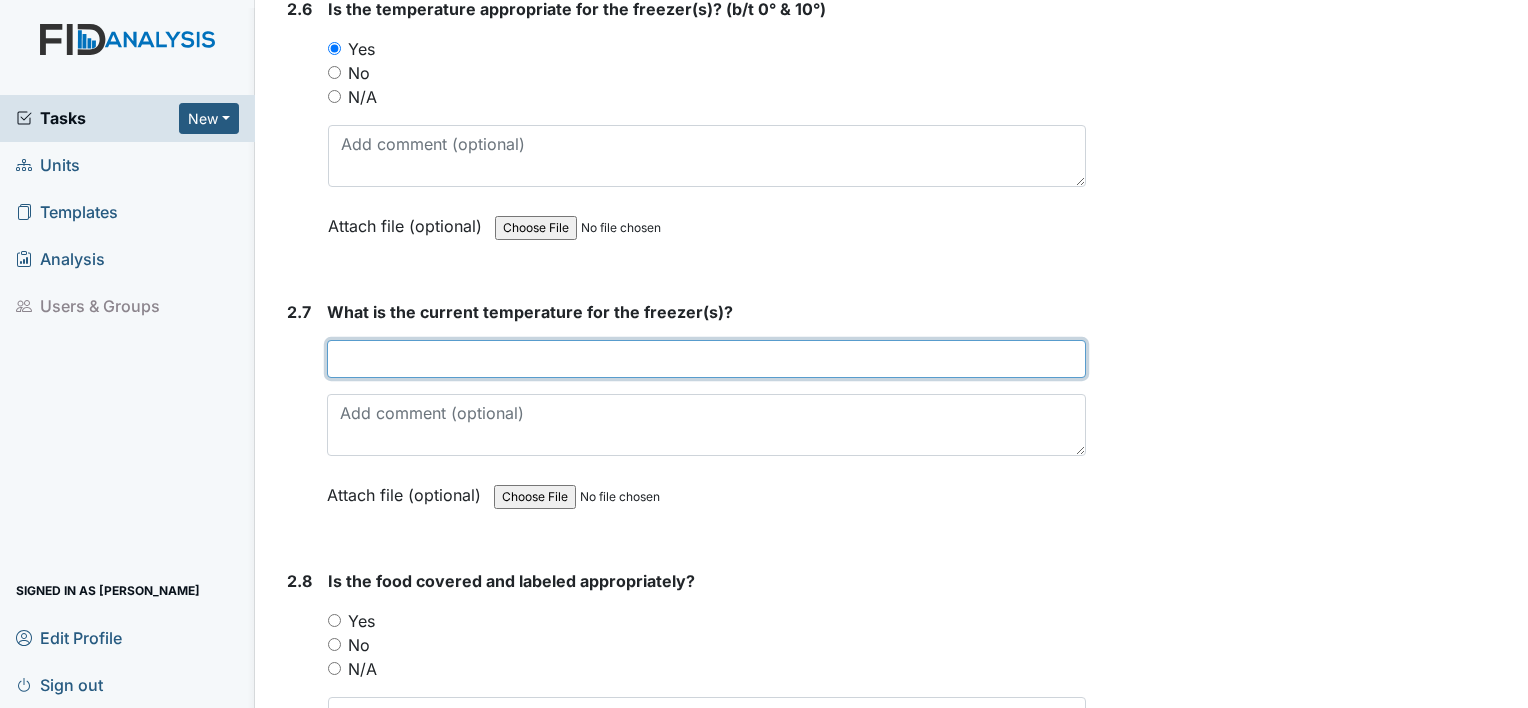 click at bounding box center [706, 359] 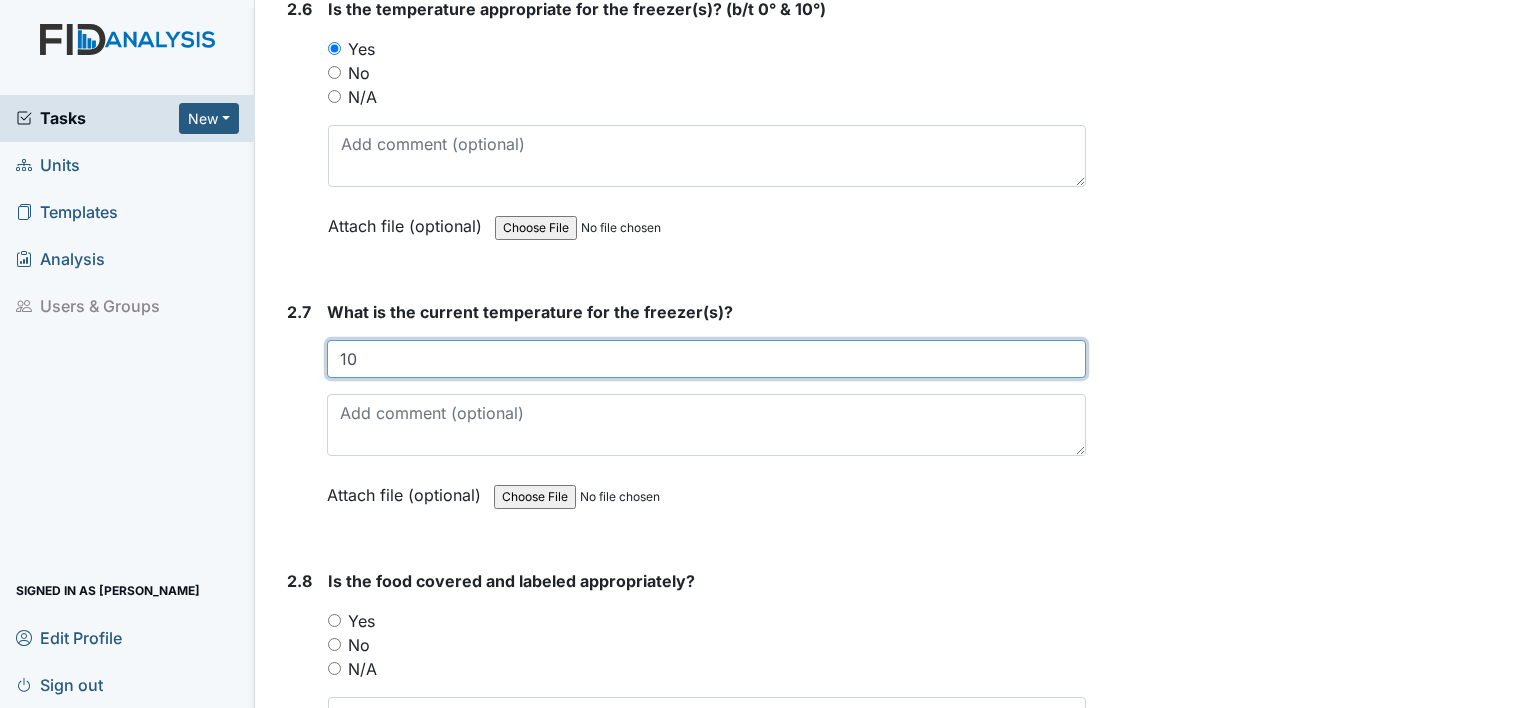 type on "10" 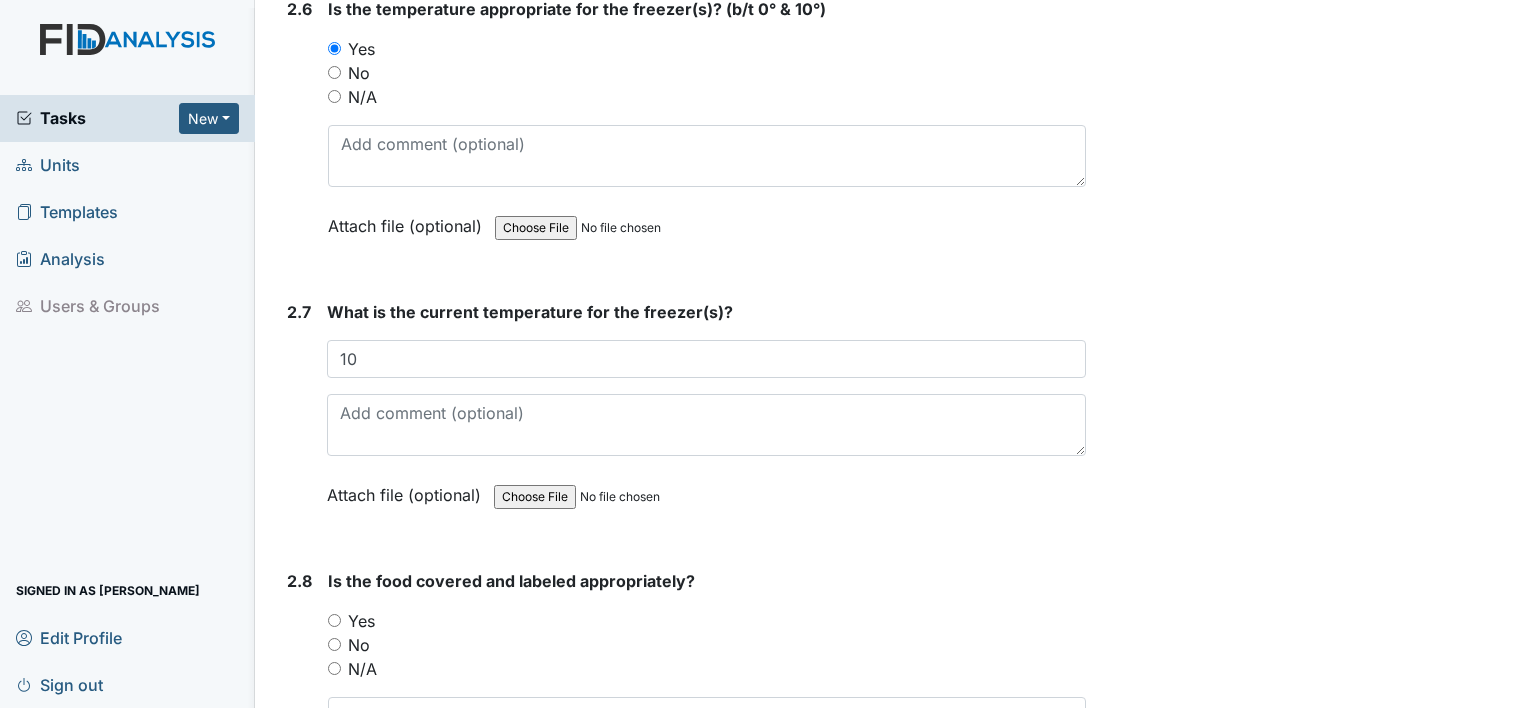 click on "Yes" at bounding box center [334, 620] 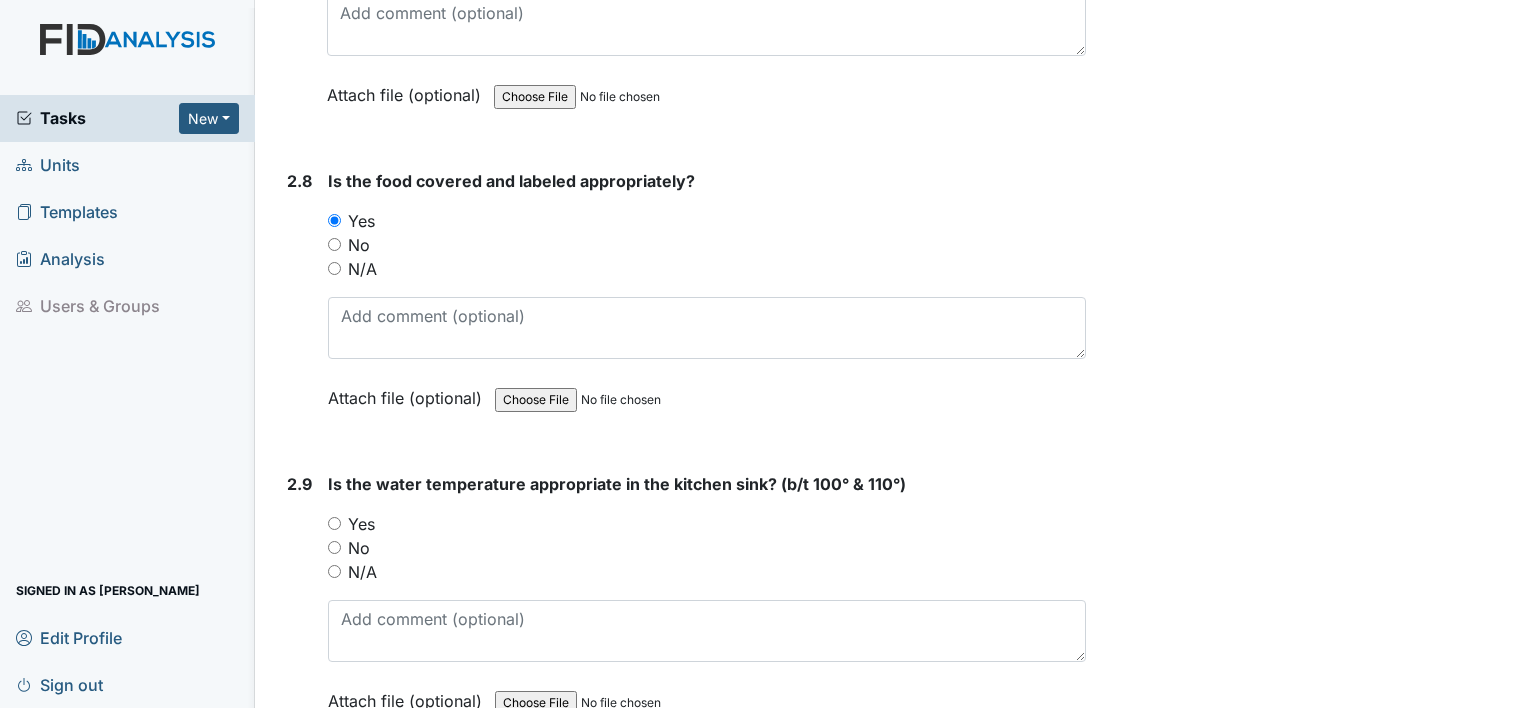 scroll, scrollTop: 3916, scrollLeft: 0, axis: vertical 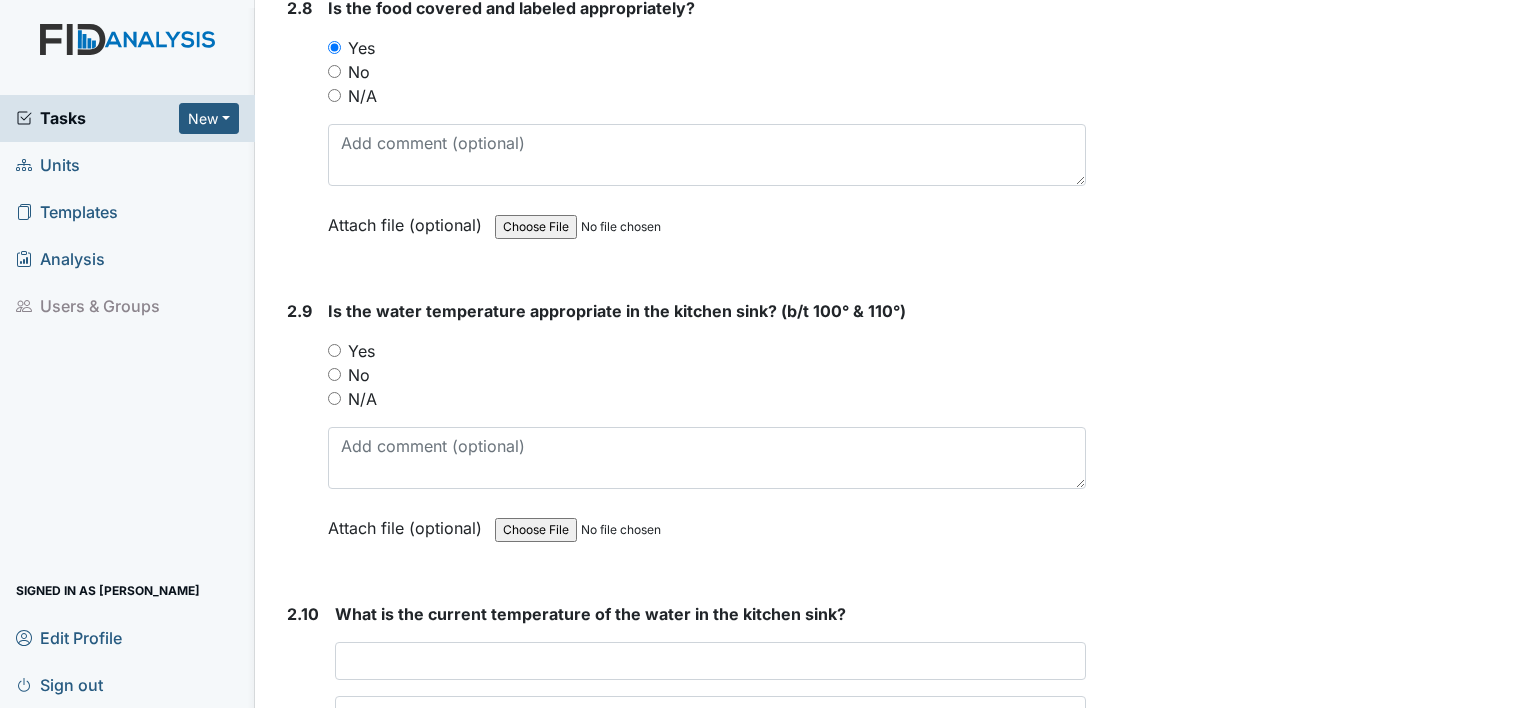 click on "Yes" at bounding box center (334, 350) 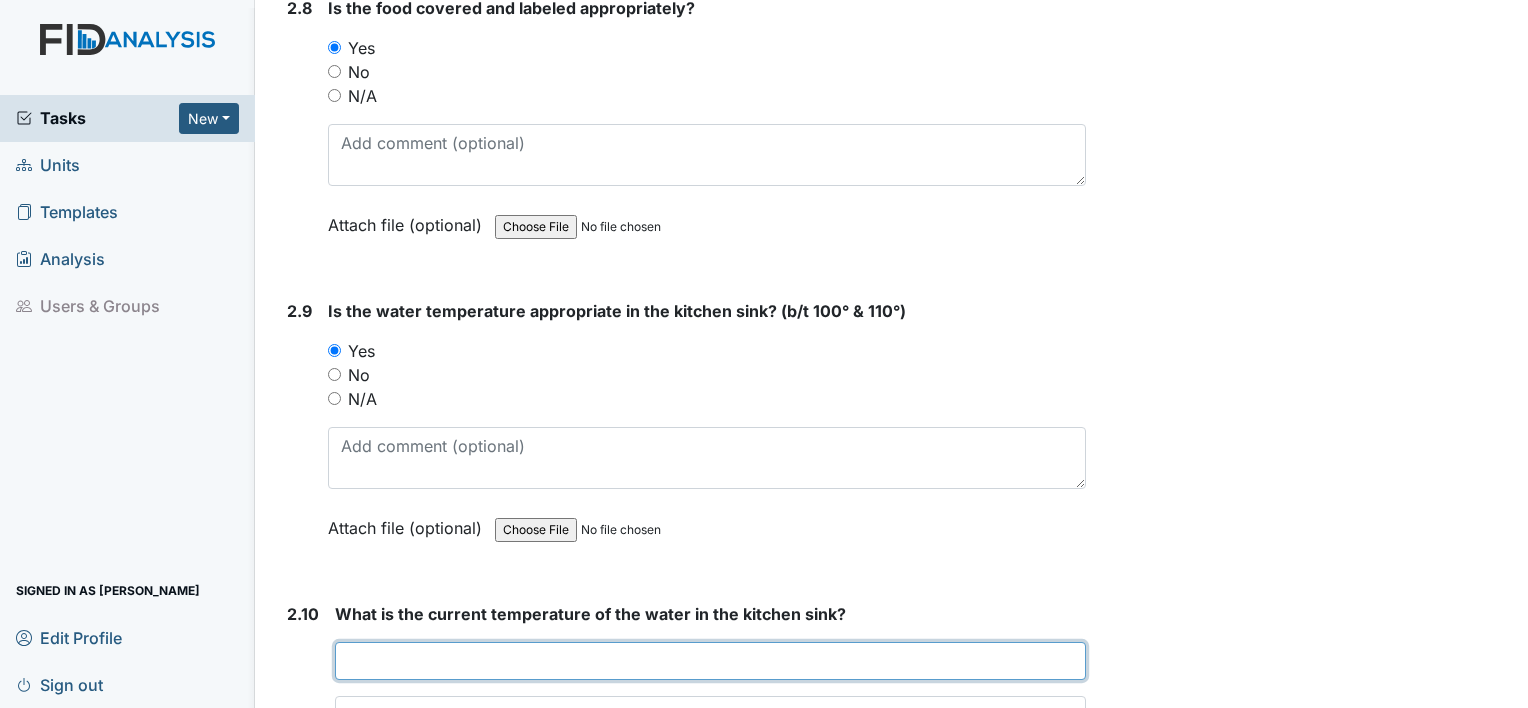 click at bounding box center (710, 661) 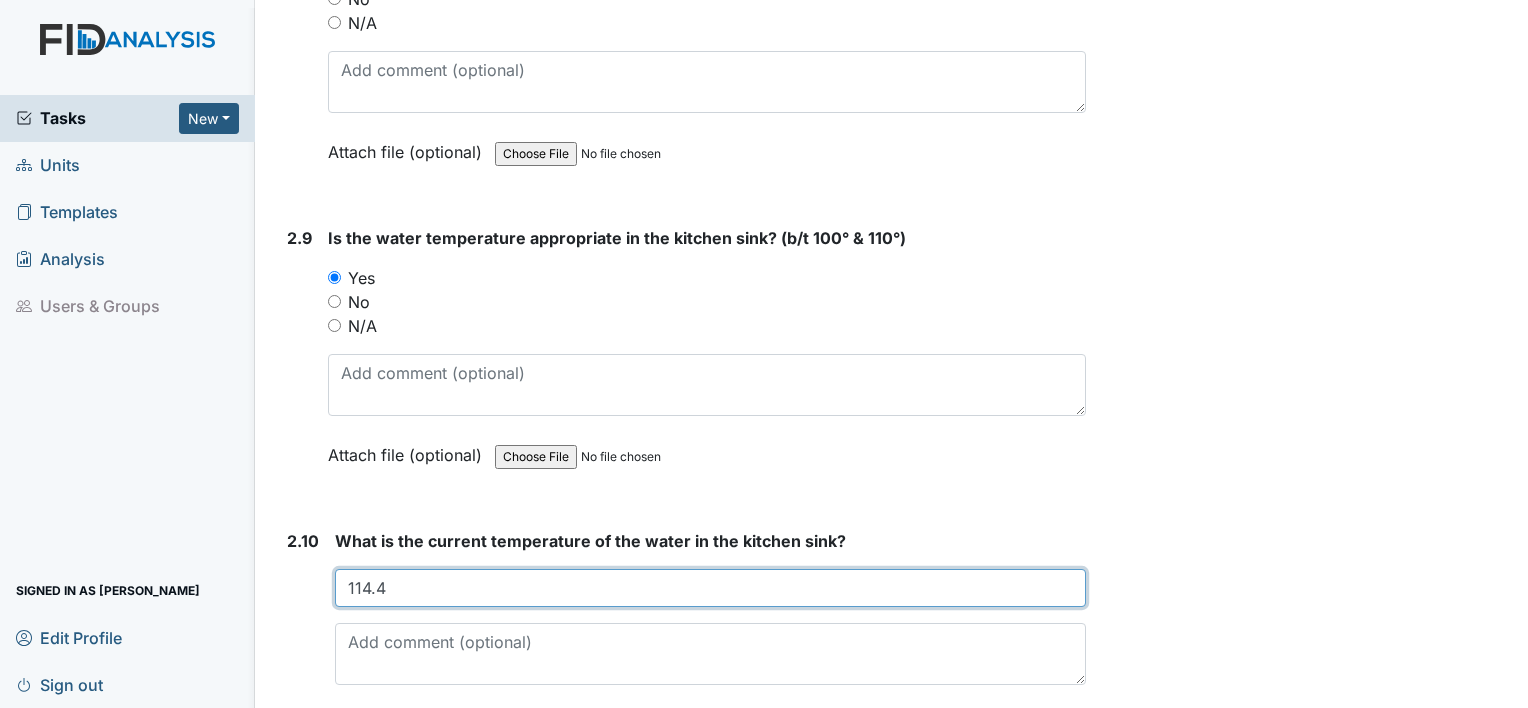 scroll, scrollTop: 3996, scrollLeft: 0, axis: vertical 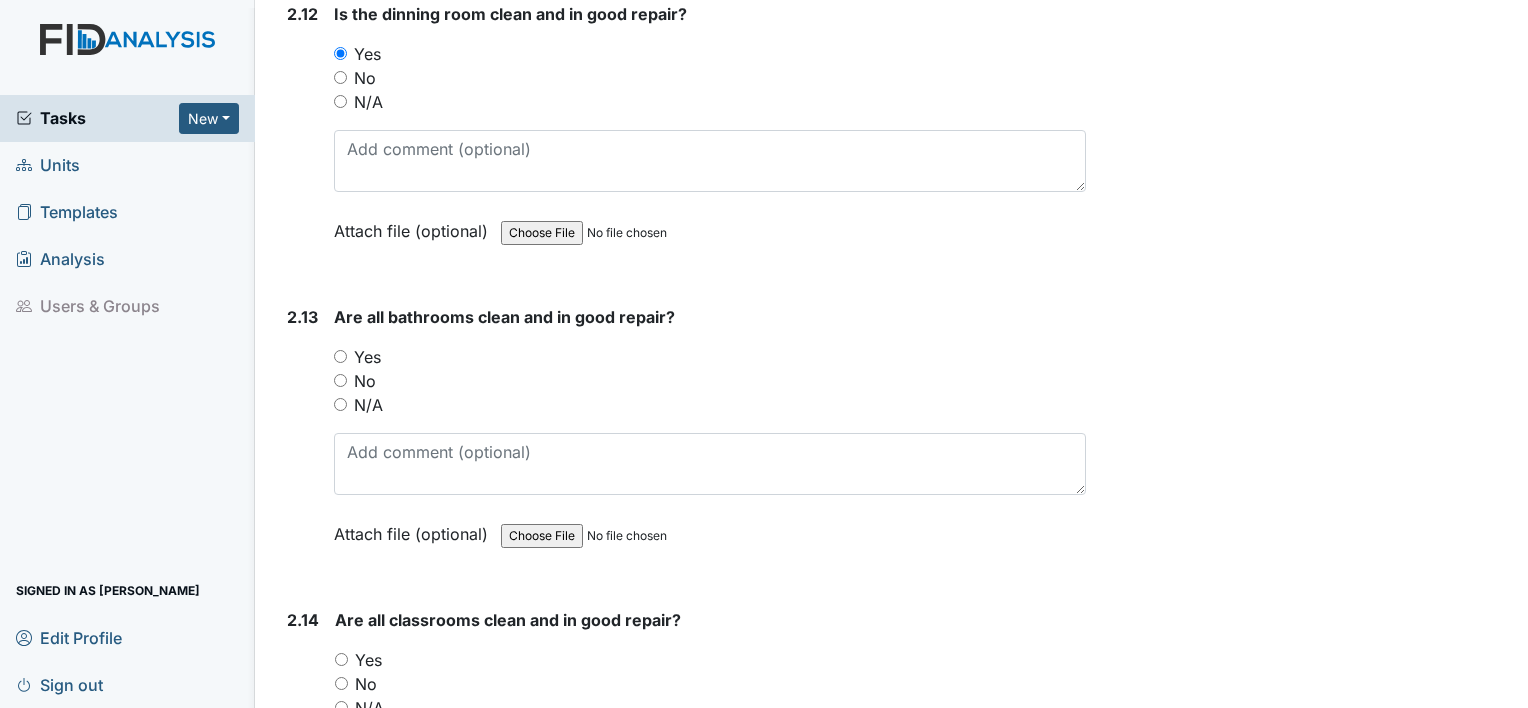 type on "114.4" 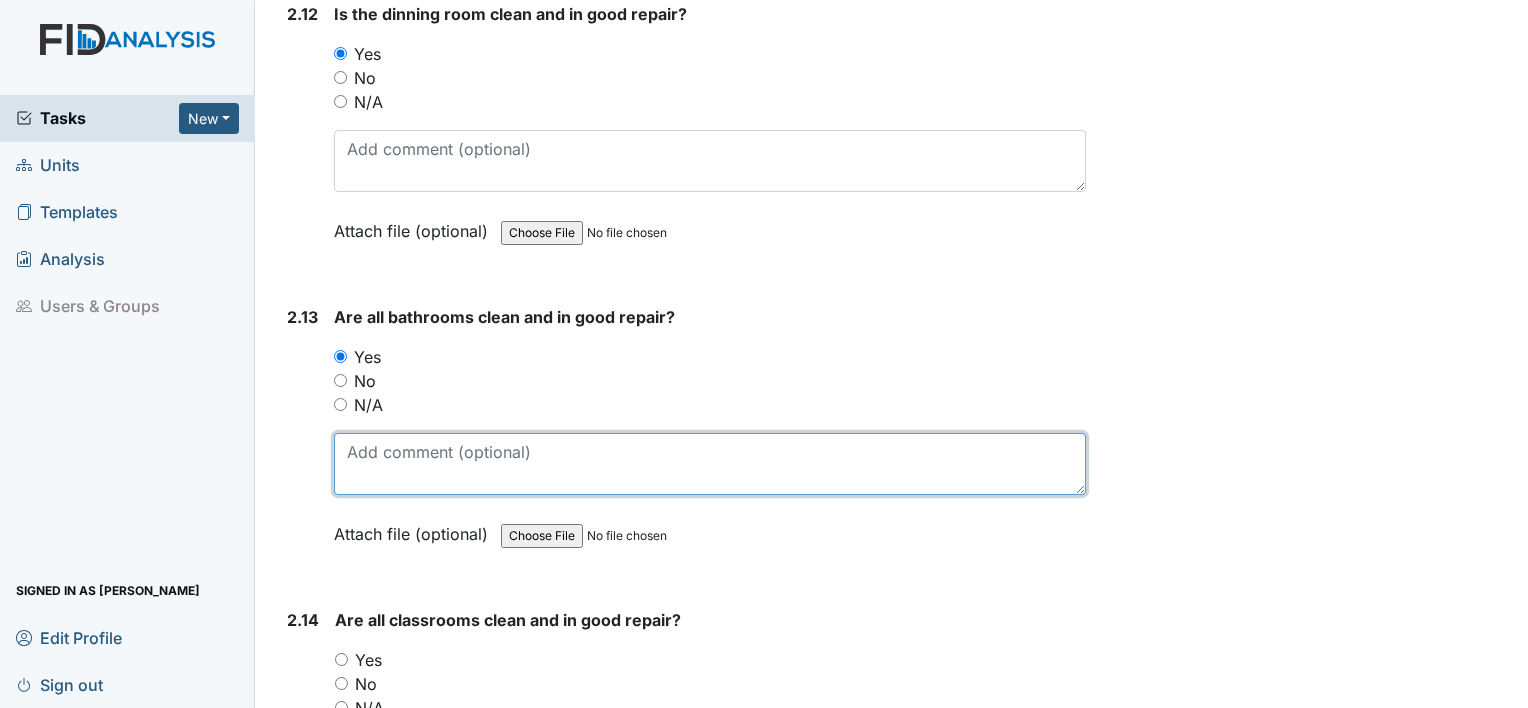 click at bounding box center (710, 464) 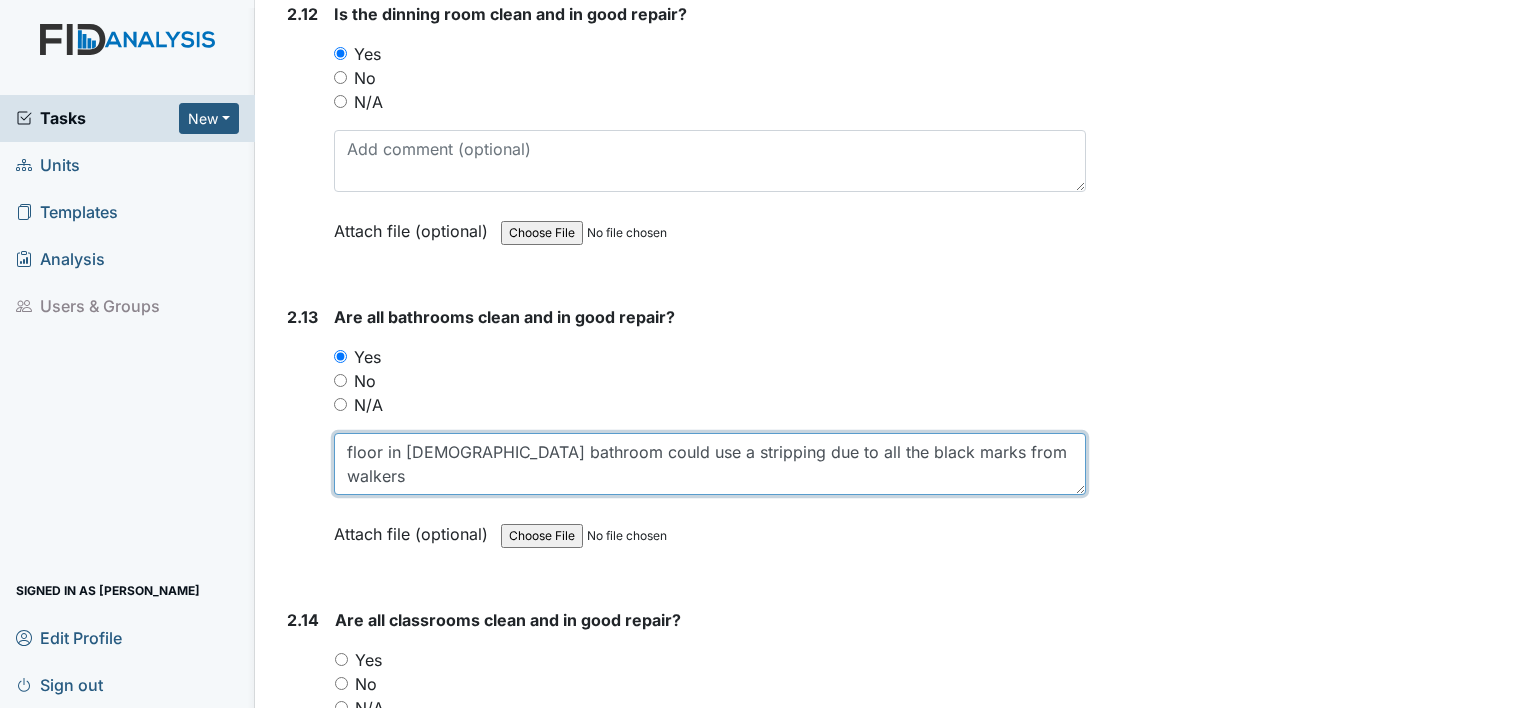 type on "floor in male bathroom could use a stripping due to all the black marks from walkers" 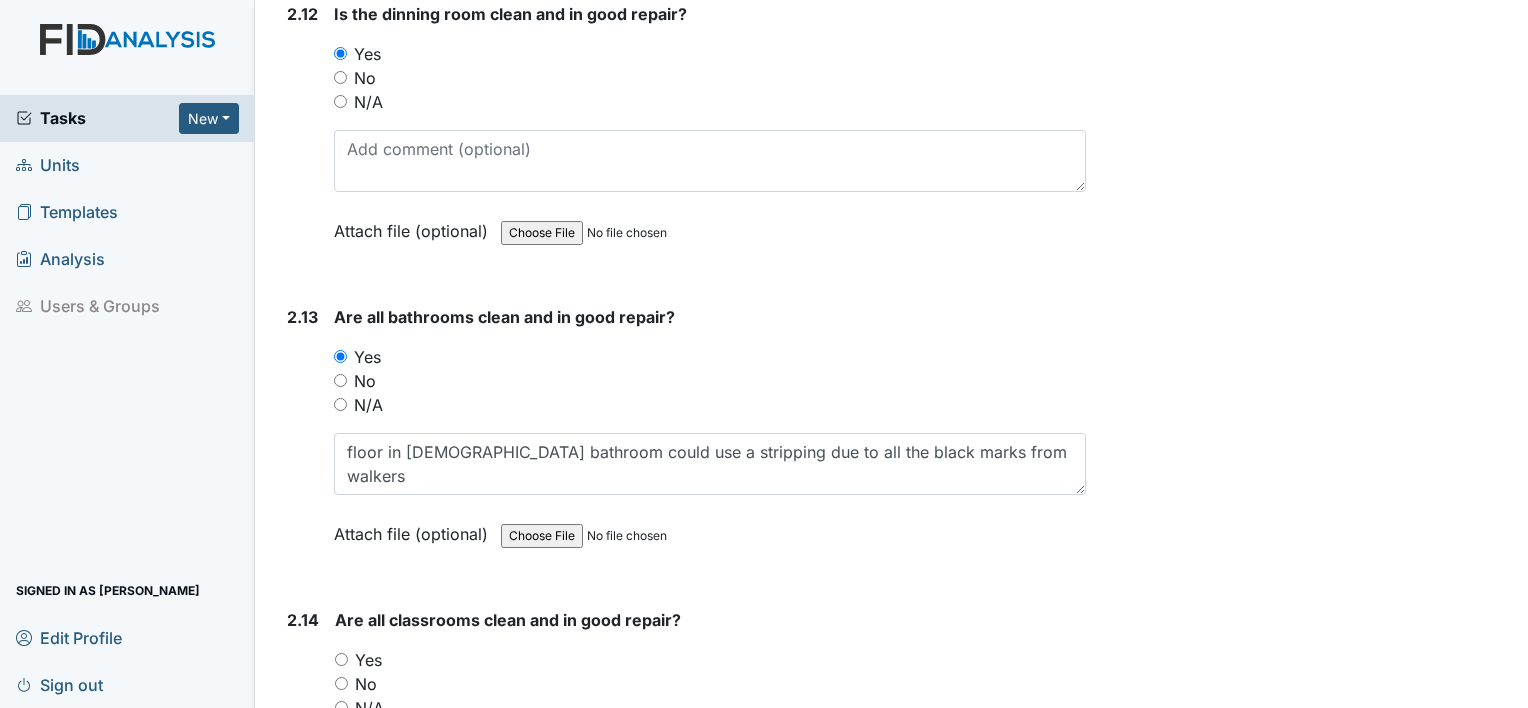 click on "Yes" at bounding box center (341, 659) 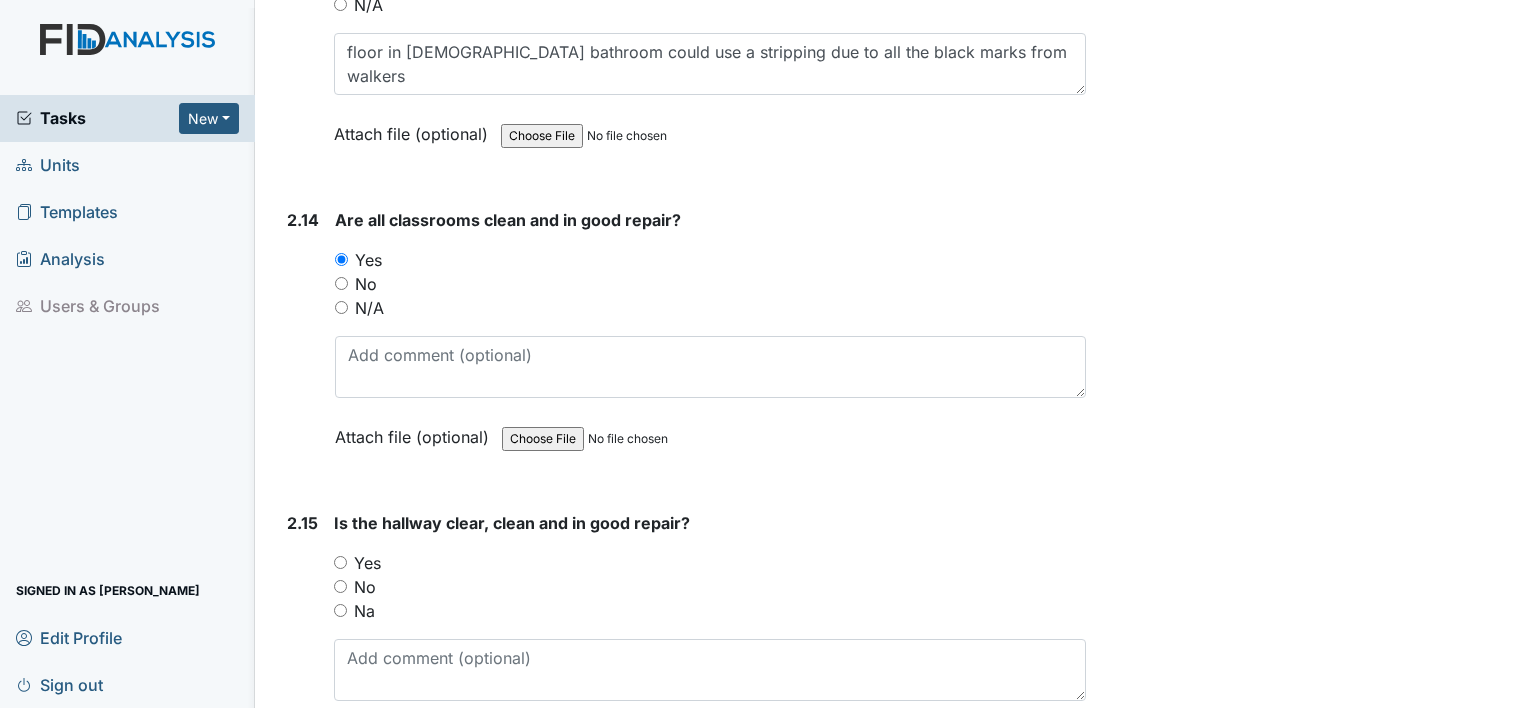 scroll, scrollTop: 5580, scrollLeft: 0, axis: vertical 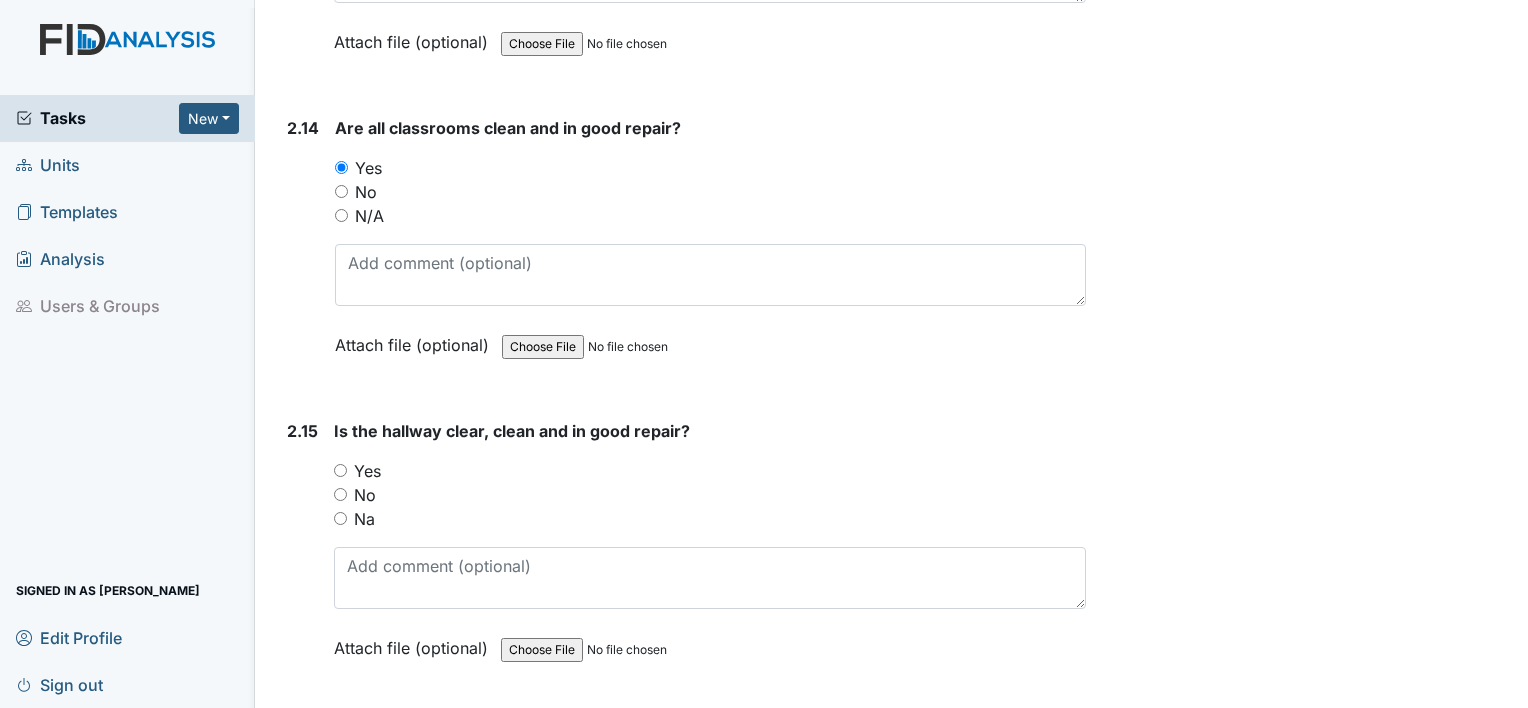 click on "Yes" at bounding box center (340, 470) 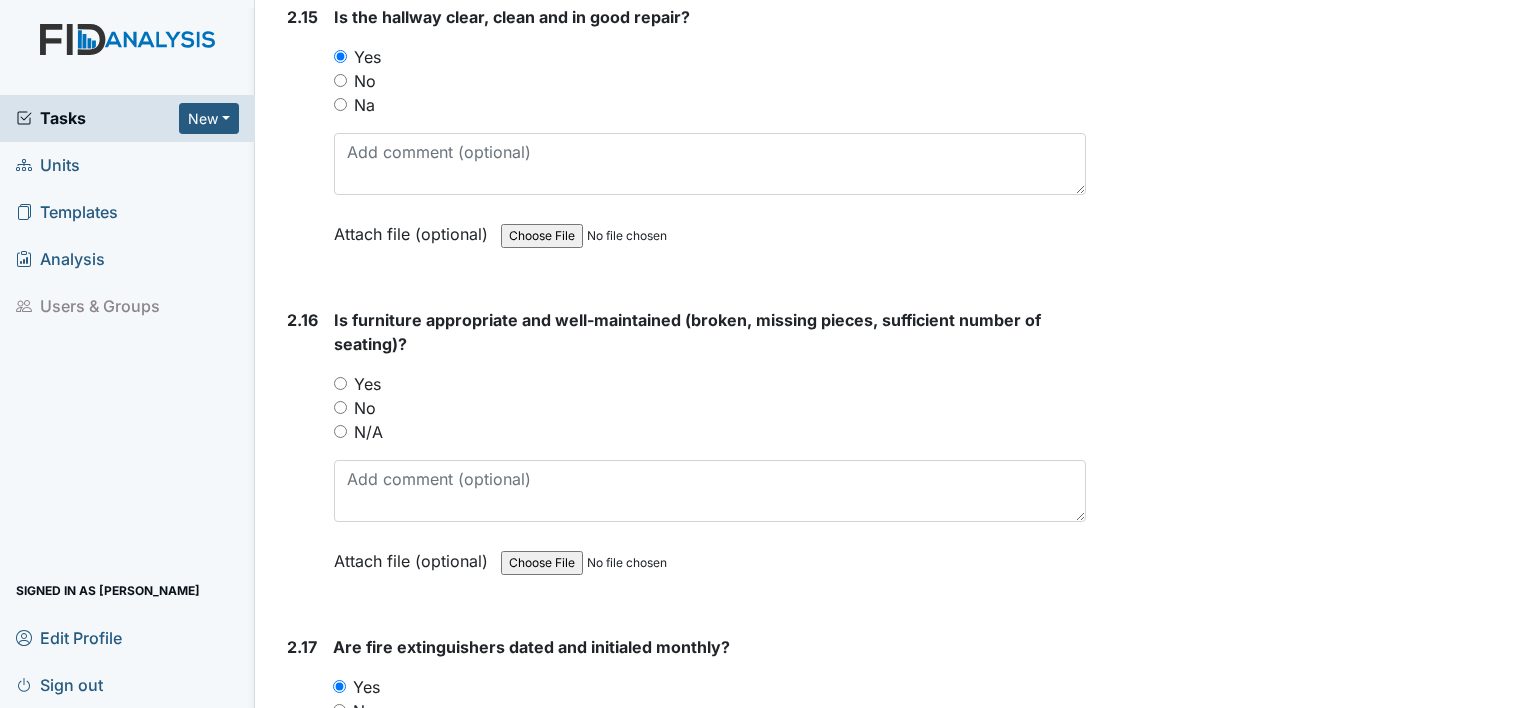 scroll, scrollTop: 6060, scrollLeft: 0, axis: vertical 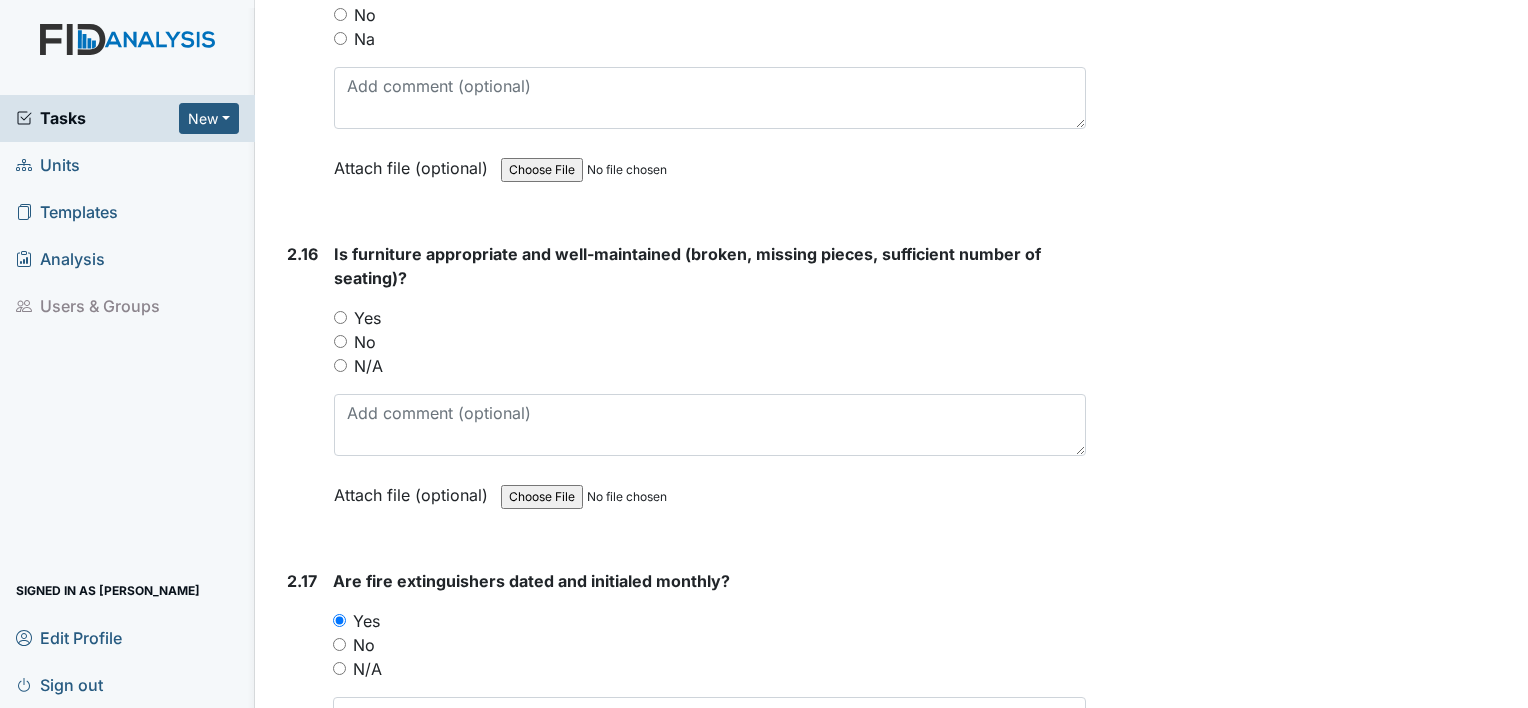 click on "Yes" at bounding box center [340, 317] 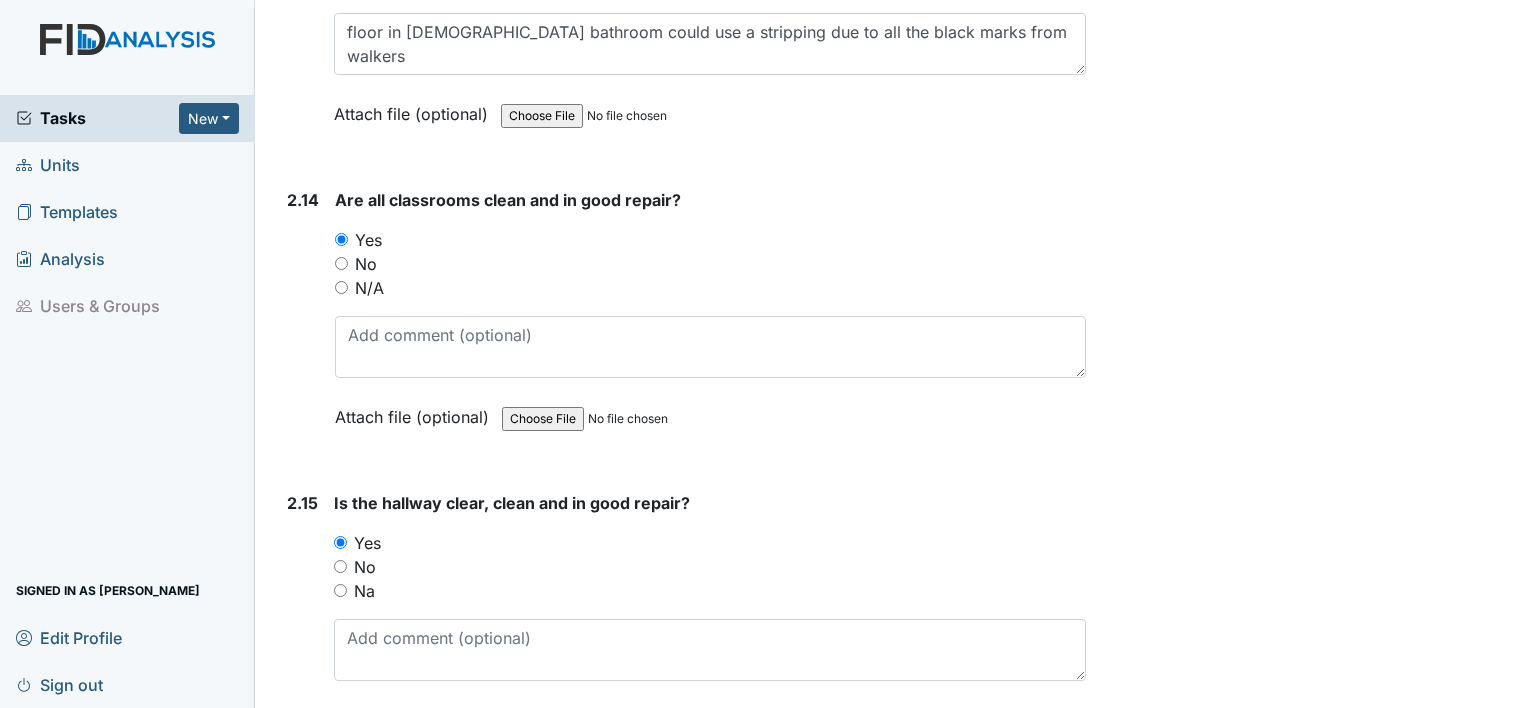 scroll, scrollTop: 5500, scrollLeft: 0, axis: vertical 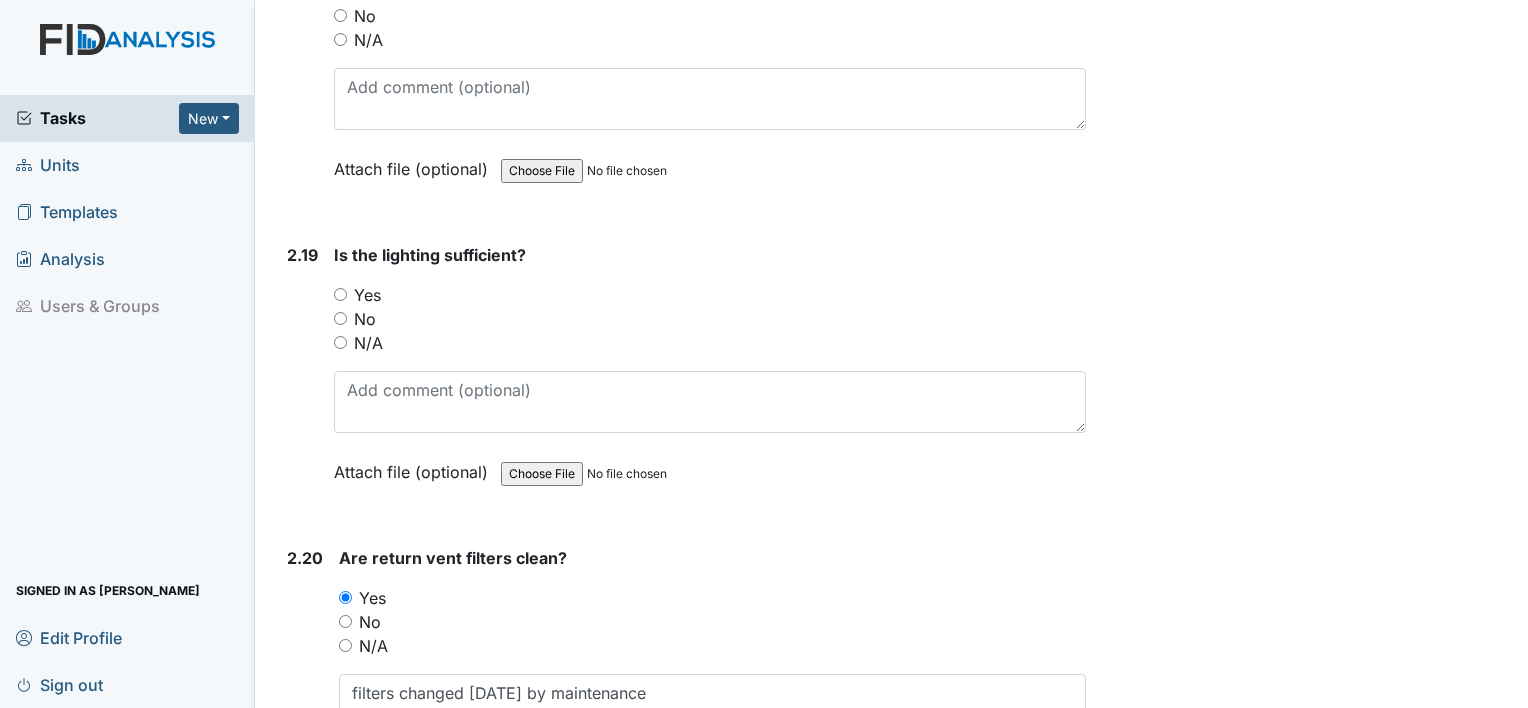 click on "Yes" at bounding box center [340, 294] 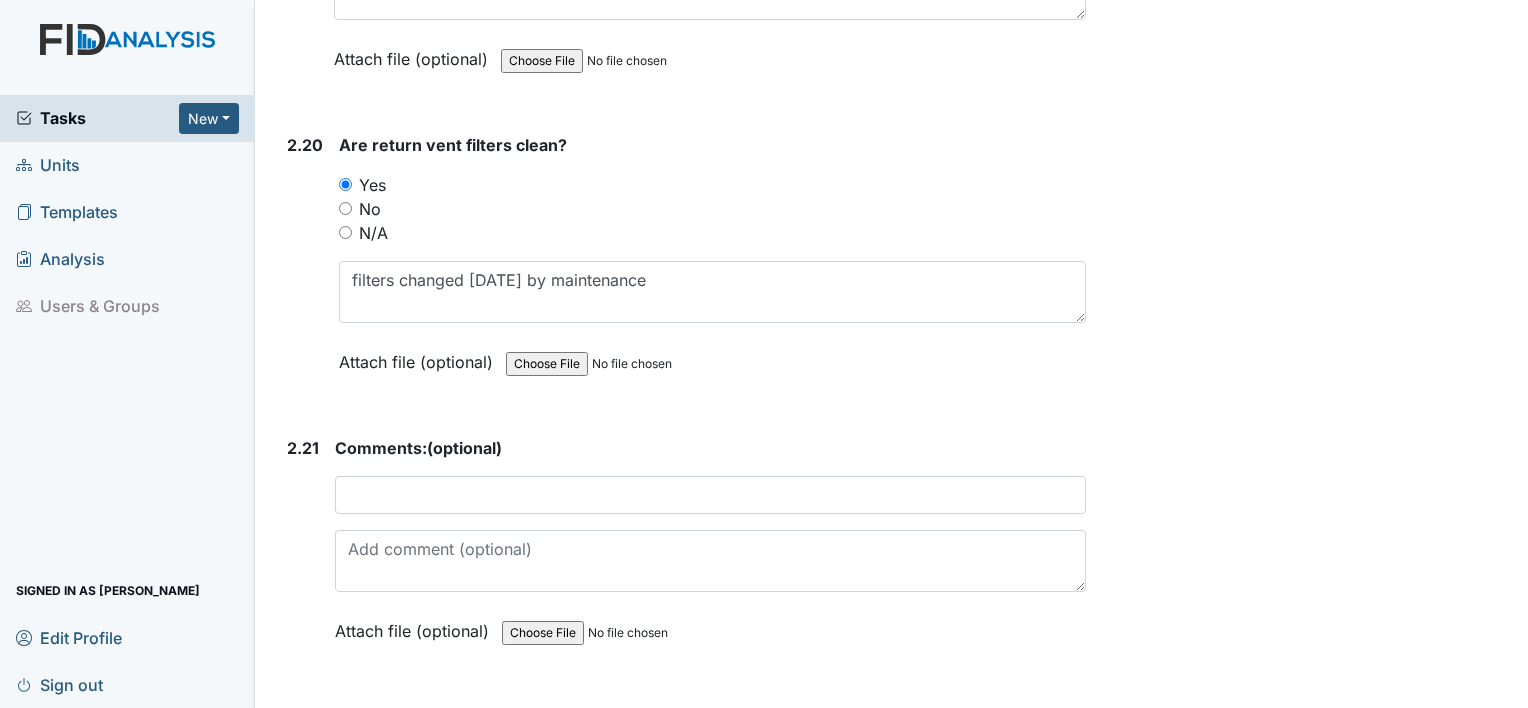 scroll, scrollTop: 7472, scrollLeft: 0, axis: vertical 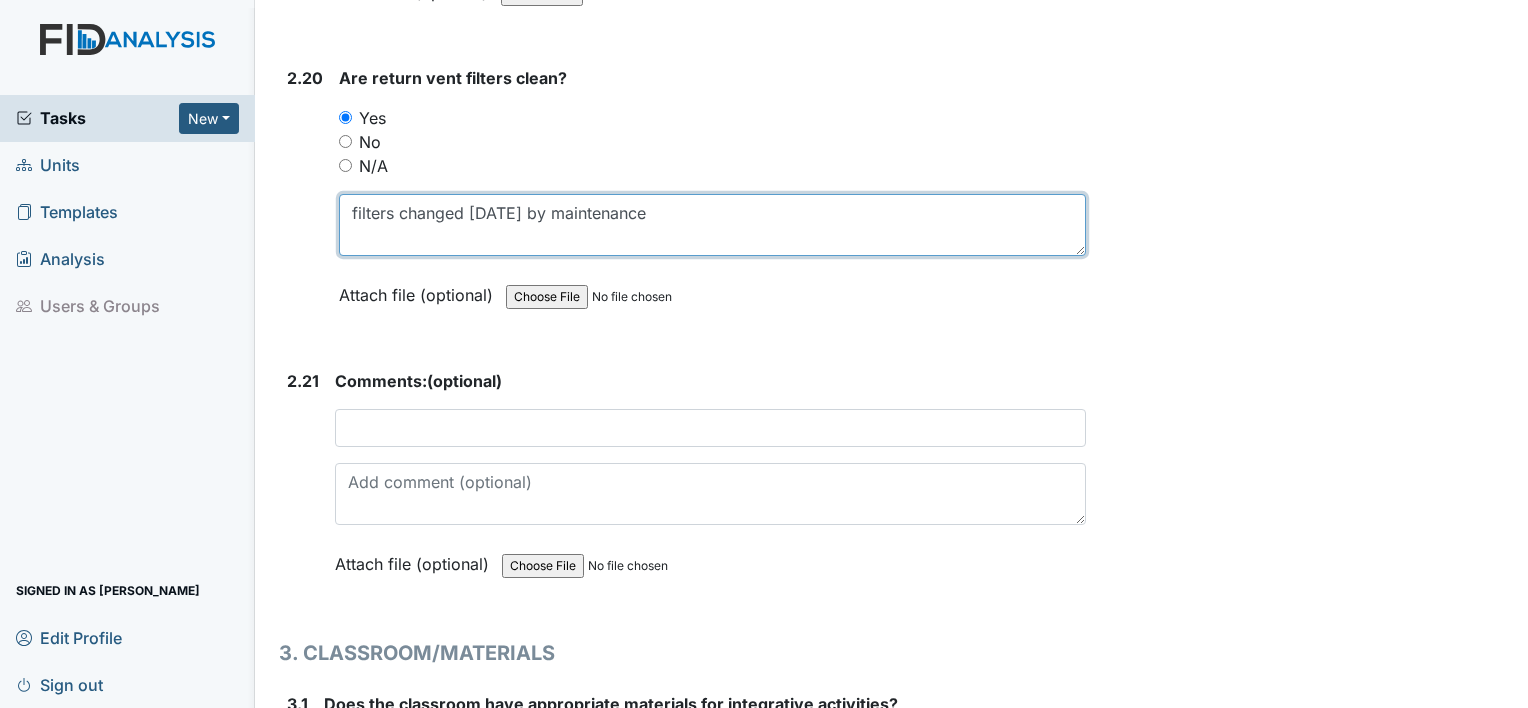 click on "filters changed 7/14/25 by maintenance" at bounding box center (712, 225) 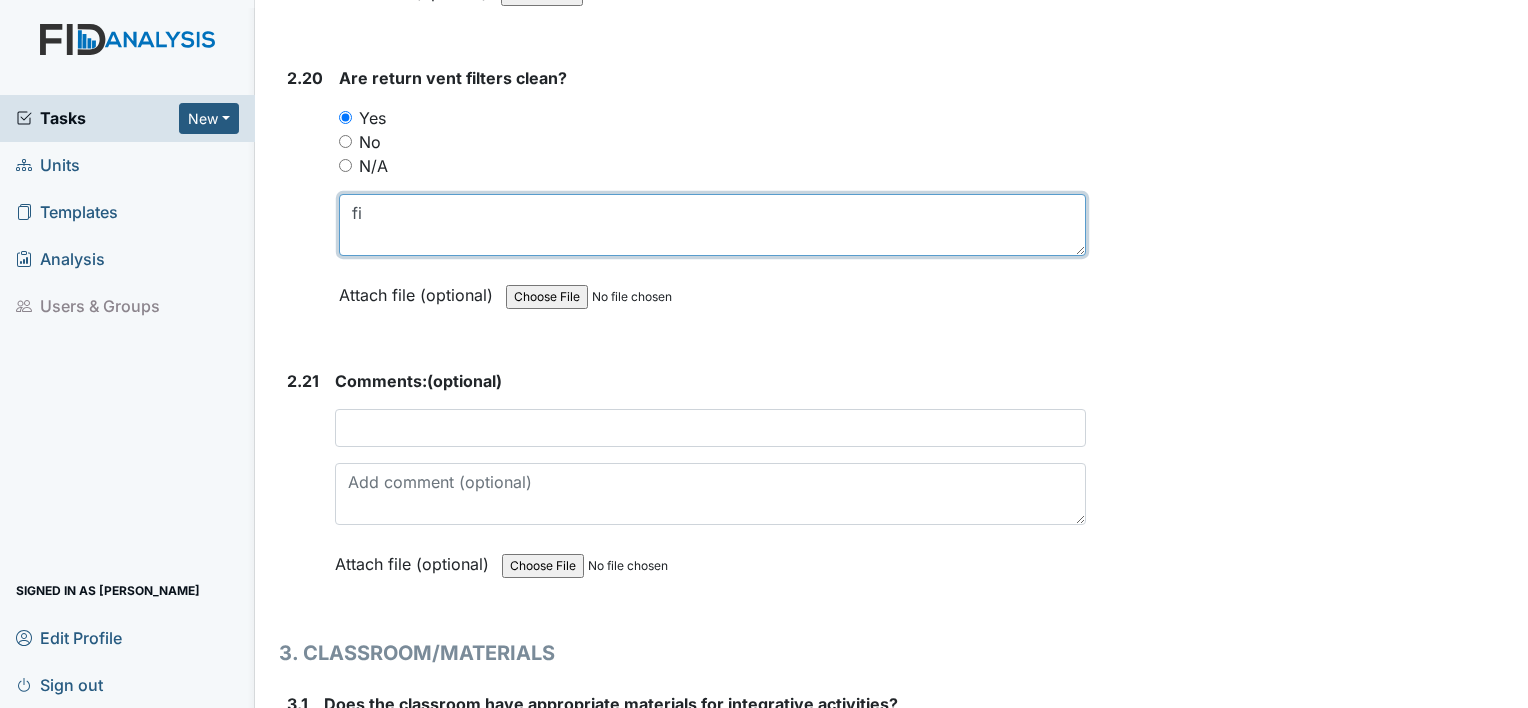 type on "f" 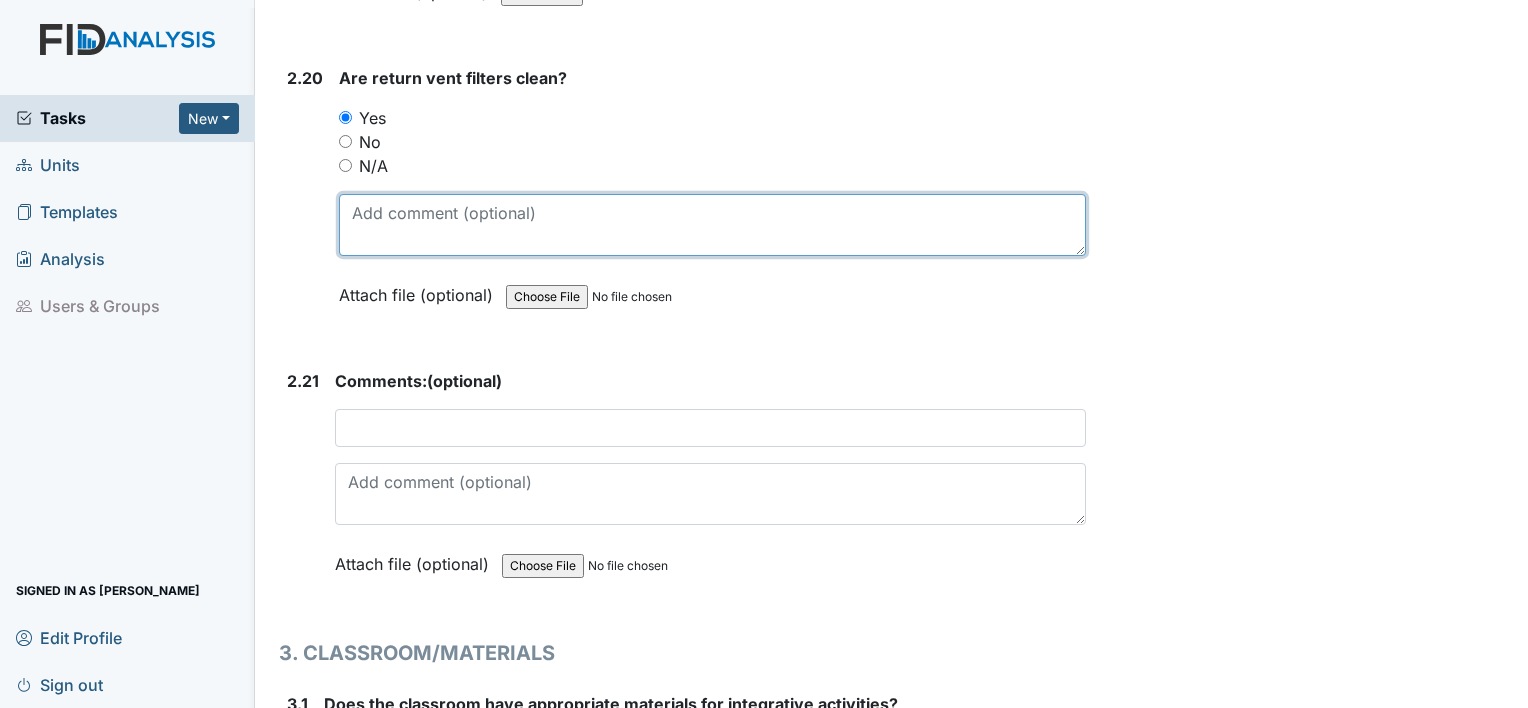 type 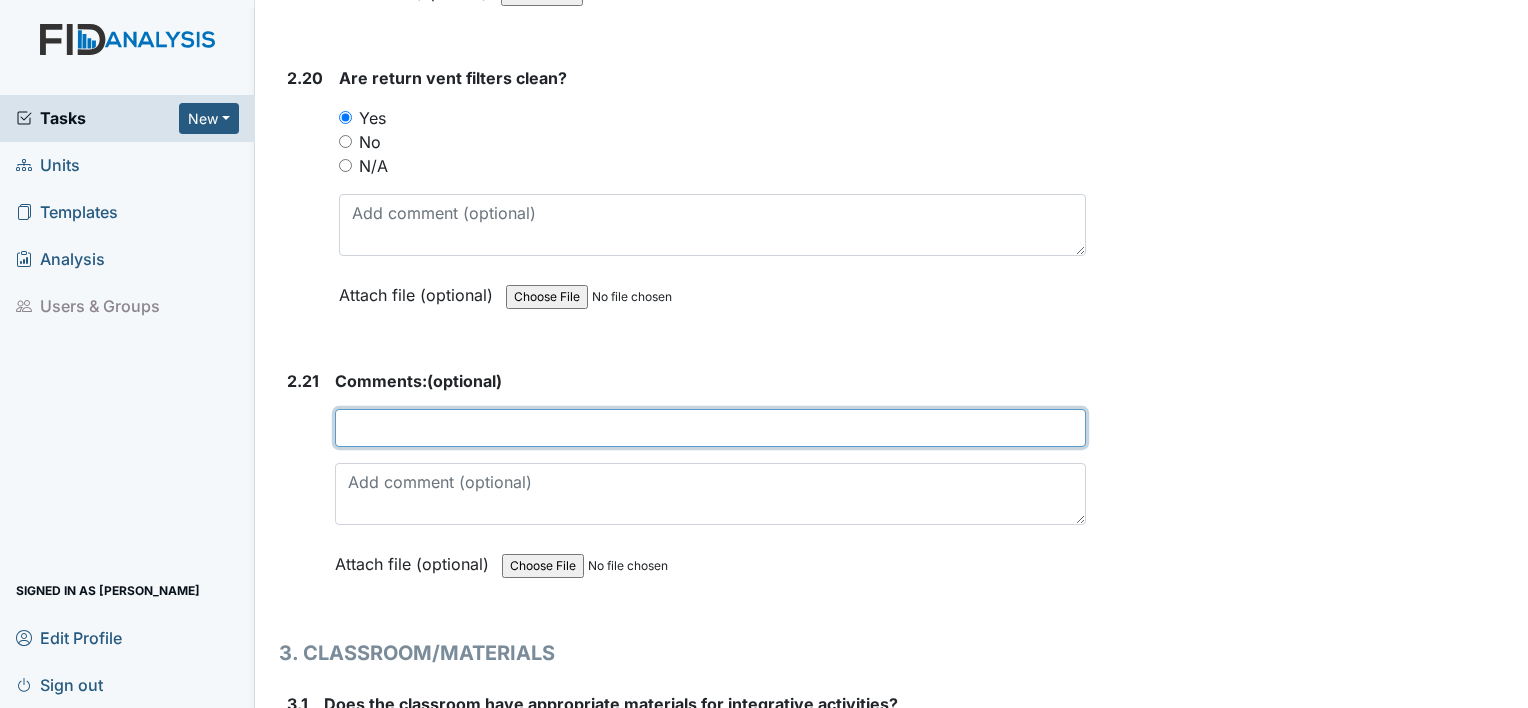 click at bounding box center [710, 428] 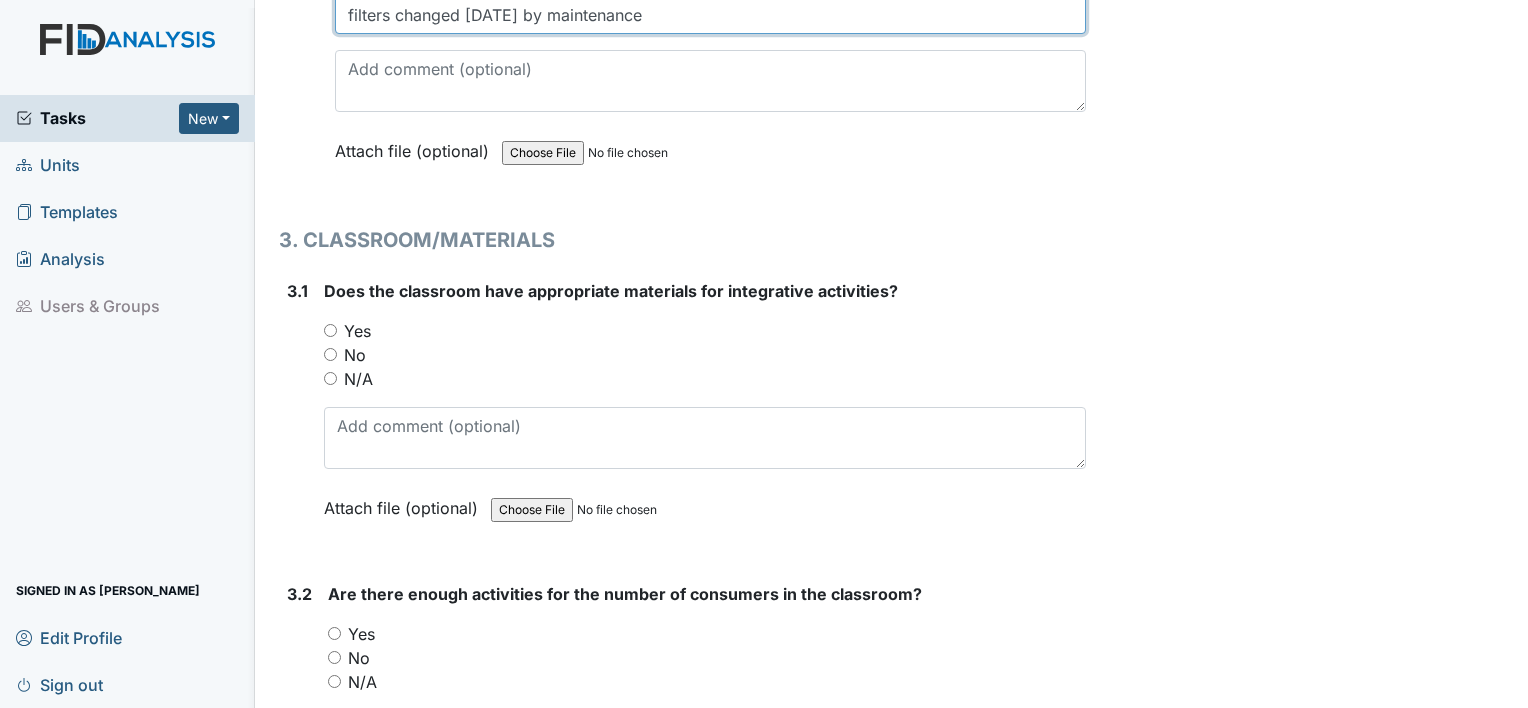 scroll, scrollTop: 7912, scrollLeft: 0, axis: vertical 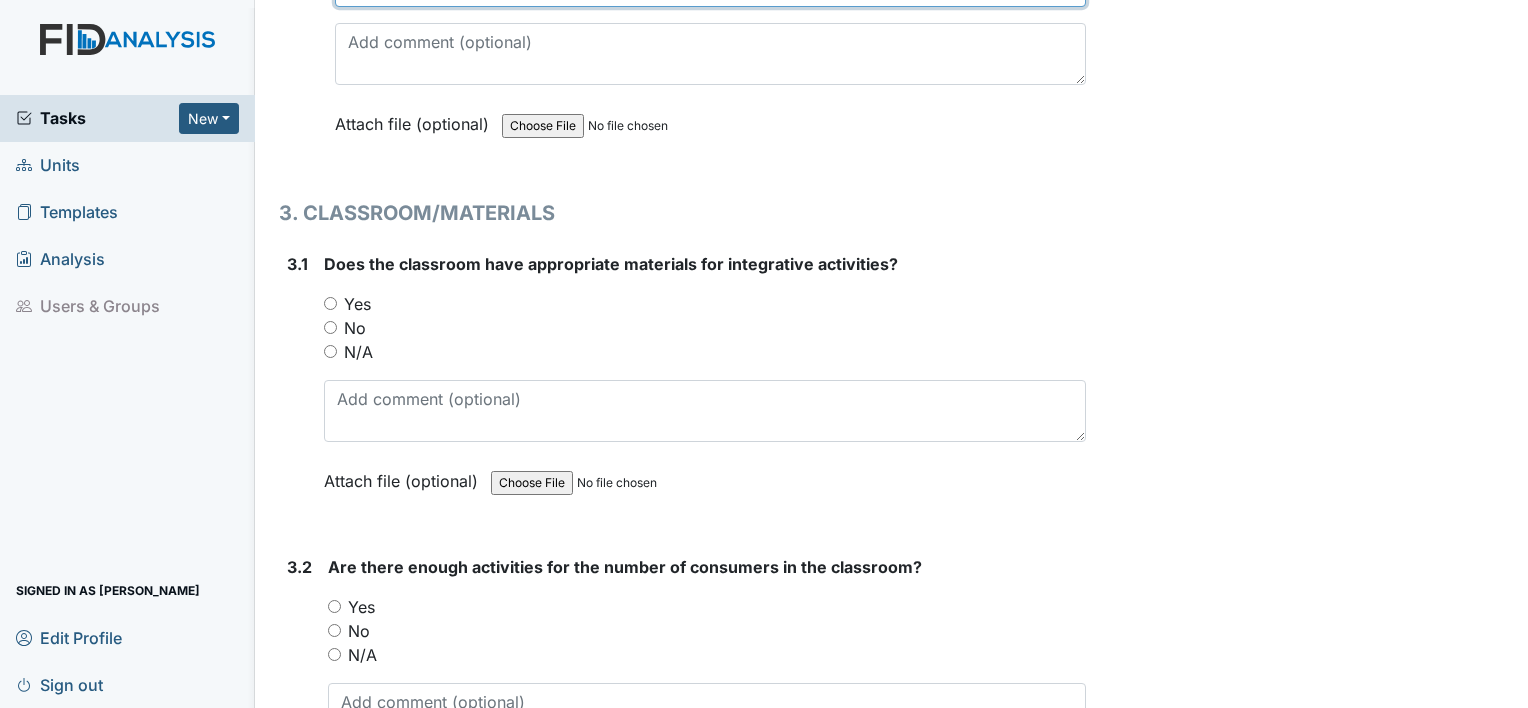 type on "filters changed 7/14/25 by maintenance" 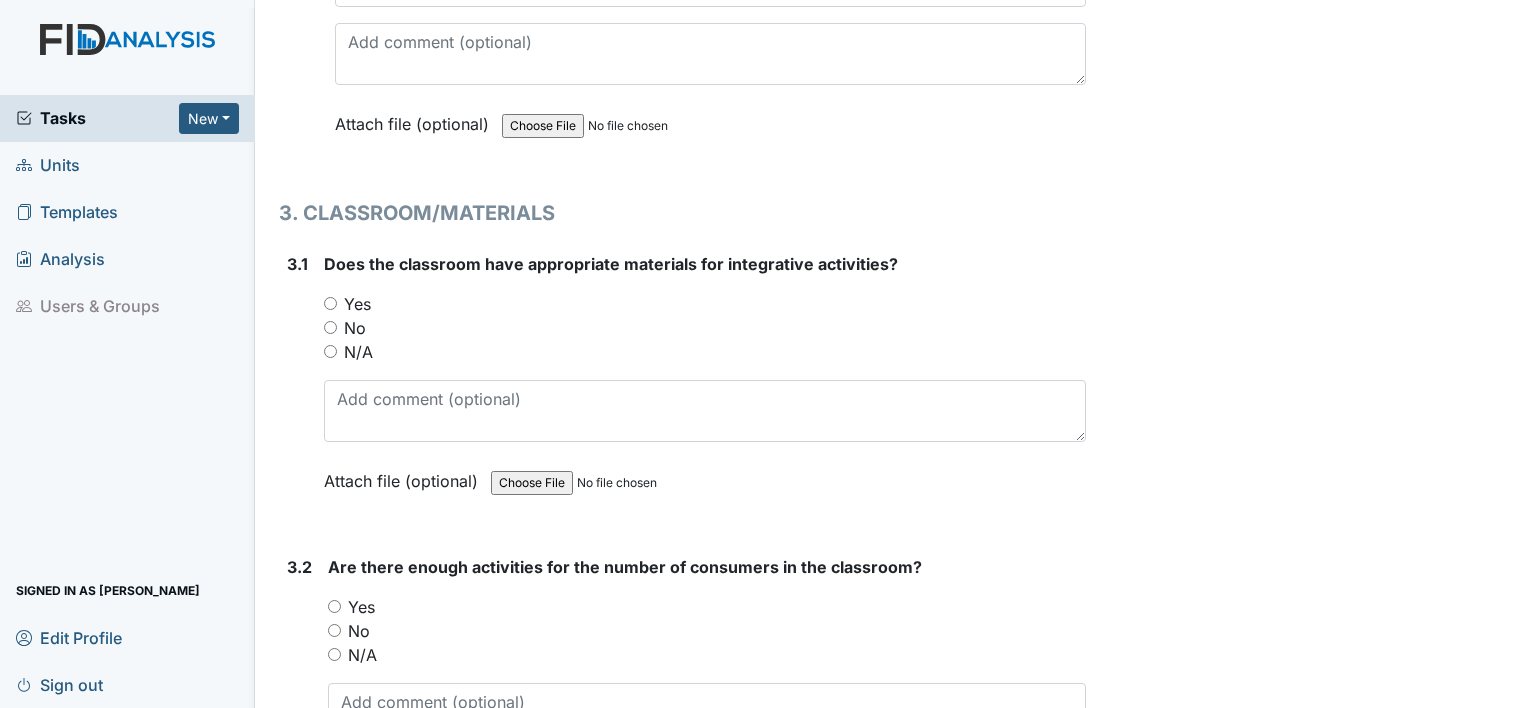 click on "Yes" at bounding box center [330, 303] 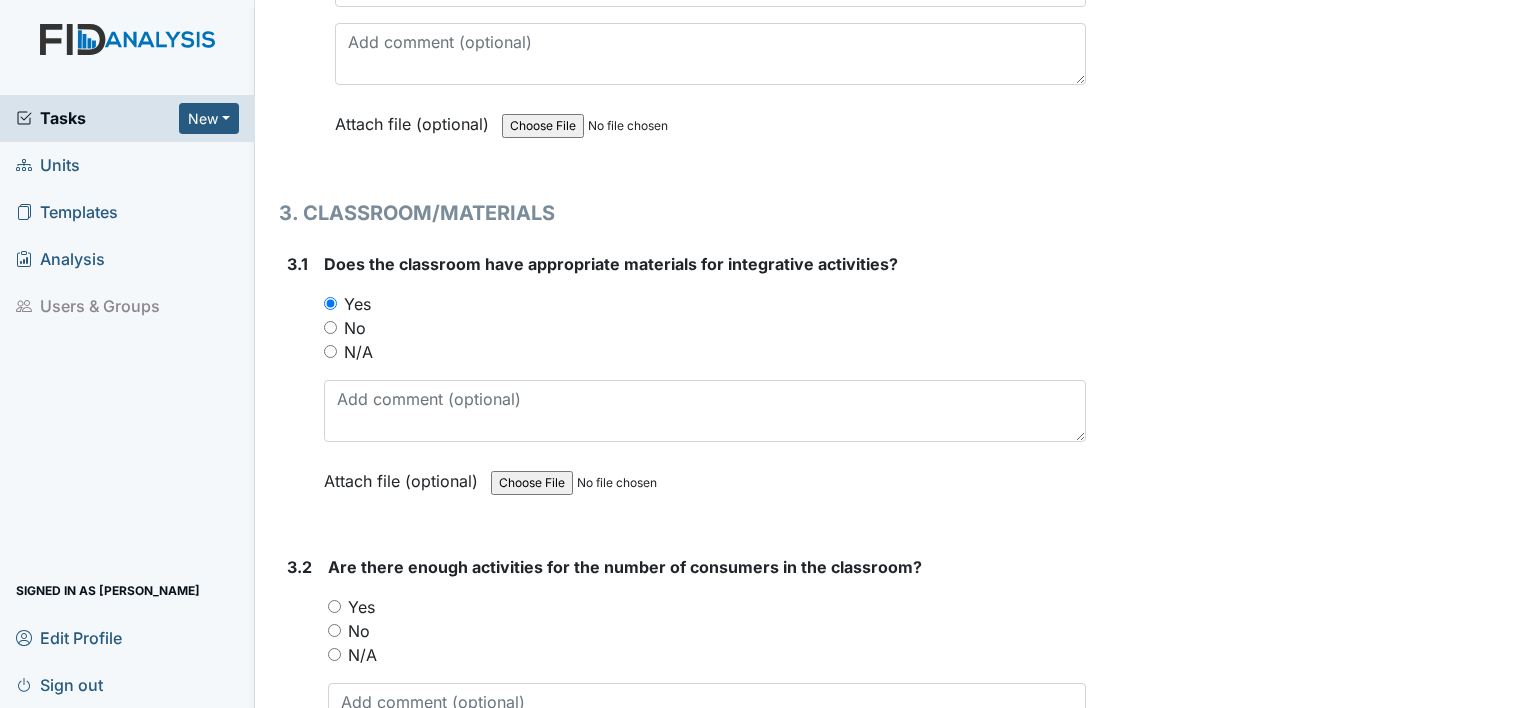 click on "Yes" at bounding box center (334, 606) 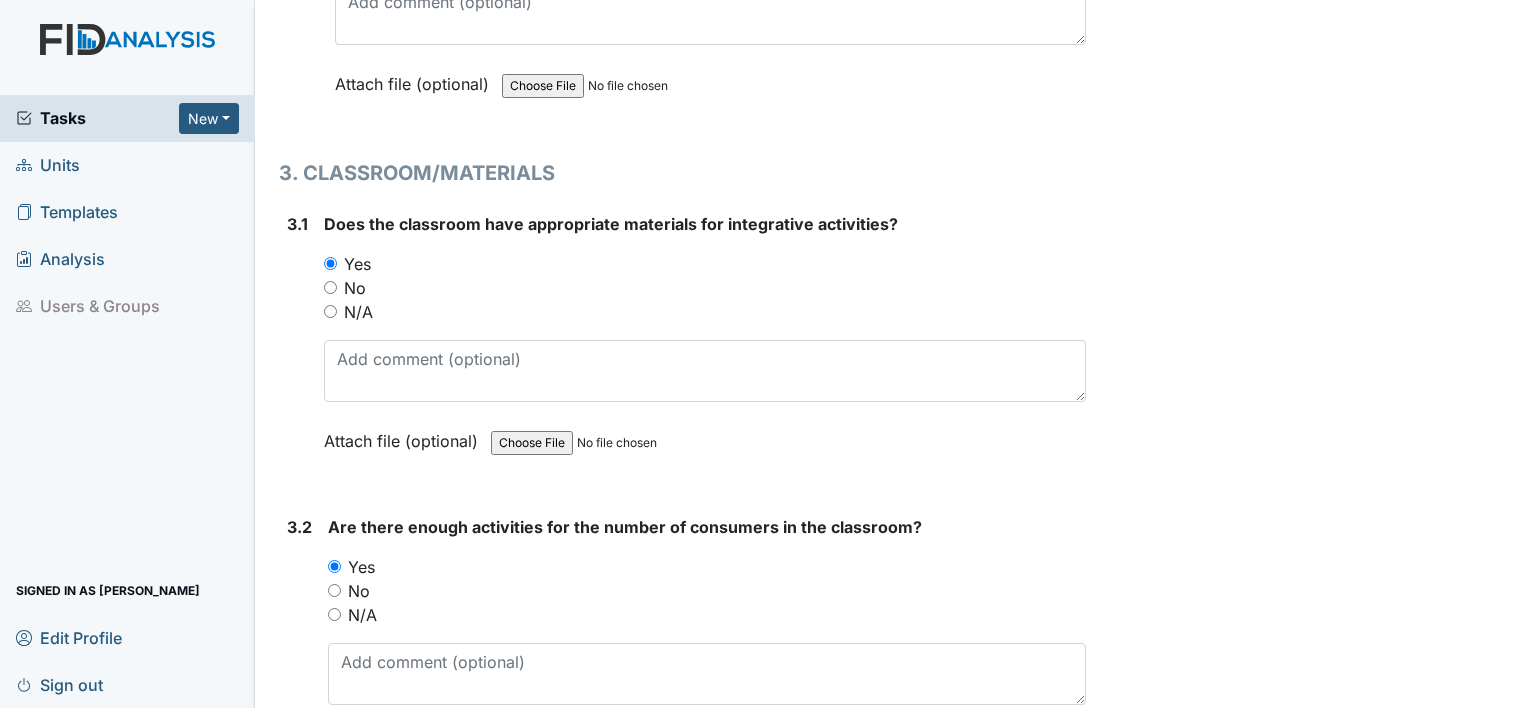 scroll, scrollTop: 8138, scrollLeft: 0, axis: vertical 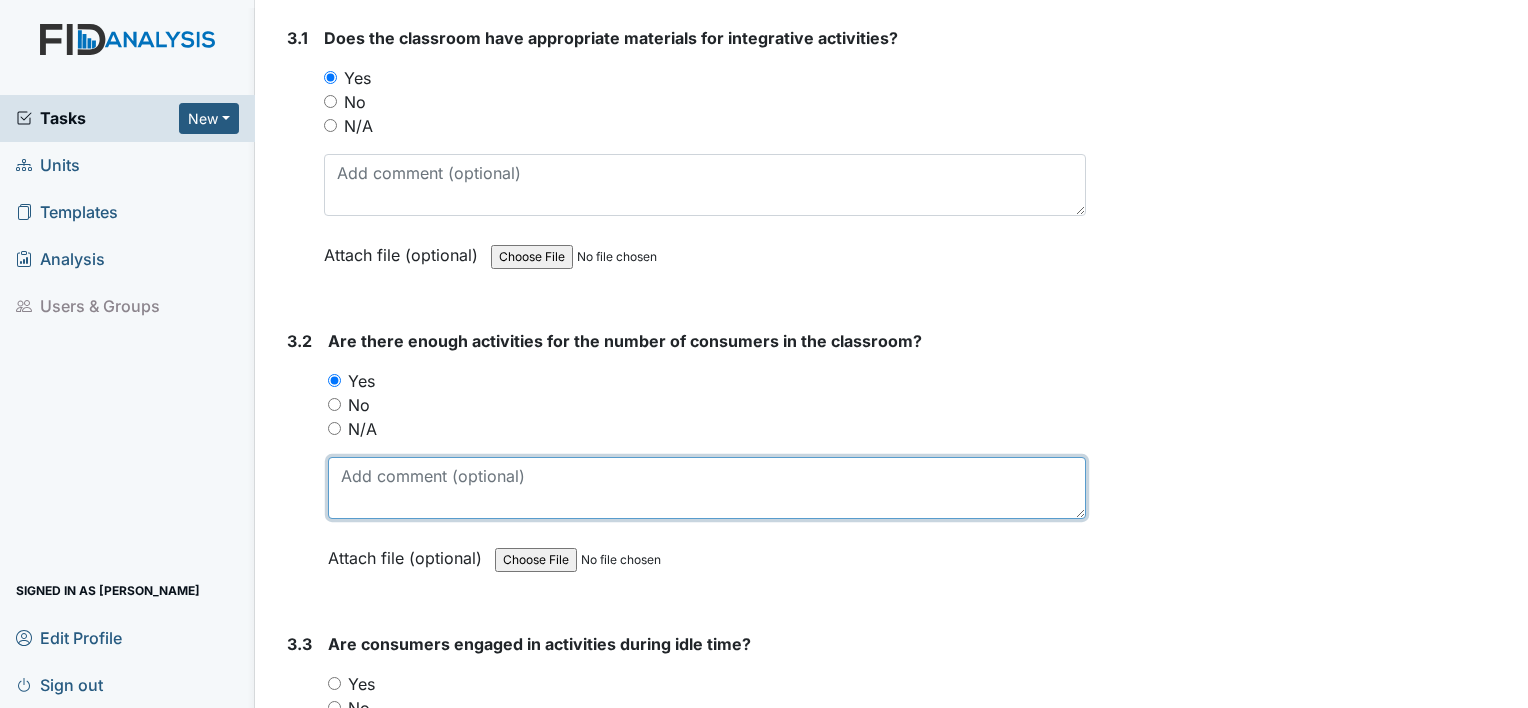 click at bounding box center (707, 488) 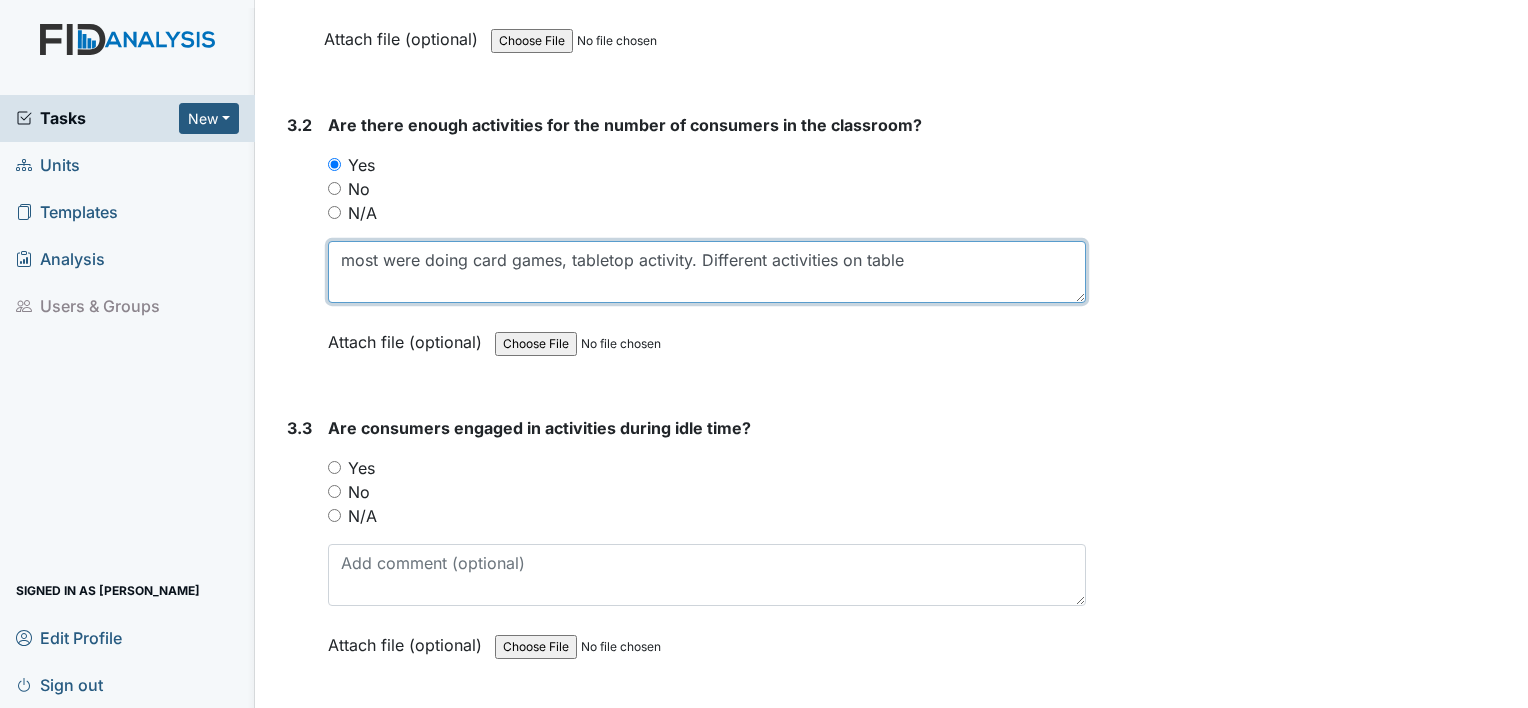 scroll, scrollTop: 8358, scrollLeft: 0, axis: vertical 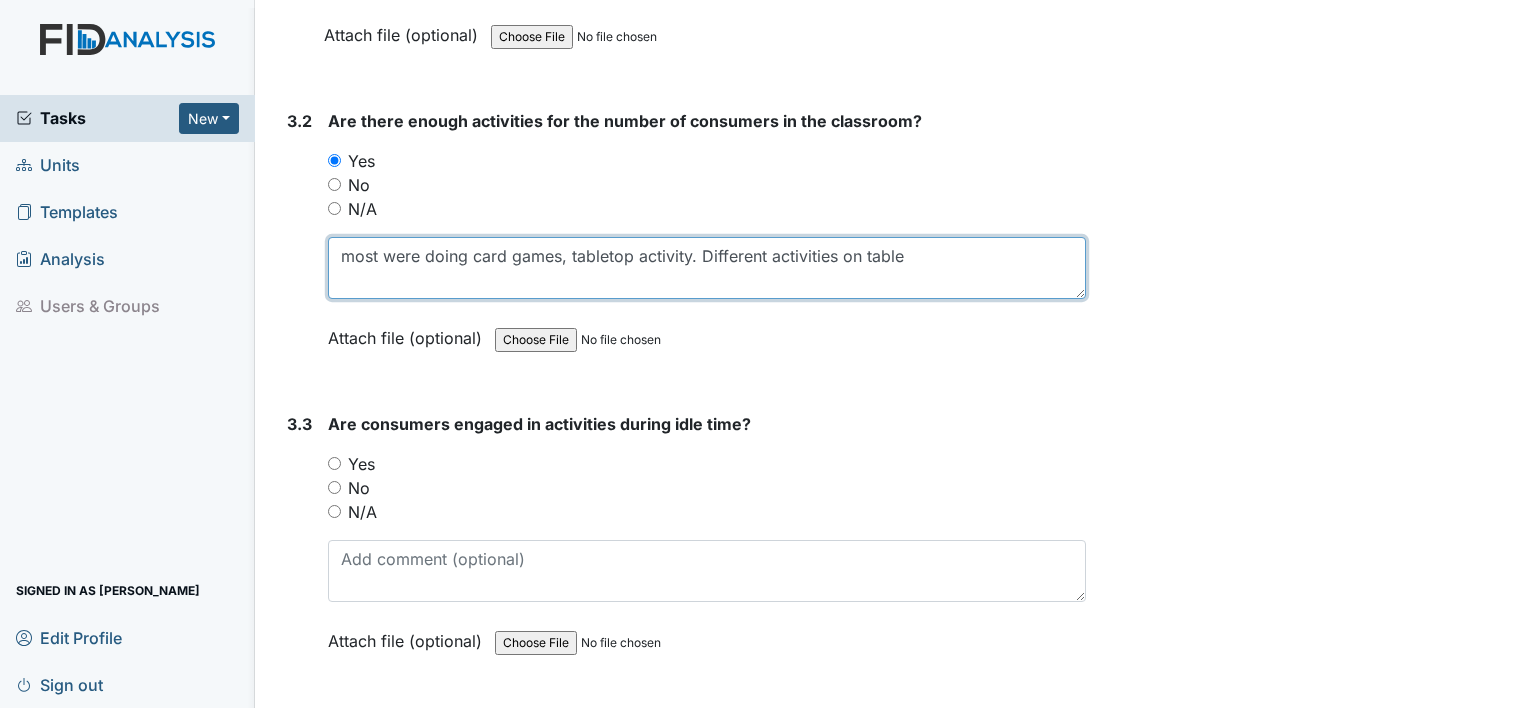 type on "most were doing card games, tabletop activity. Different activities on table" 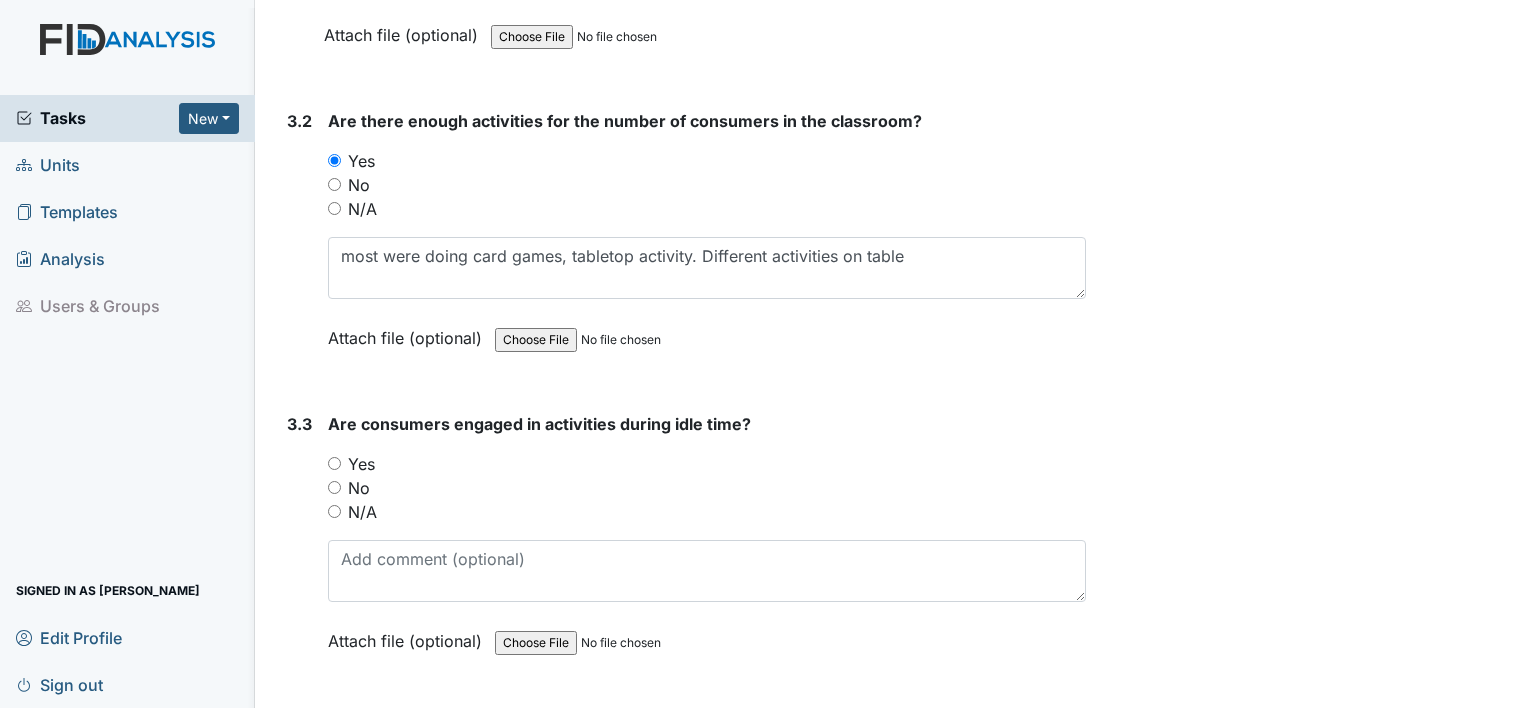 click on "Yes" at bounding box center (334, 463) 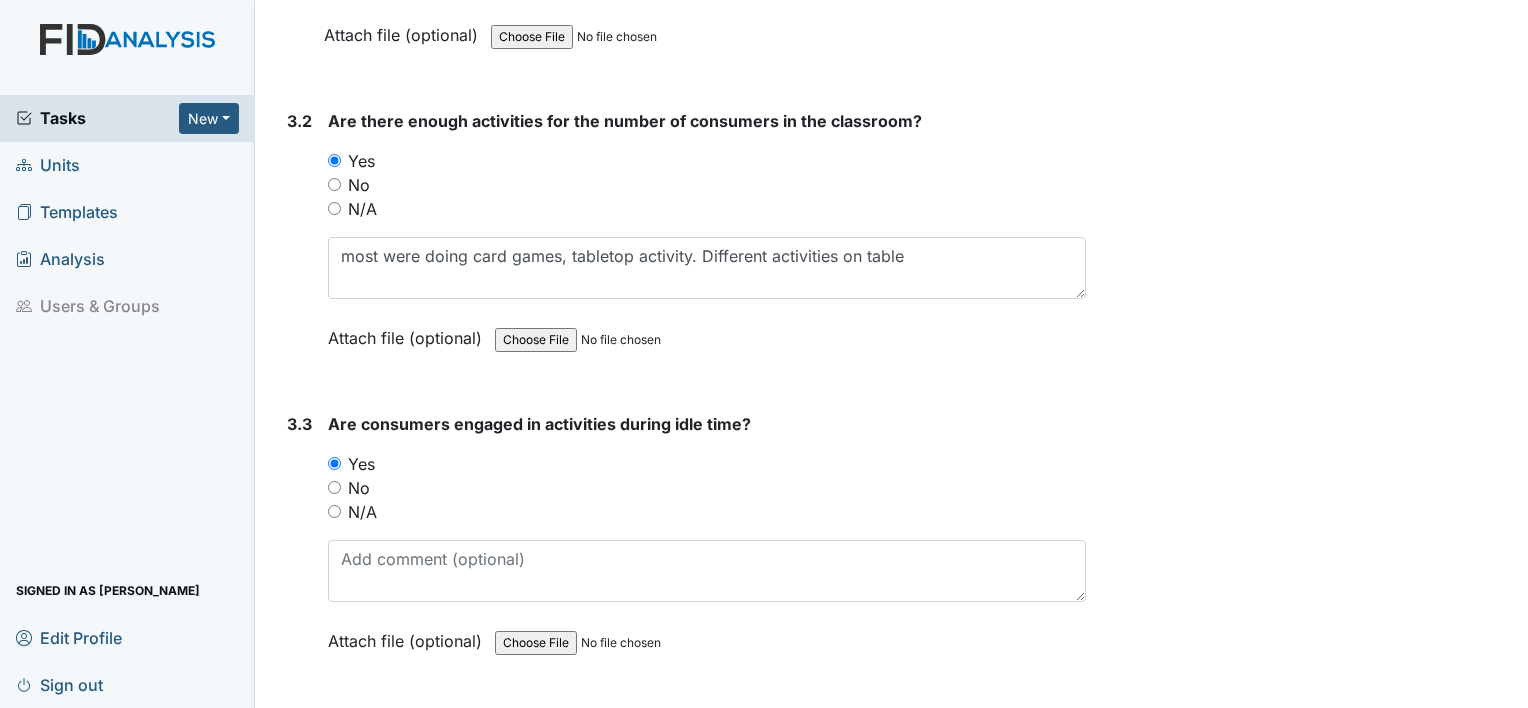click on "Yes" at bounding box center [334, 463] 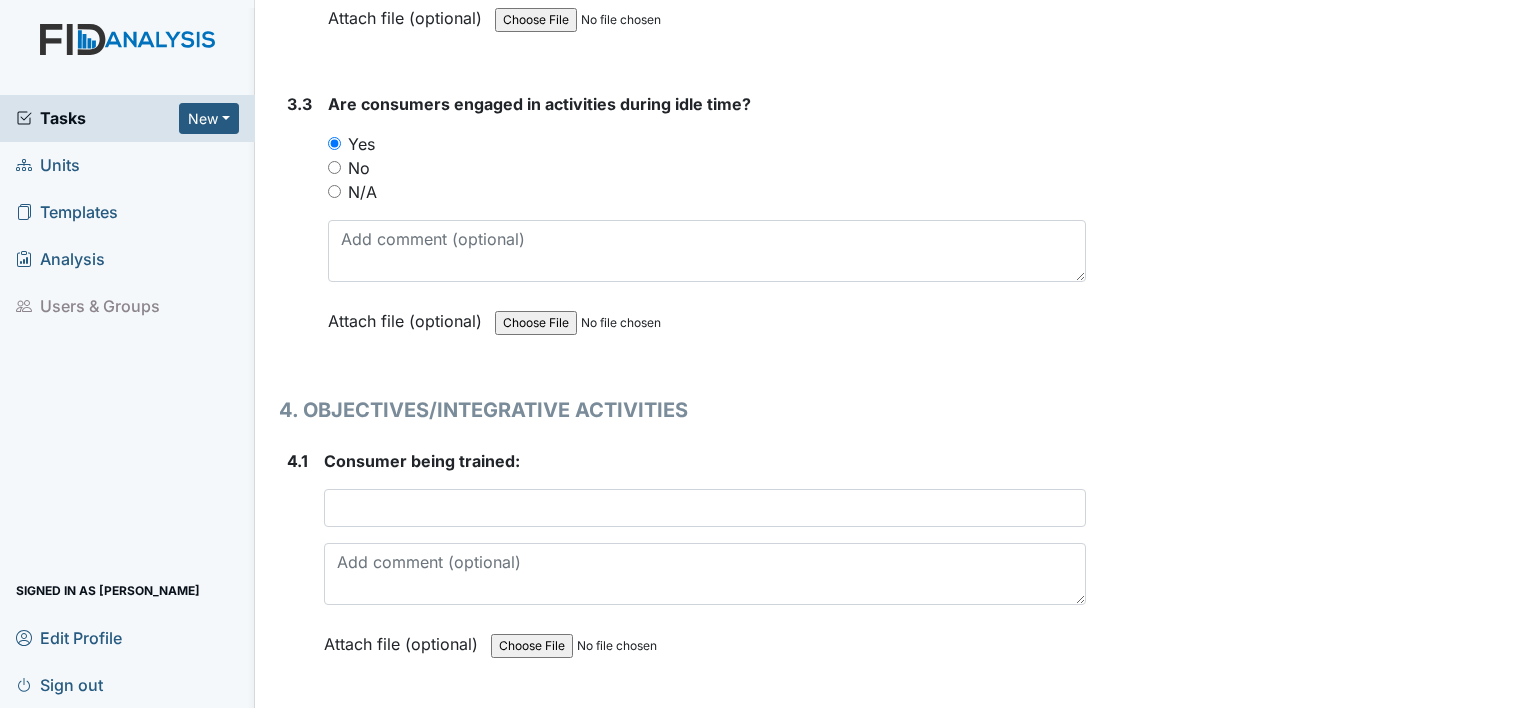 scroll, scrollTop: 8718, scrollLeft: 0, axis: vertical 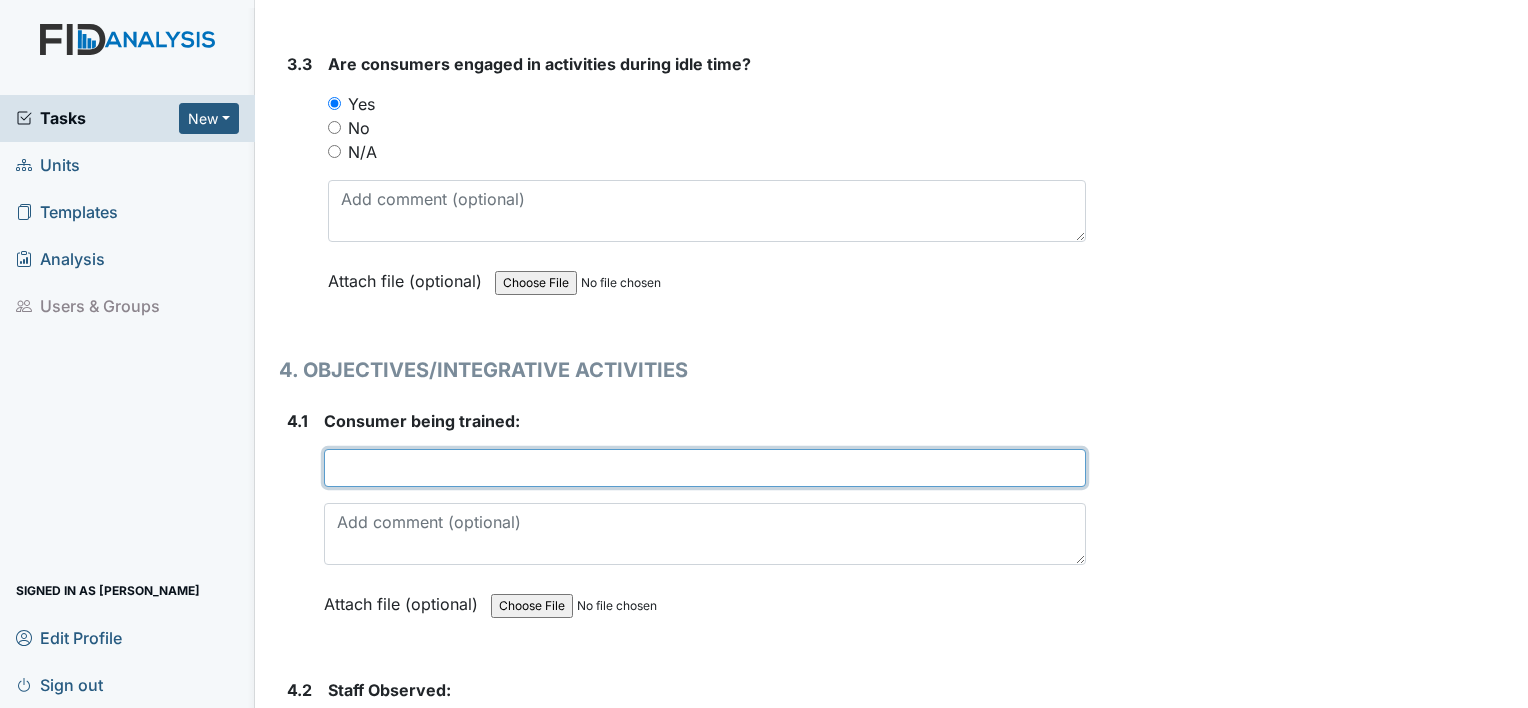click at bounding box center (705, 468) 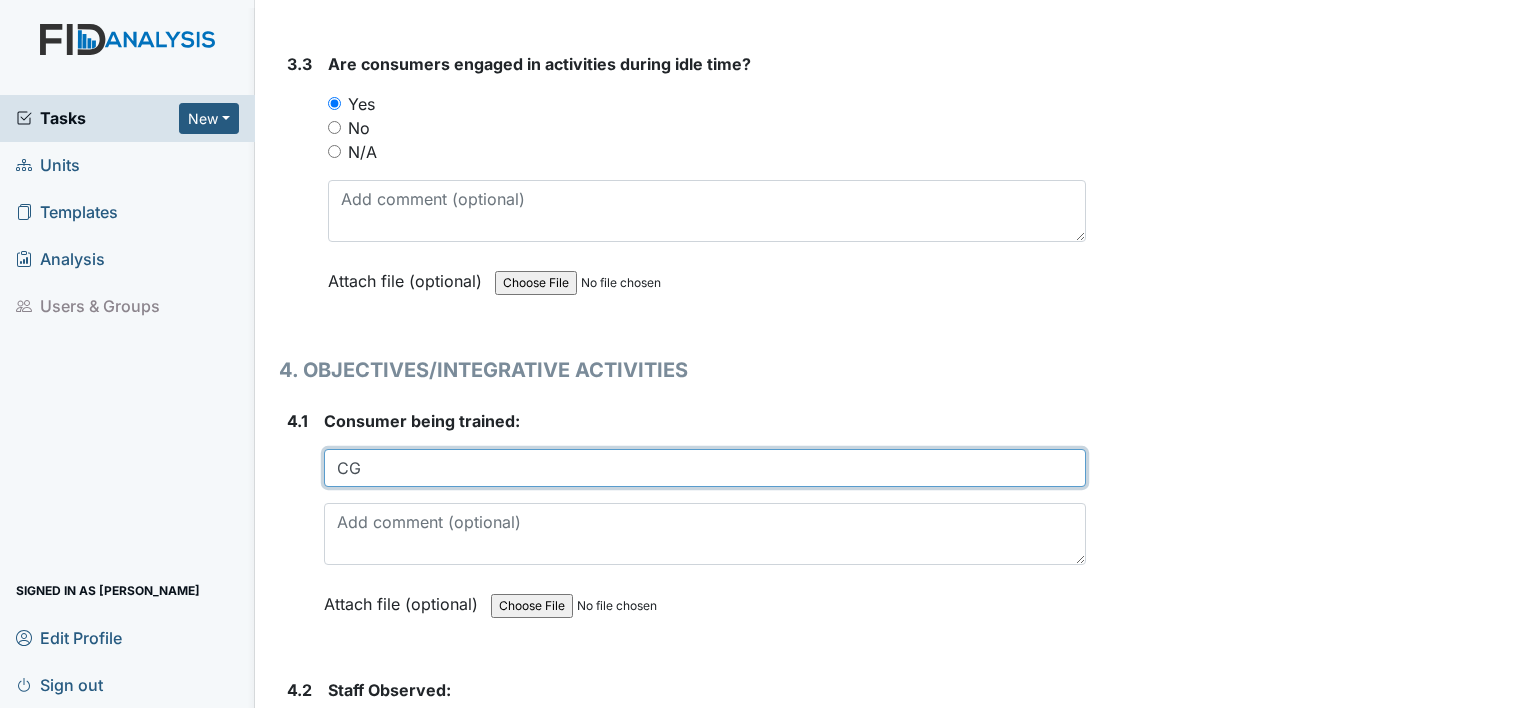type on "CG" 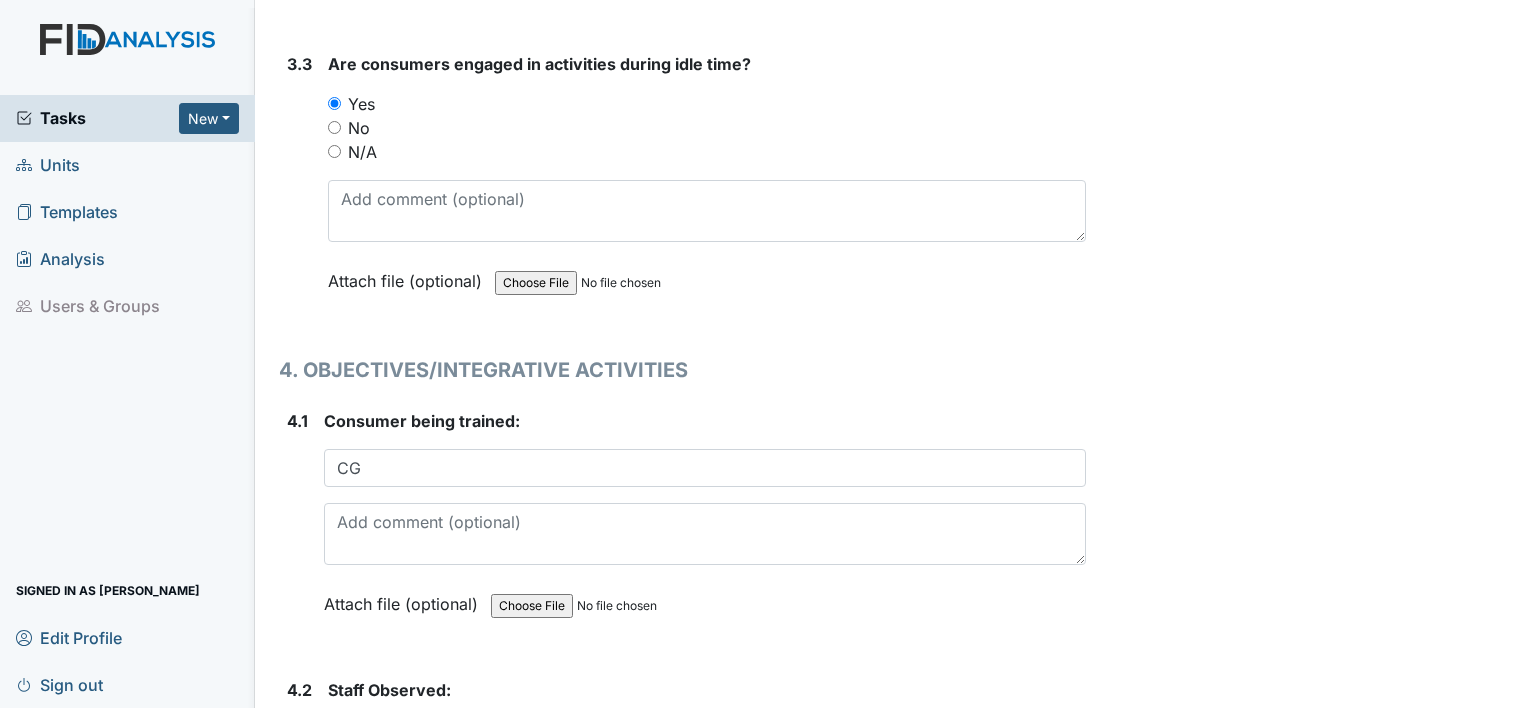 click at bounding box center (707, 737) 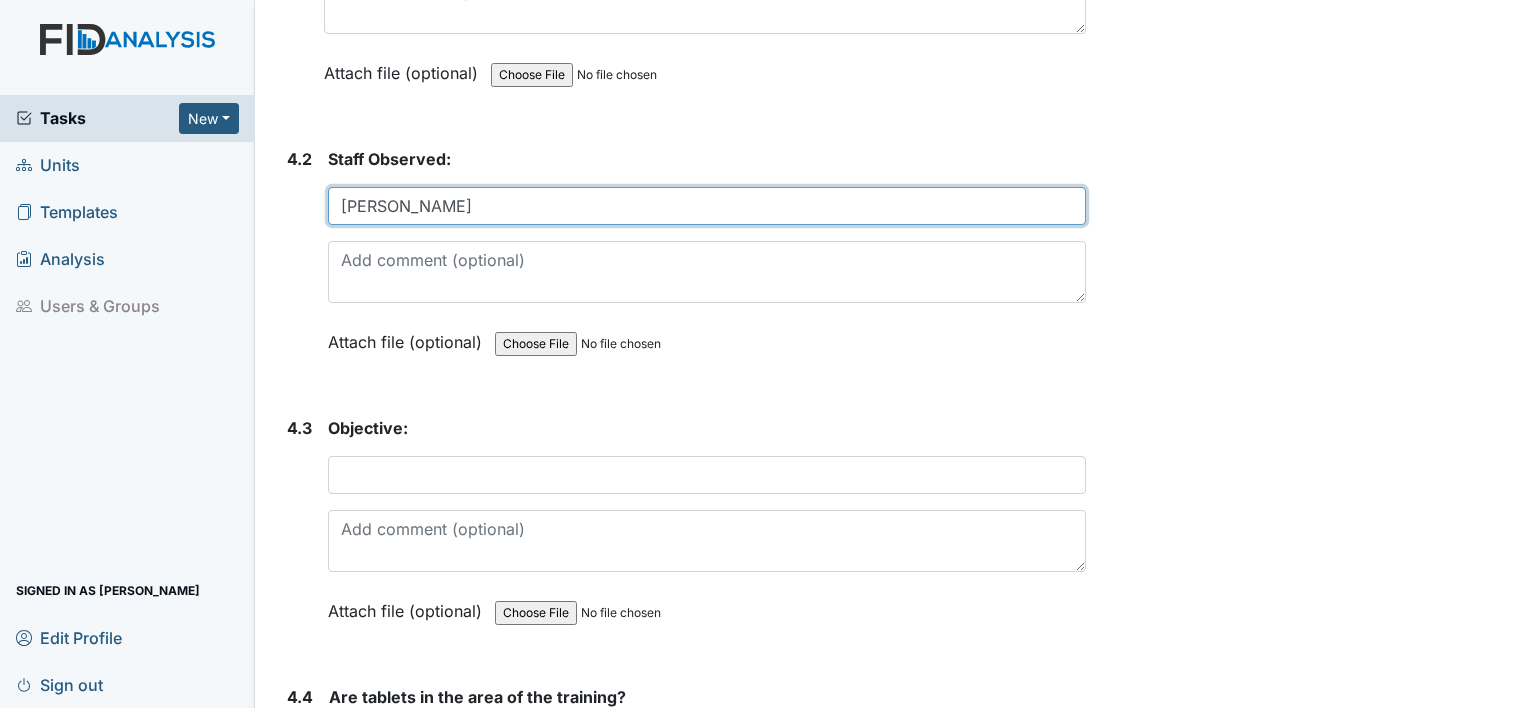 scroll, scrollTop: 9255, scrollLeft: 0, axis: vertical 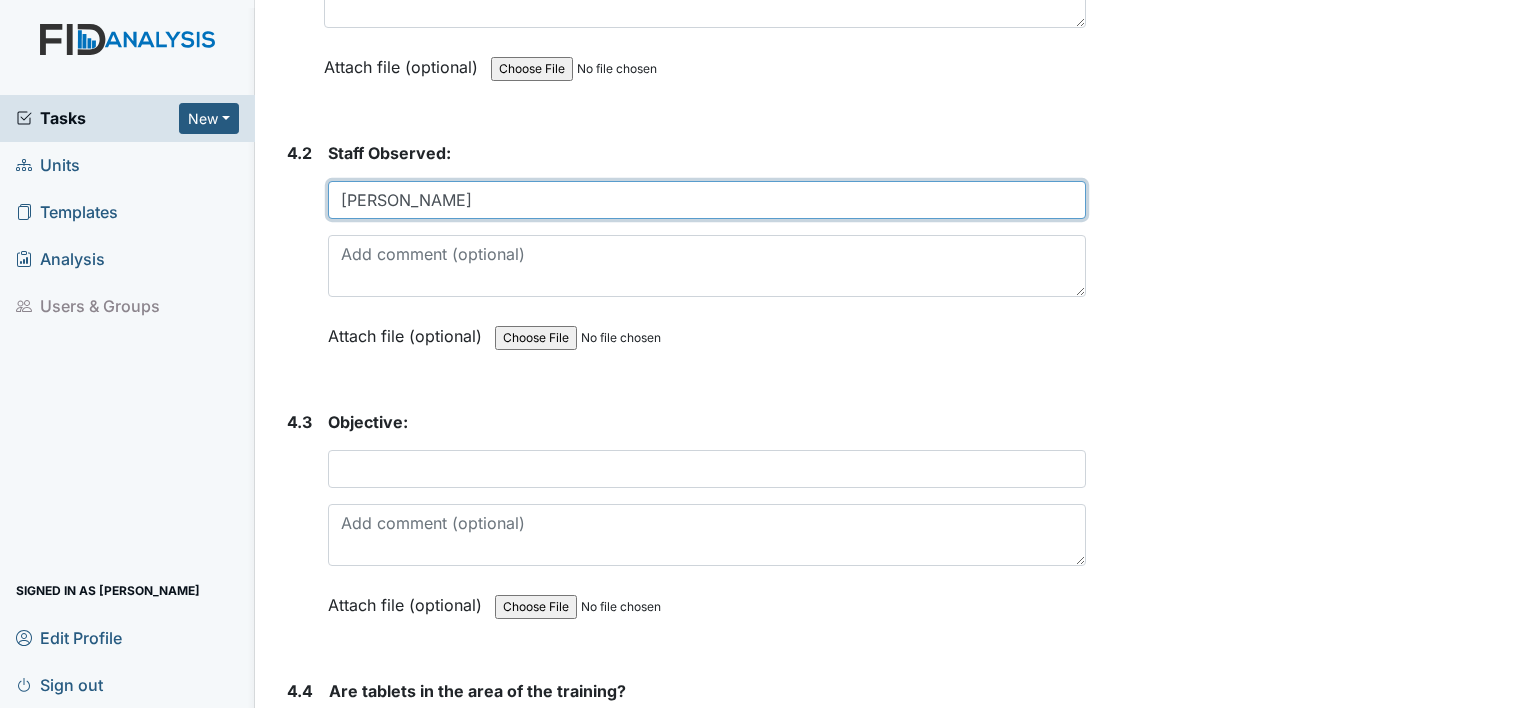 type on "Ayanna P" 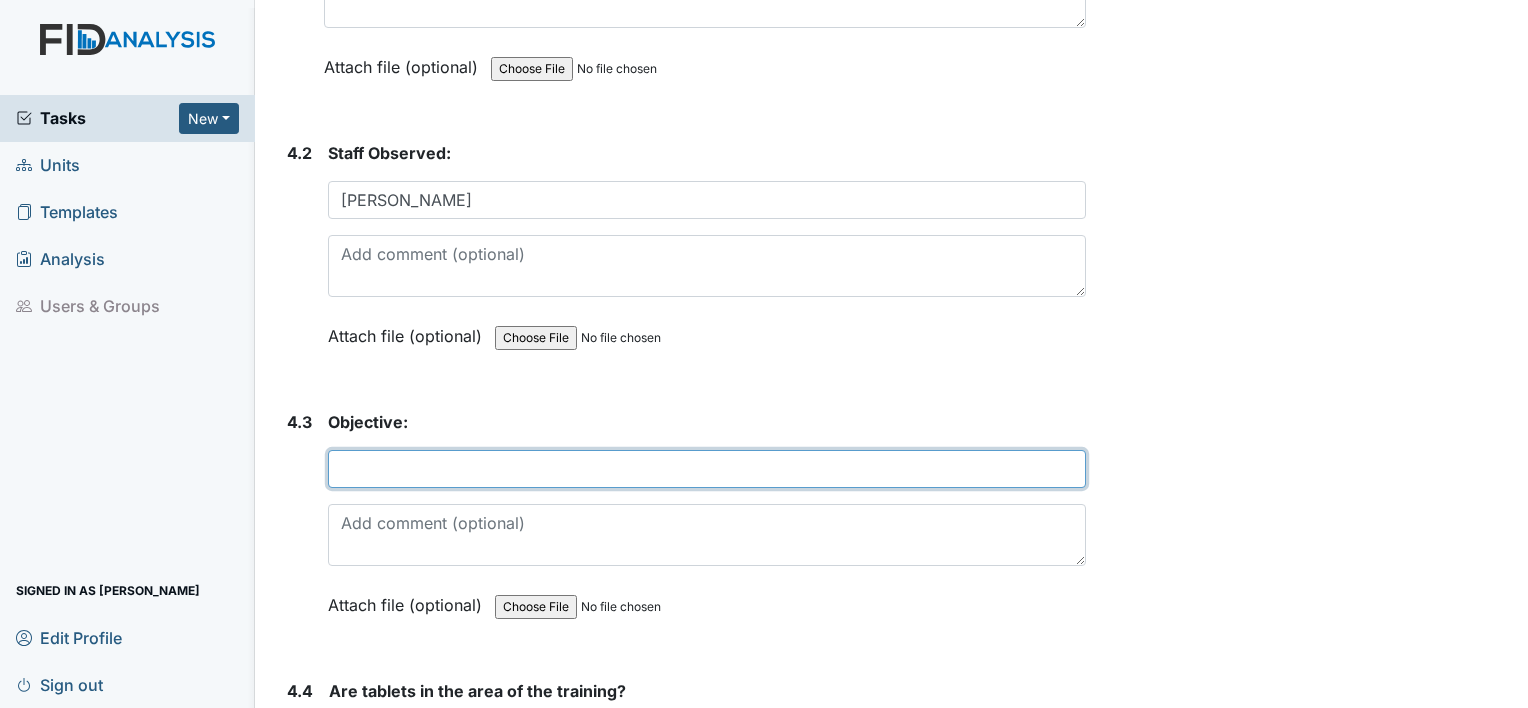 click at bounding box center (707, 469) 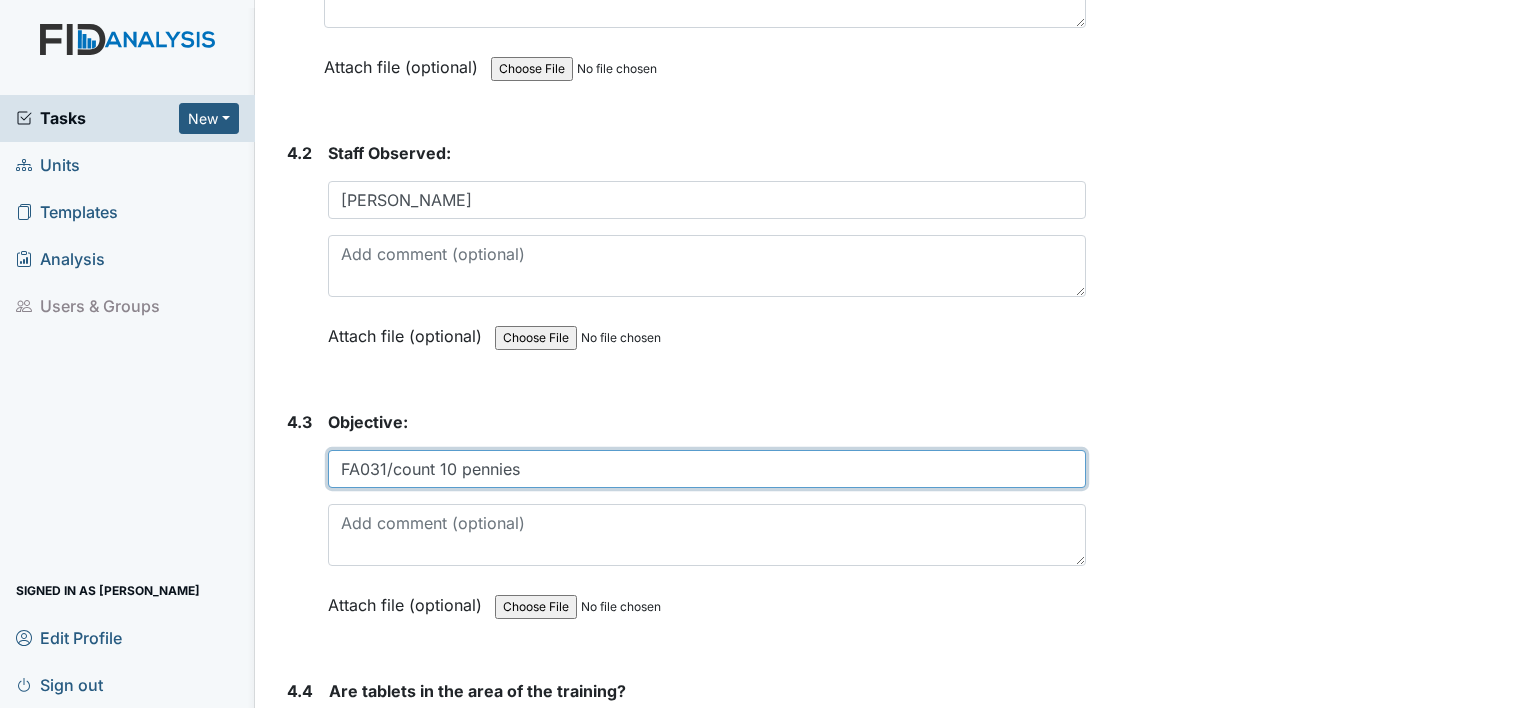 type on "FA031/count 10 pennies" 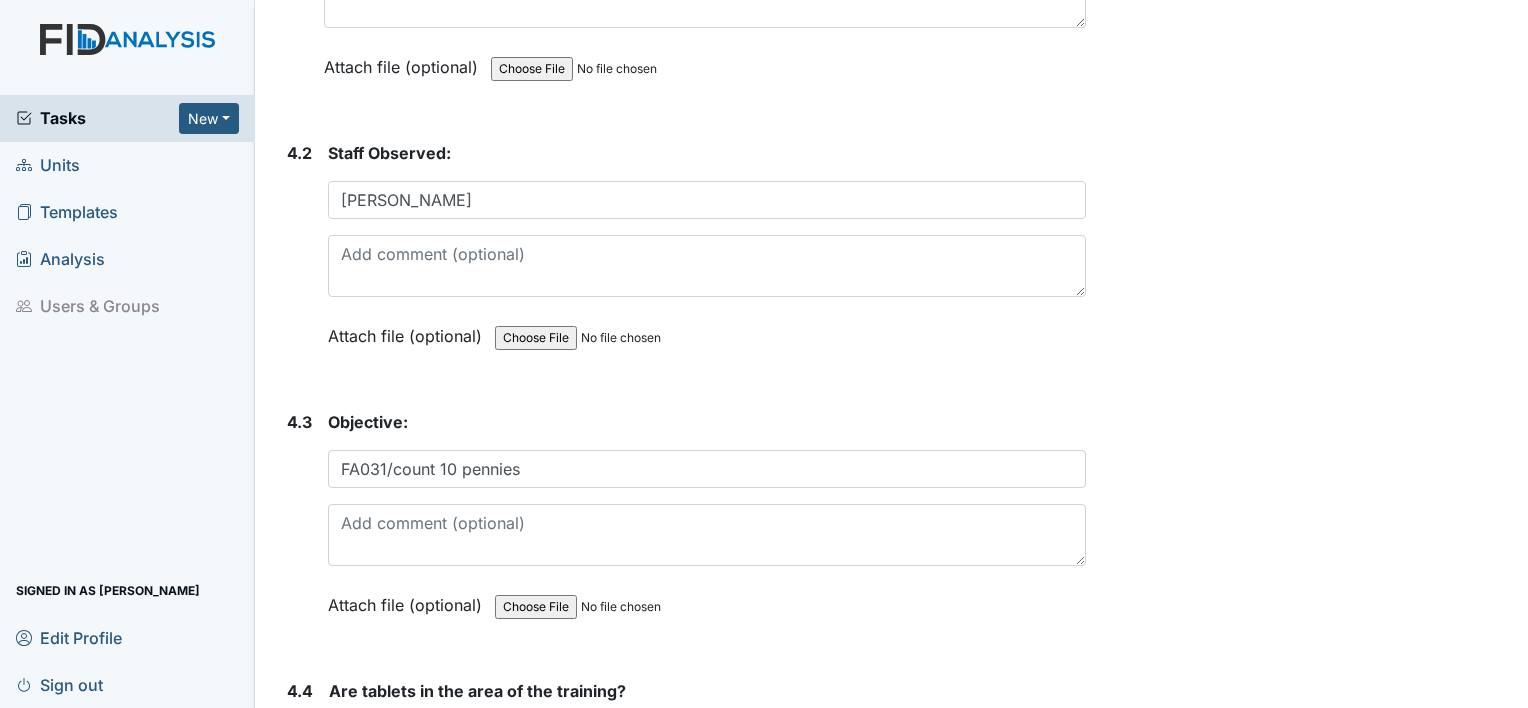 click on "Yes" at bounding box center [335, 730] 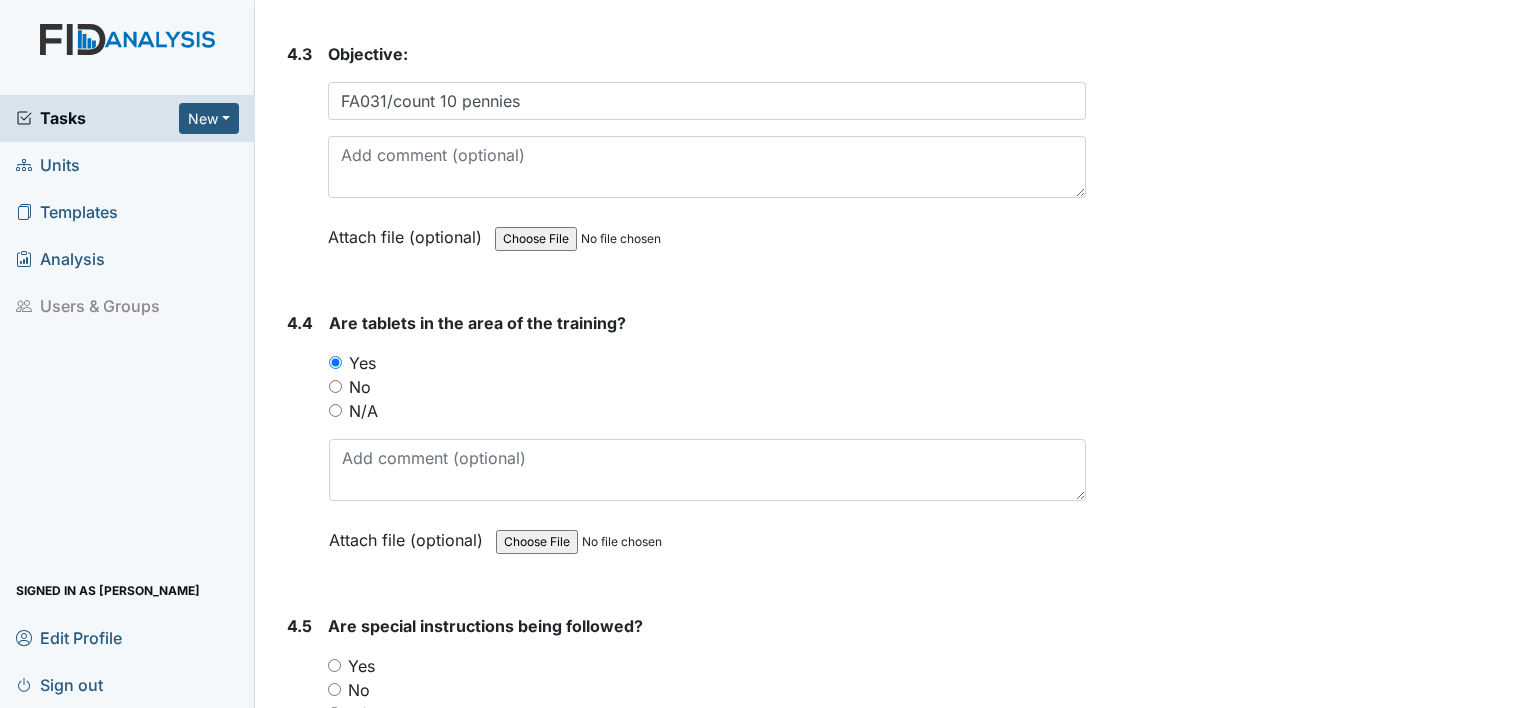 scroll, scrollTop: 9658, scrollLeft: 0, axis: vertical 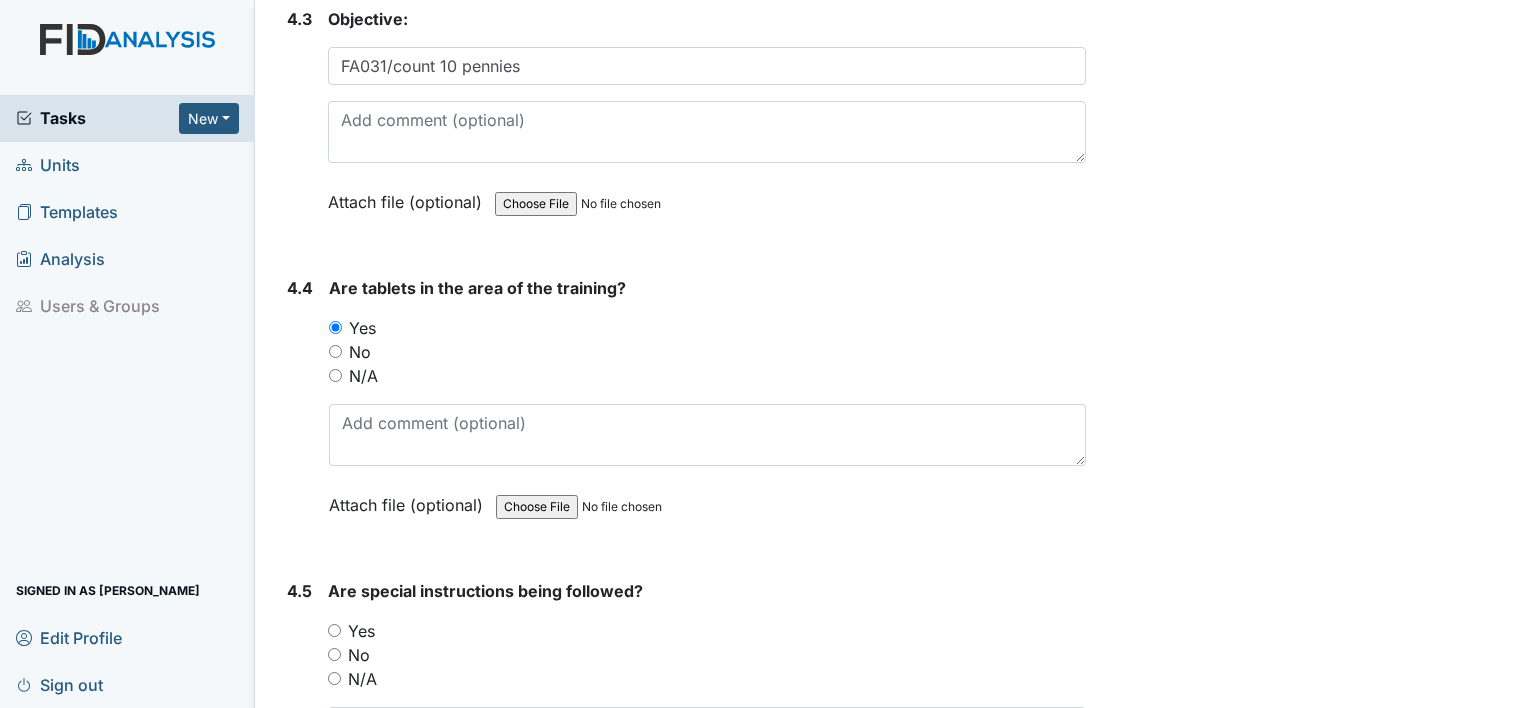click on "Yes" at bounding box center [334, 630] 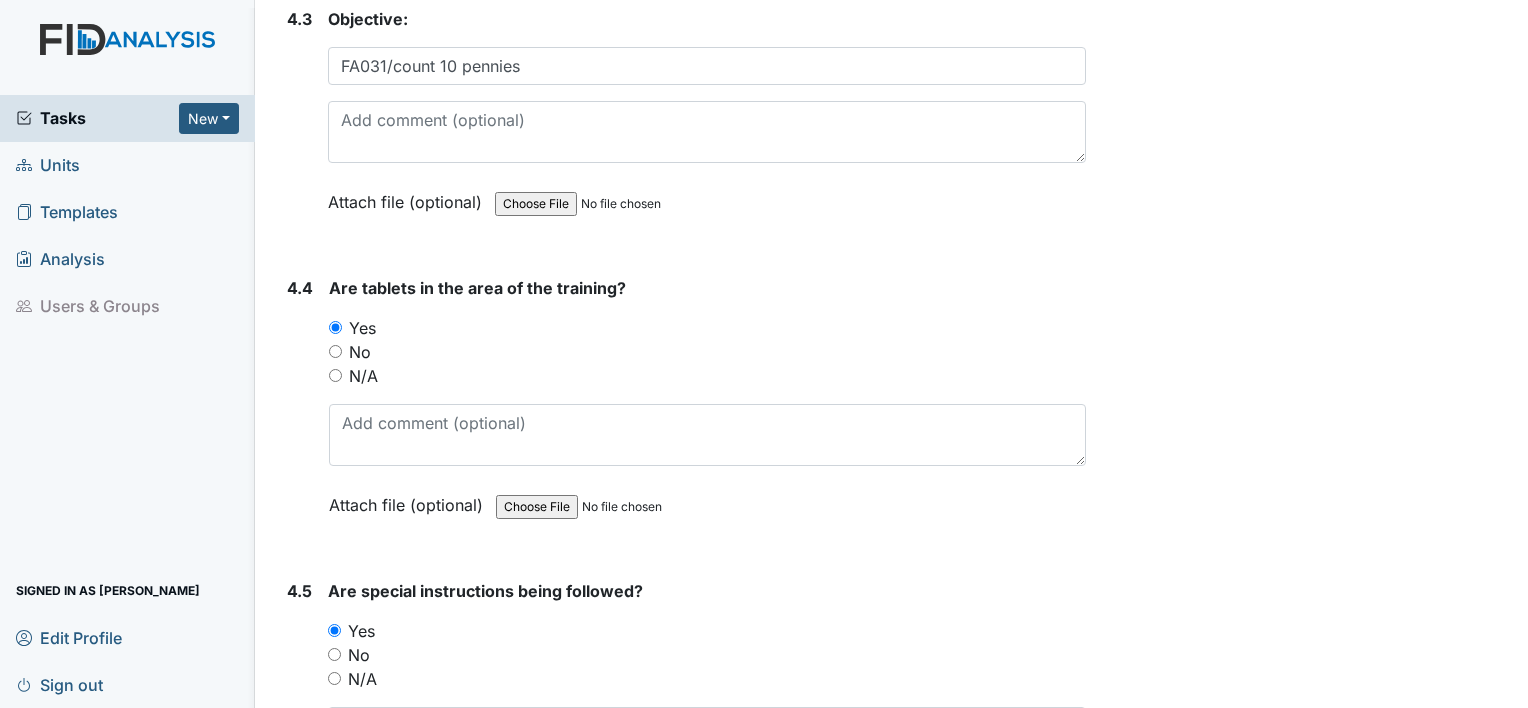 click on "Tasks
New
Form
Inspection
Document
Bundle
Units
Templates
Analysis
Users & Groups
Signed in as Marsha Davis
Edit Profile
Sign out
Assign Form
Assign Inspection
Assign Document
Assign Bundle
Inspection:
Random Day Program Inspection
ID:
#00011160
Open
Autosaving...
Location:
New Bern DP
Assignee:
Marsha Davis
Creator:
Marsha Davis
Remediator:
Unit Managers
Approver:
Donna Smith
Created:
Jul 14, 2025
Due:
Jul 28, 2025
1. ENVIRONMENTAL/OUTSIDE
1.1
Is the area around workshop free of debris?
You must select one of the below options.
Yes
No
N/A
Attach file (optional)
1.2
Yes" at bounding box center [764, 354] 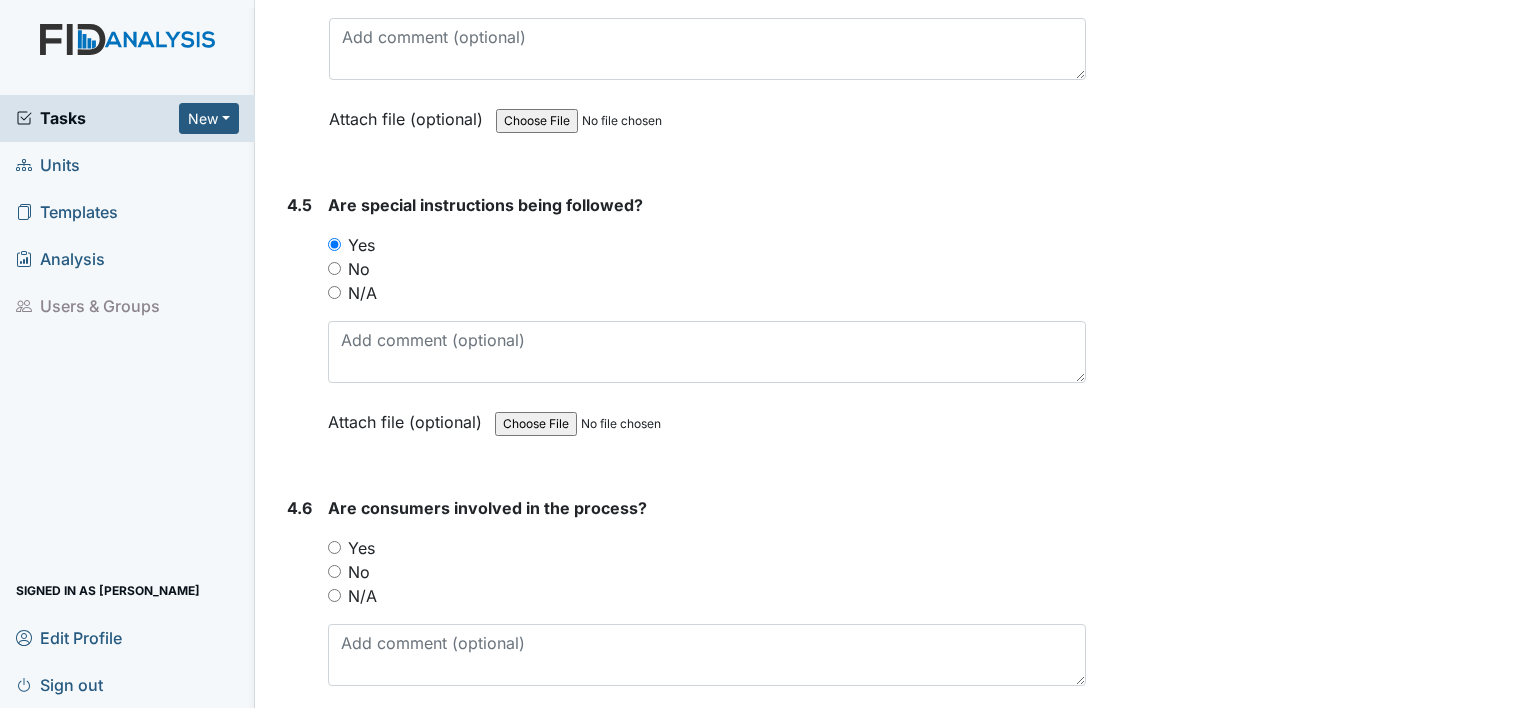 scroll, scrollTop: 10124, scrollLeft: 0, axis: vertical 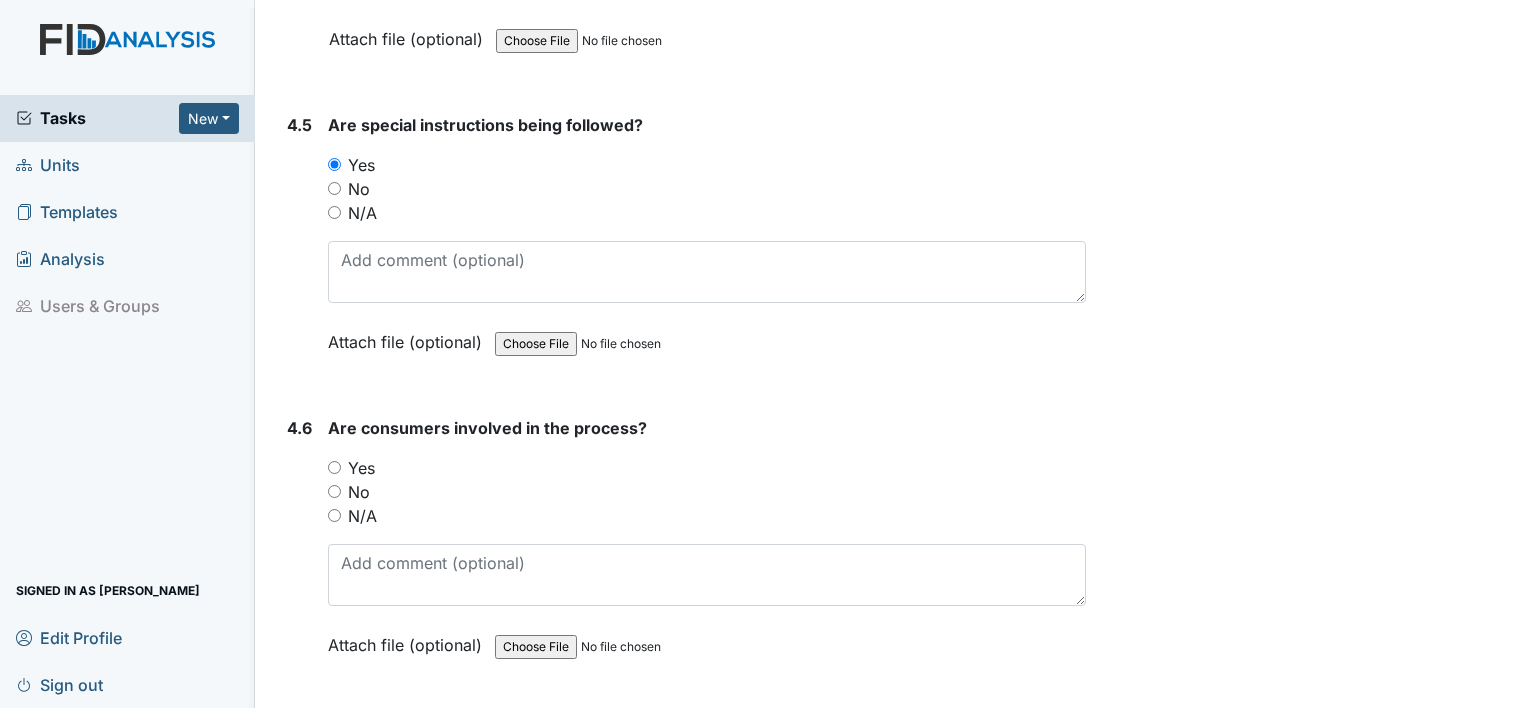 click on "Yes" at bounding box center (334, 467) 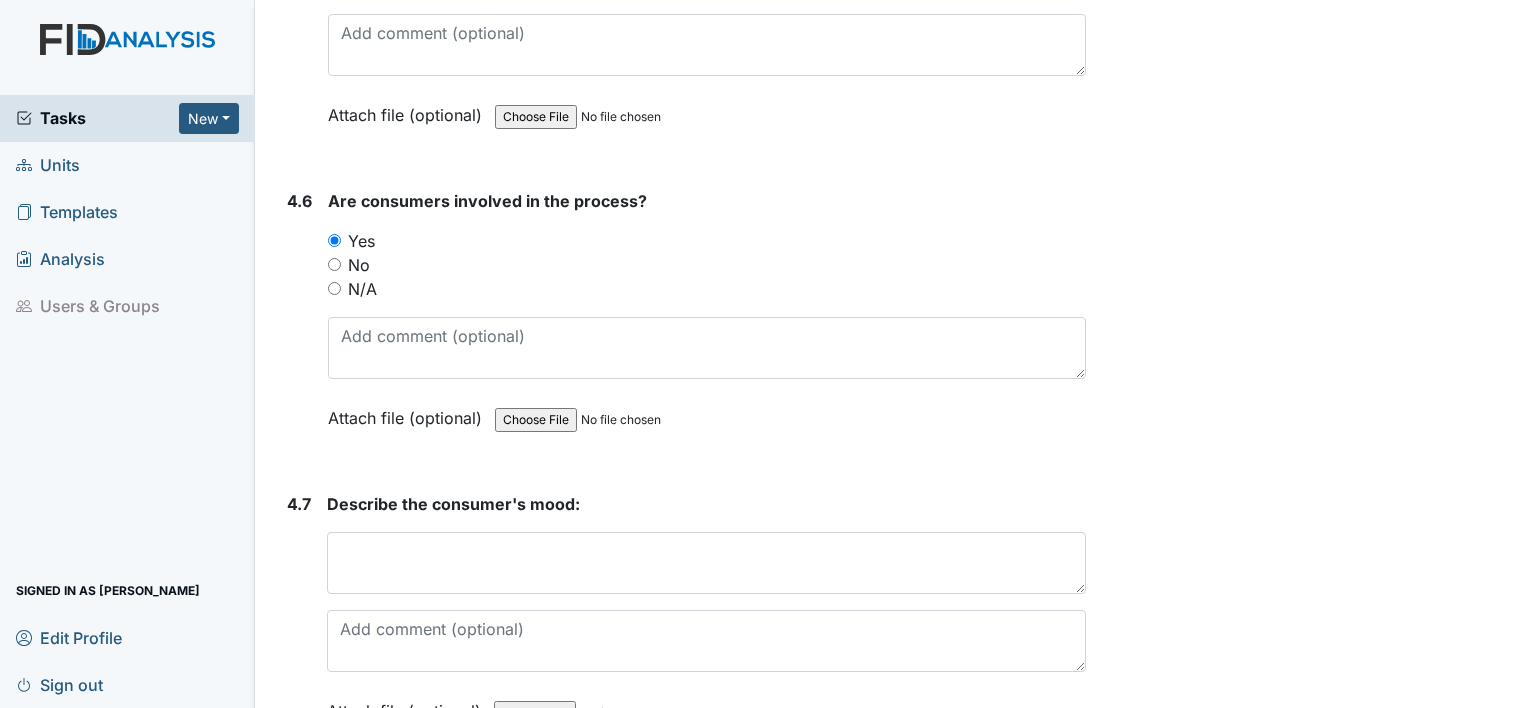scroll, scrollTop: 10431, scrollLeft: 0, axis: vertical 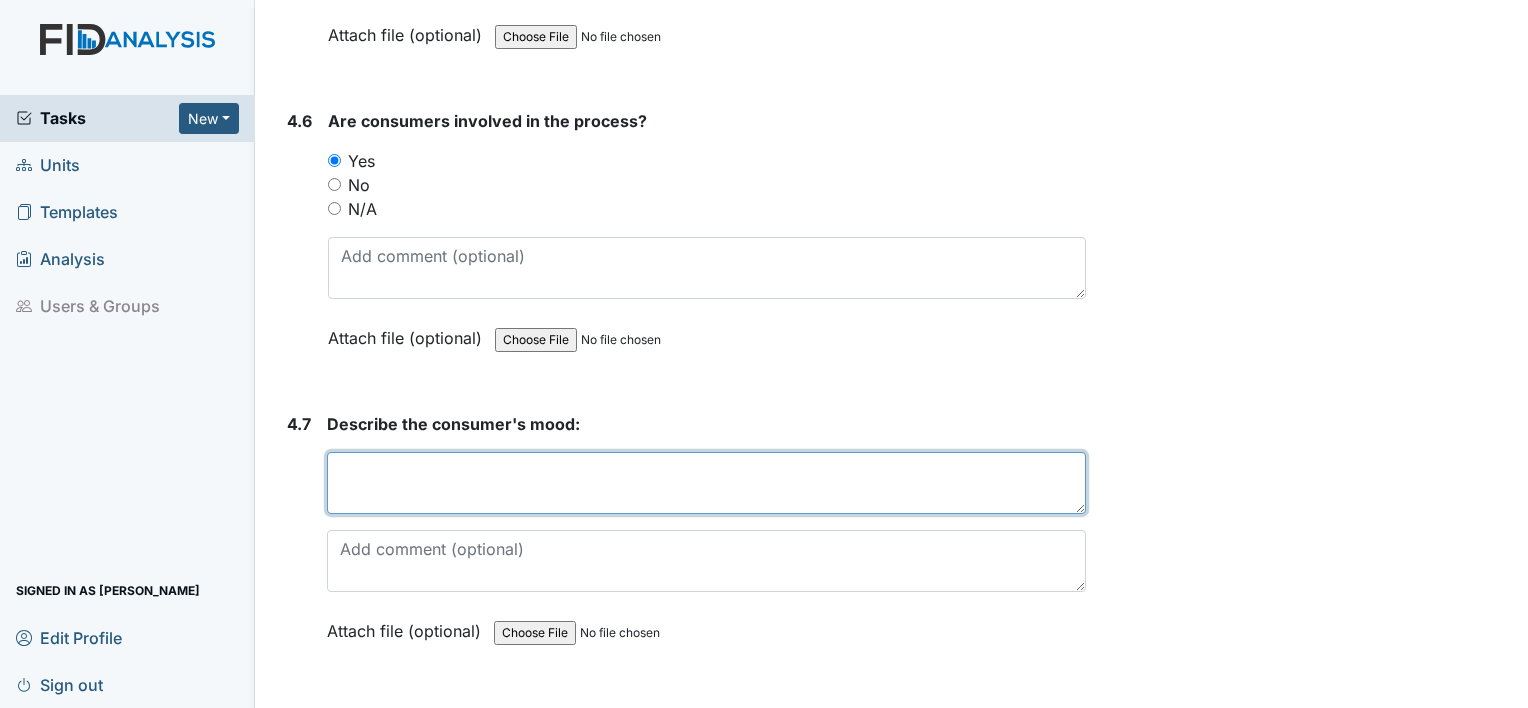 click at bounding box center [706, 483] 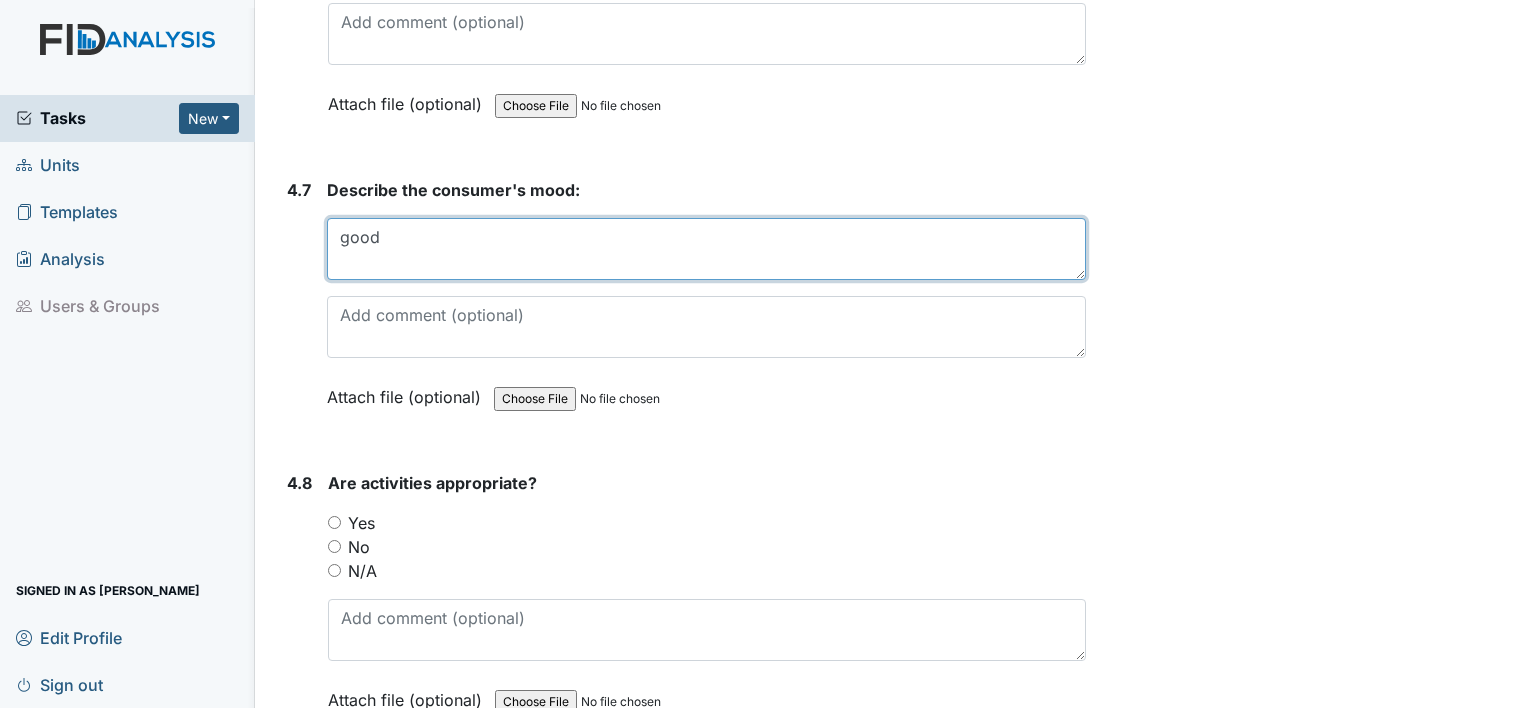 scroll, scrollTop: 10670, scrollLeft: 0, axis: vertical 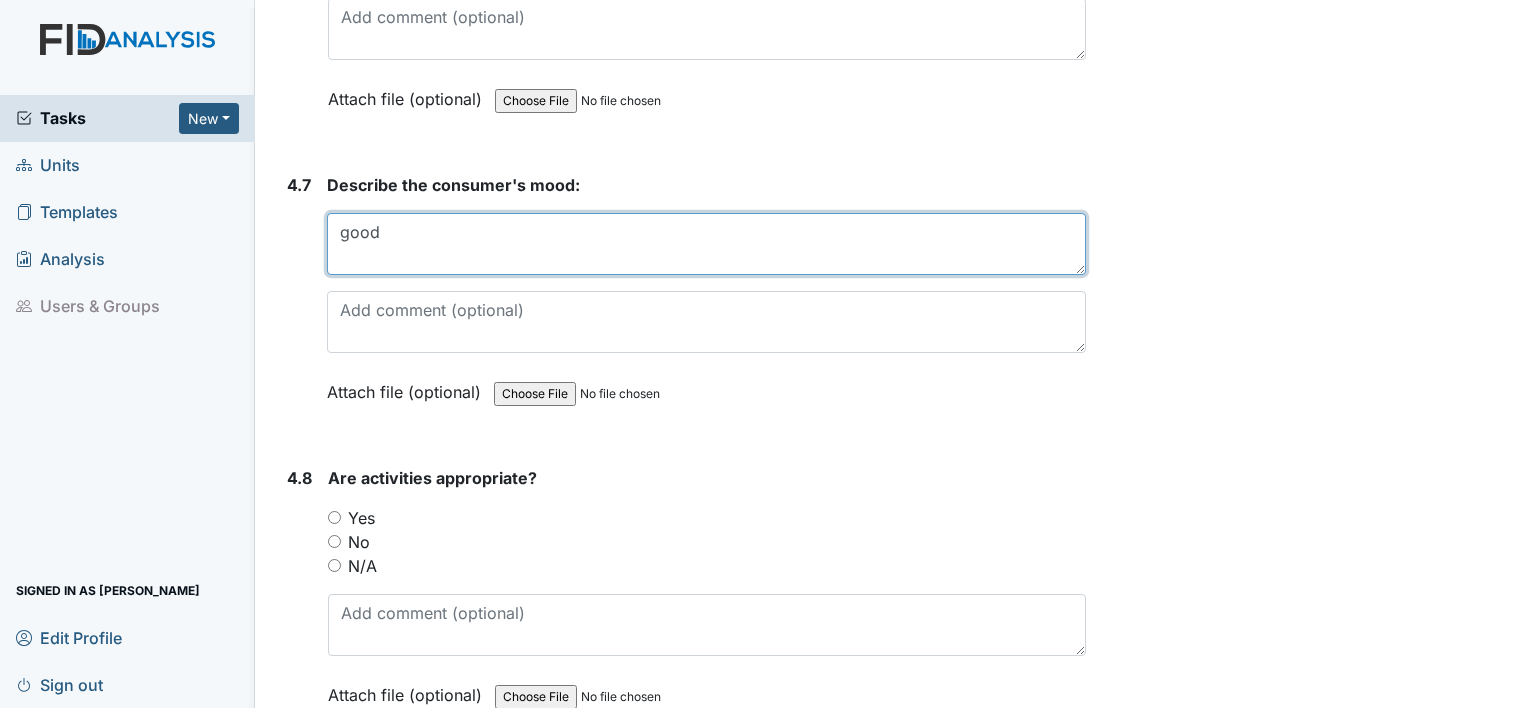 type on "good" 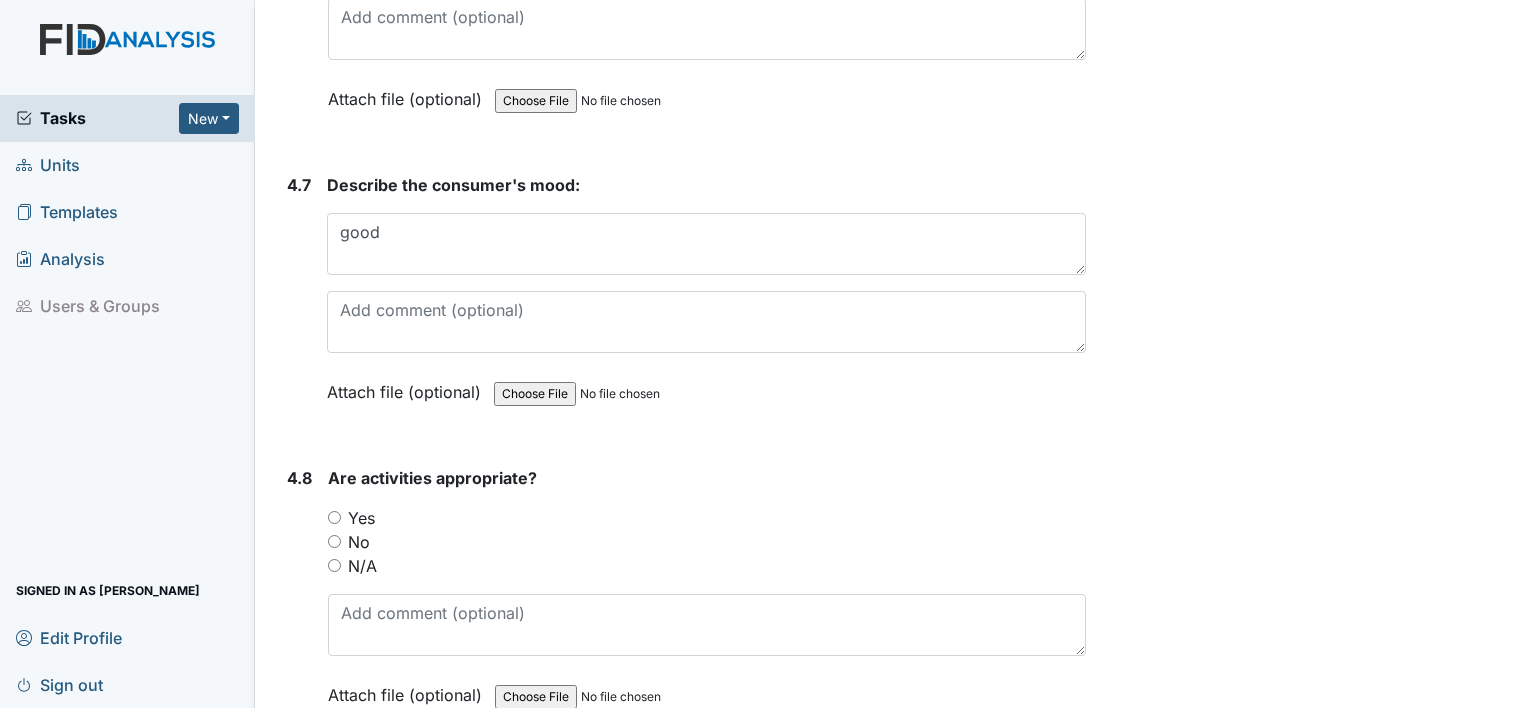 click on "Yes" at bounding box center (334, 517) 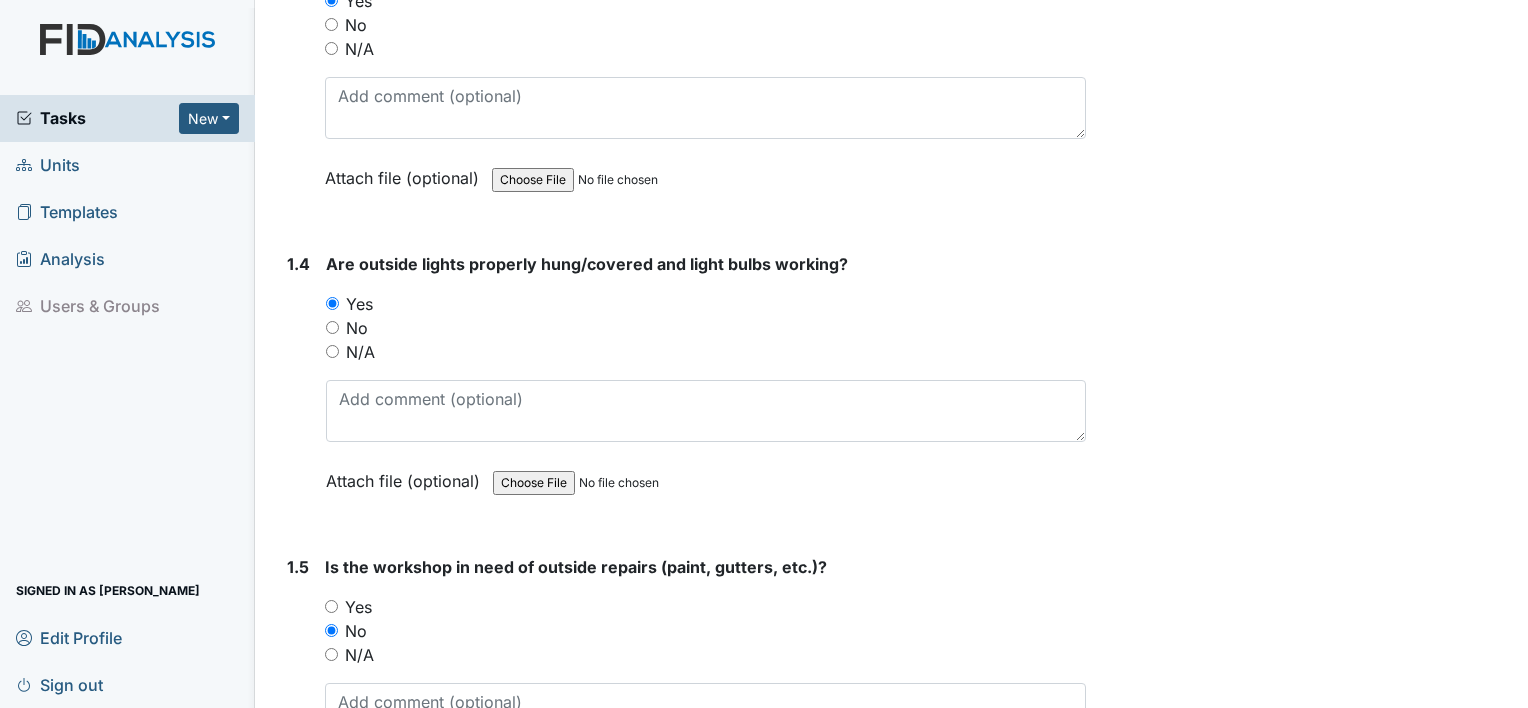 scroll, scrollTop: 0, scrollLeft: 0, axis: both 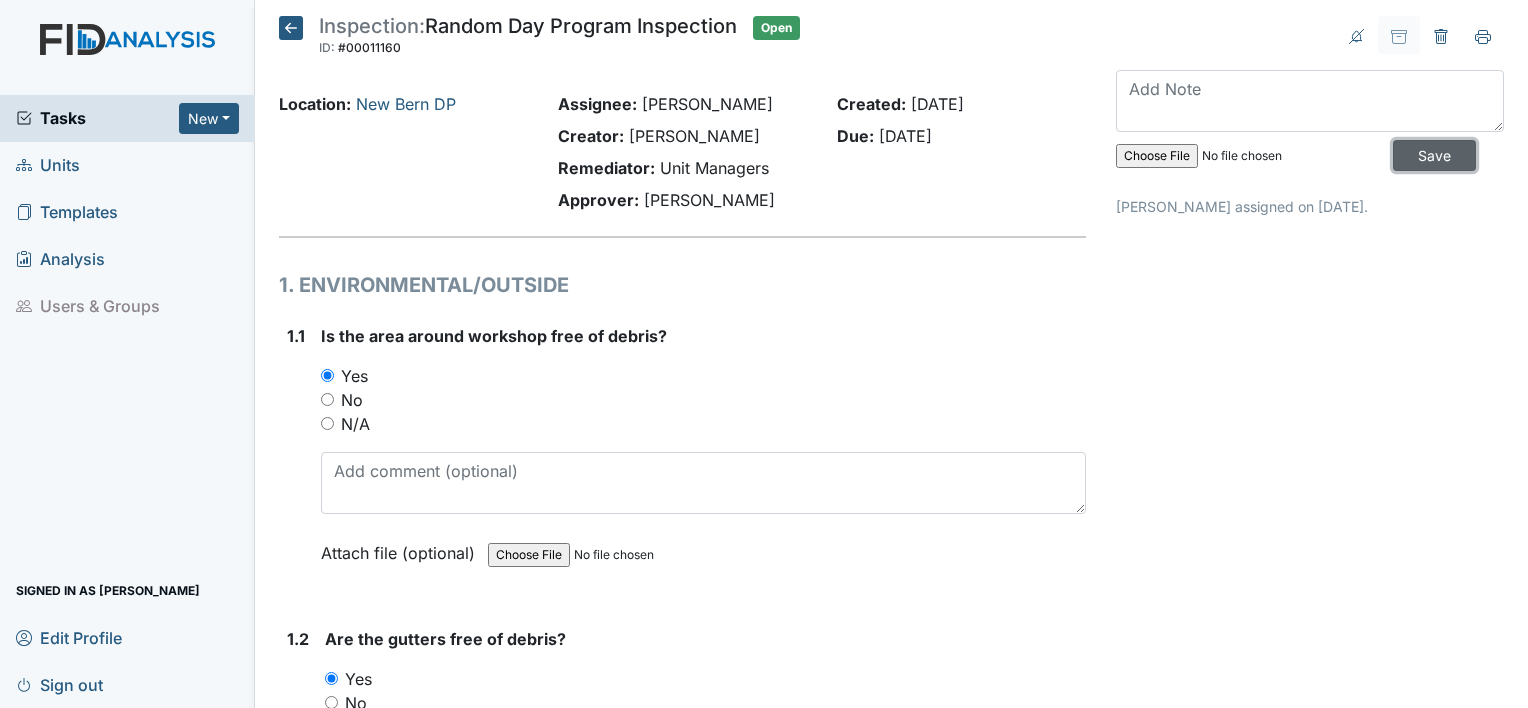 click on "Save" at bounding box center [1434, 155] 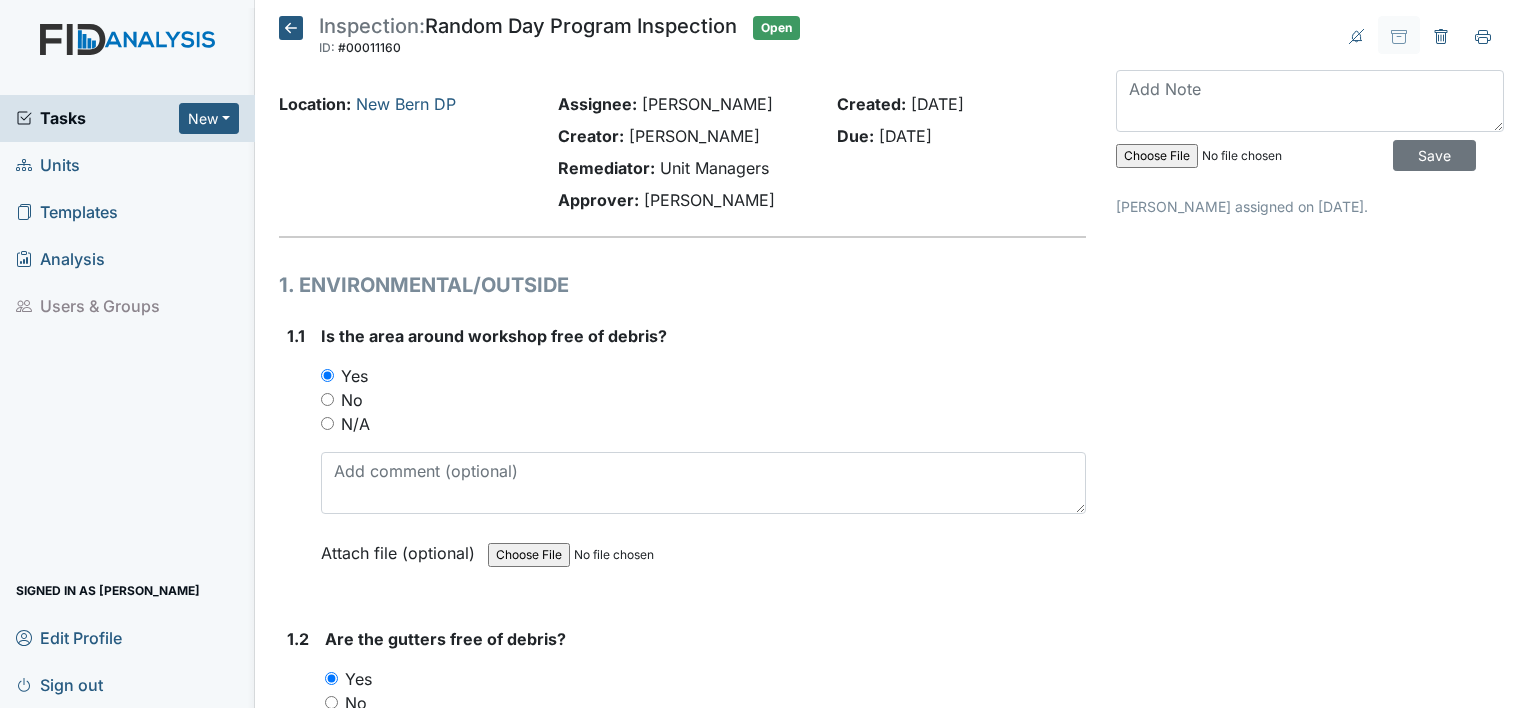 click on "Sign out" at bounding box center [59, 684] 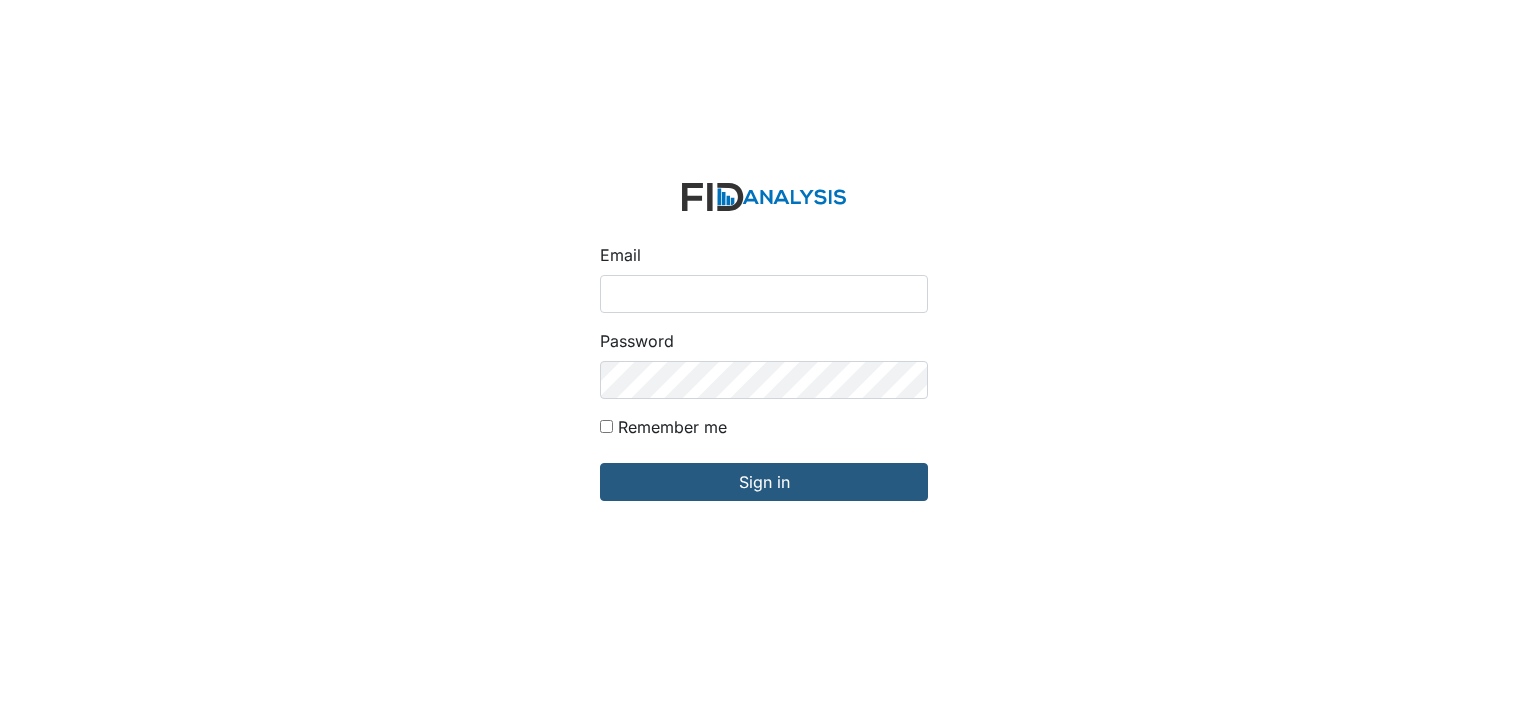 scroll, scrollTop: 0, scrollLeft: 0, axis: both 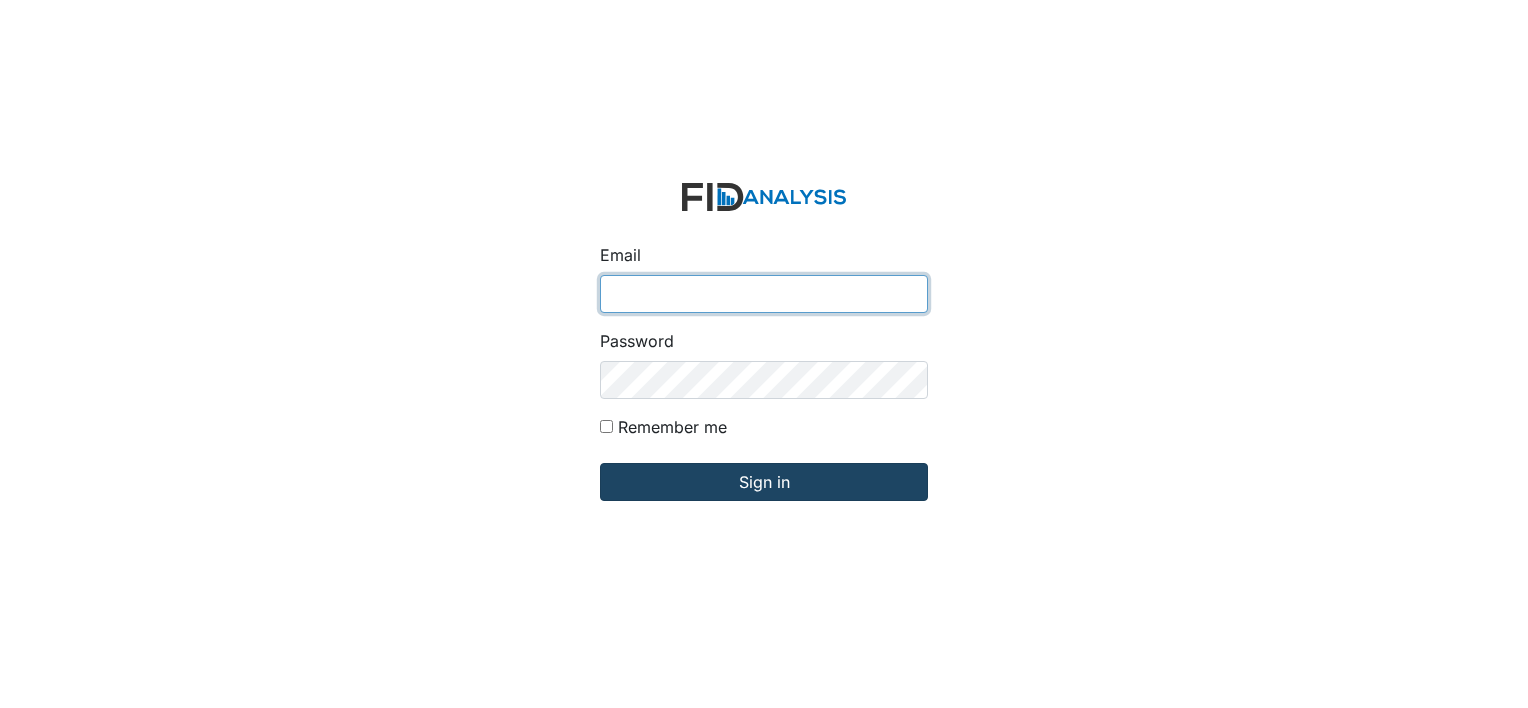 type on "[EMAIL_ADDRESS][DOMAIN_NAME]" 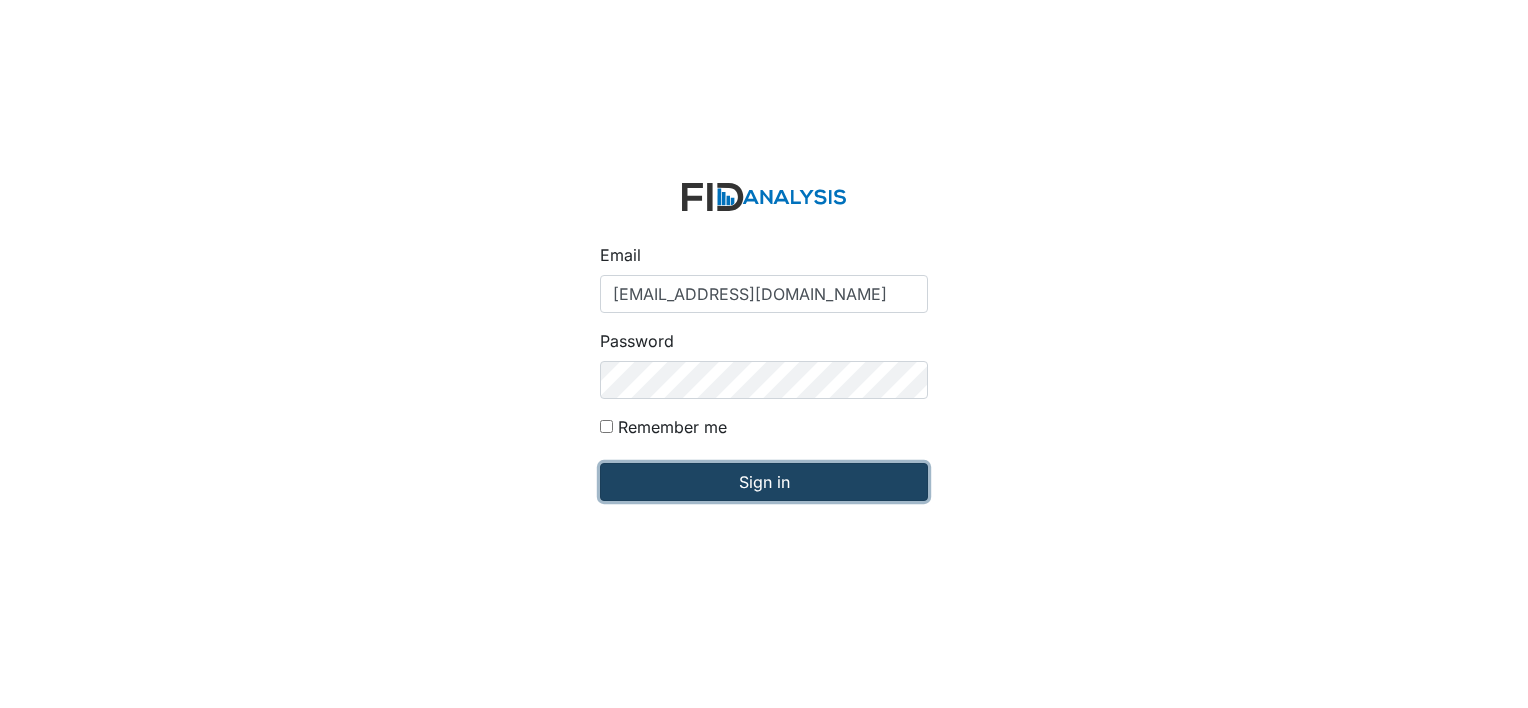 click on "Sign in" at bounding box center [764, 482] 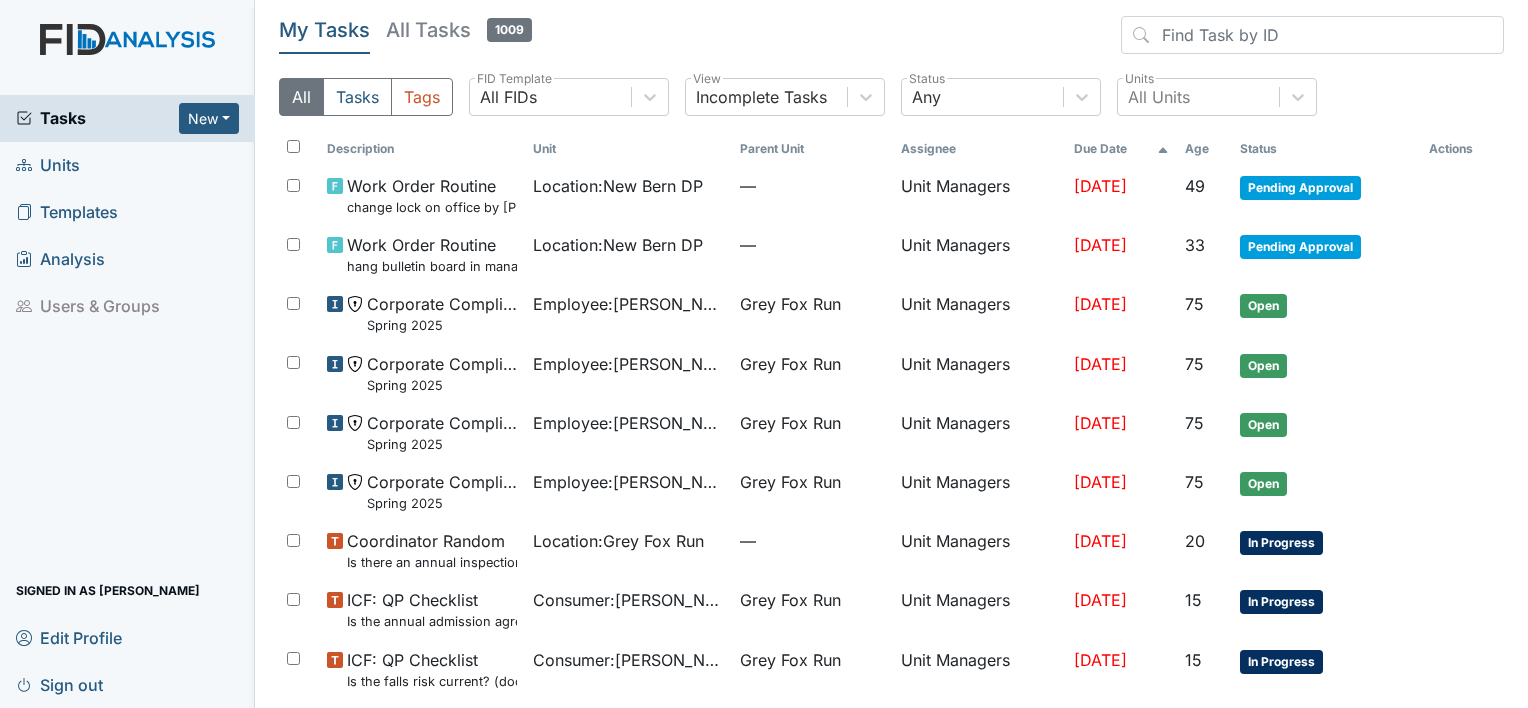 scroll, scrollTop: 0, scrollLeft: 0, axis: both 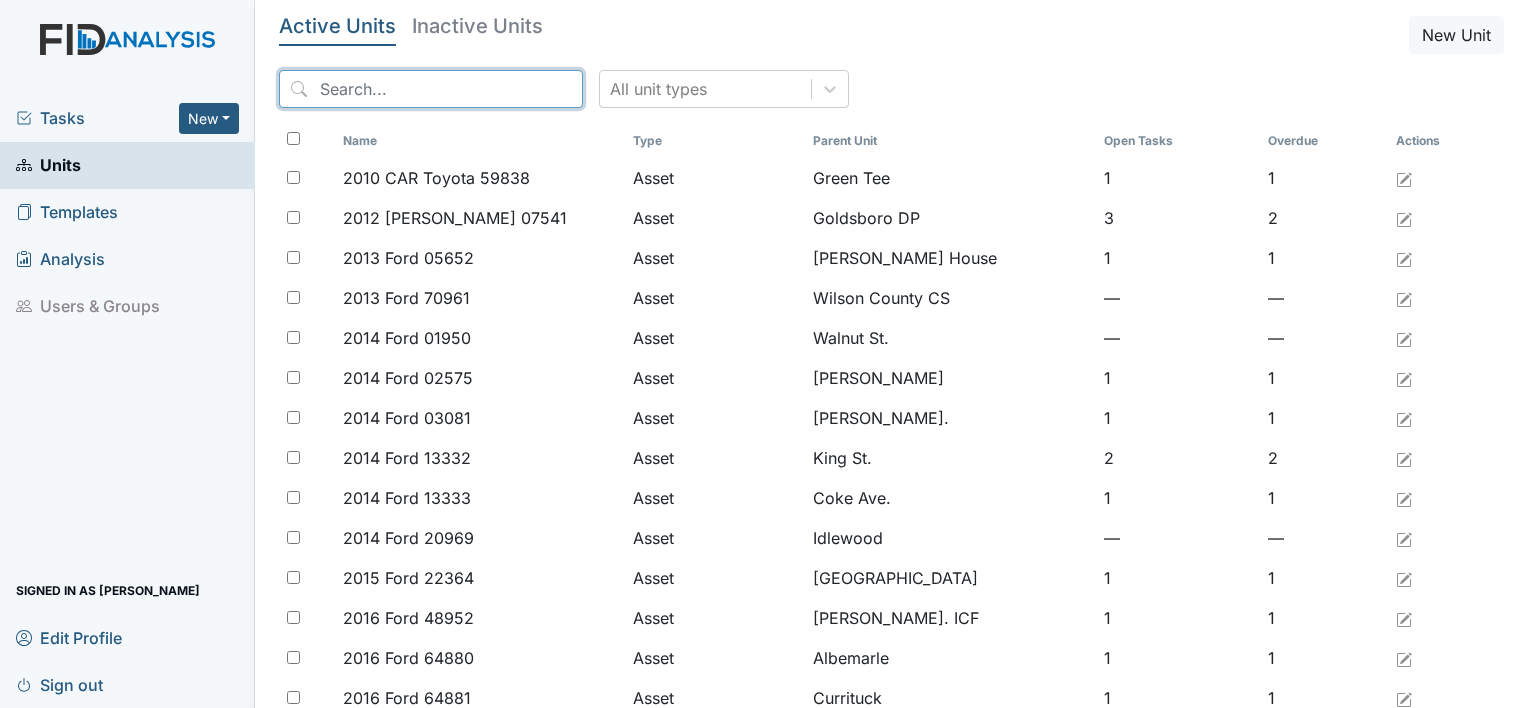 click at bounding box center [431, 89] 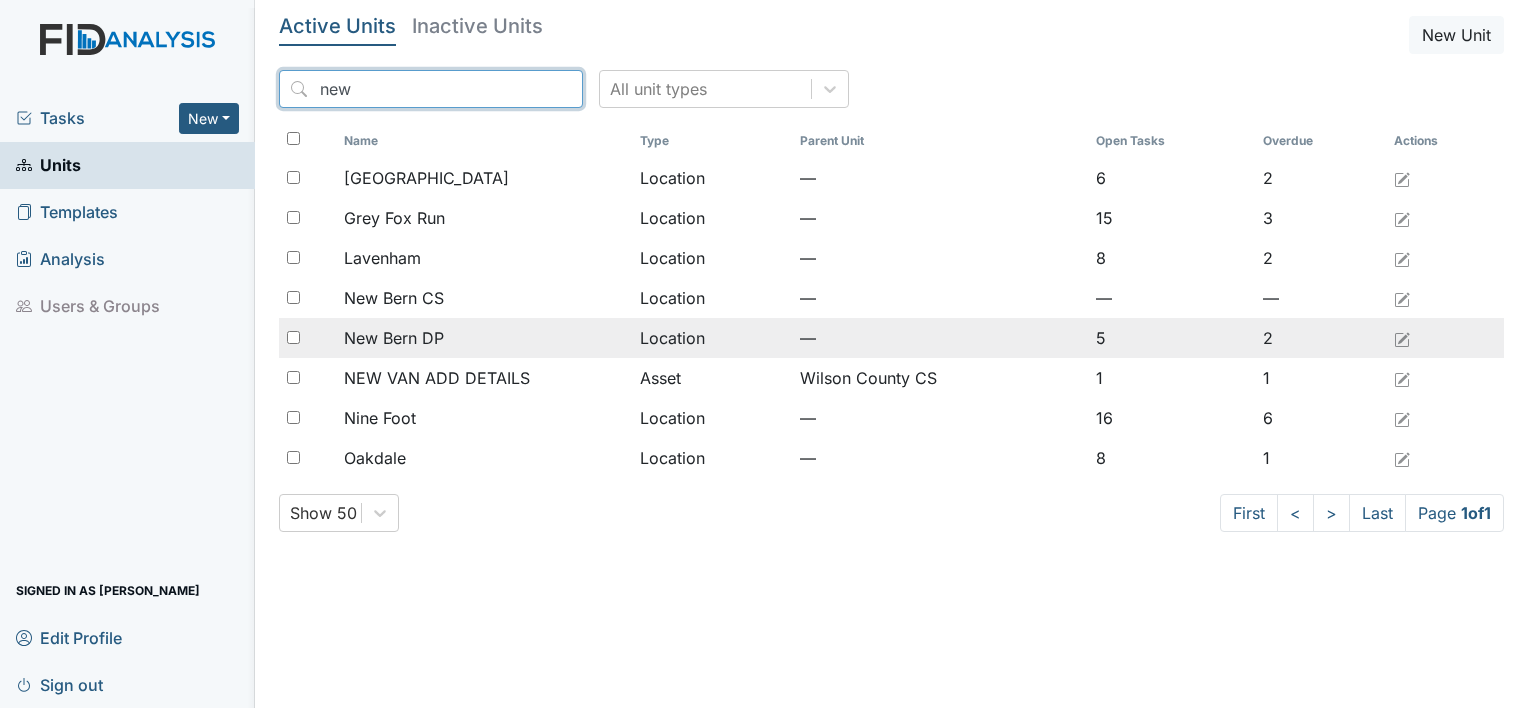 type on "new" 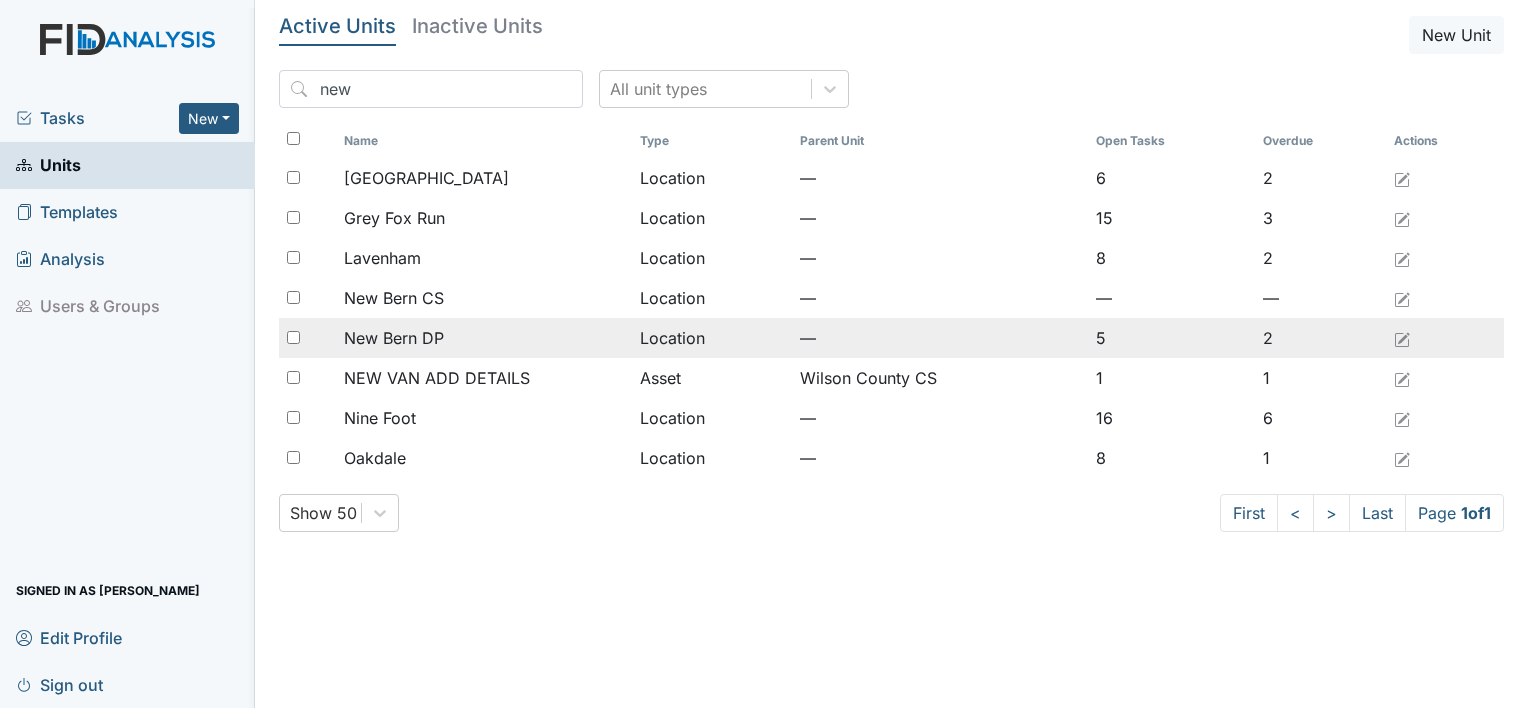 click on "New Bern DP" at bounding box center (394, 338) 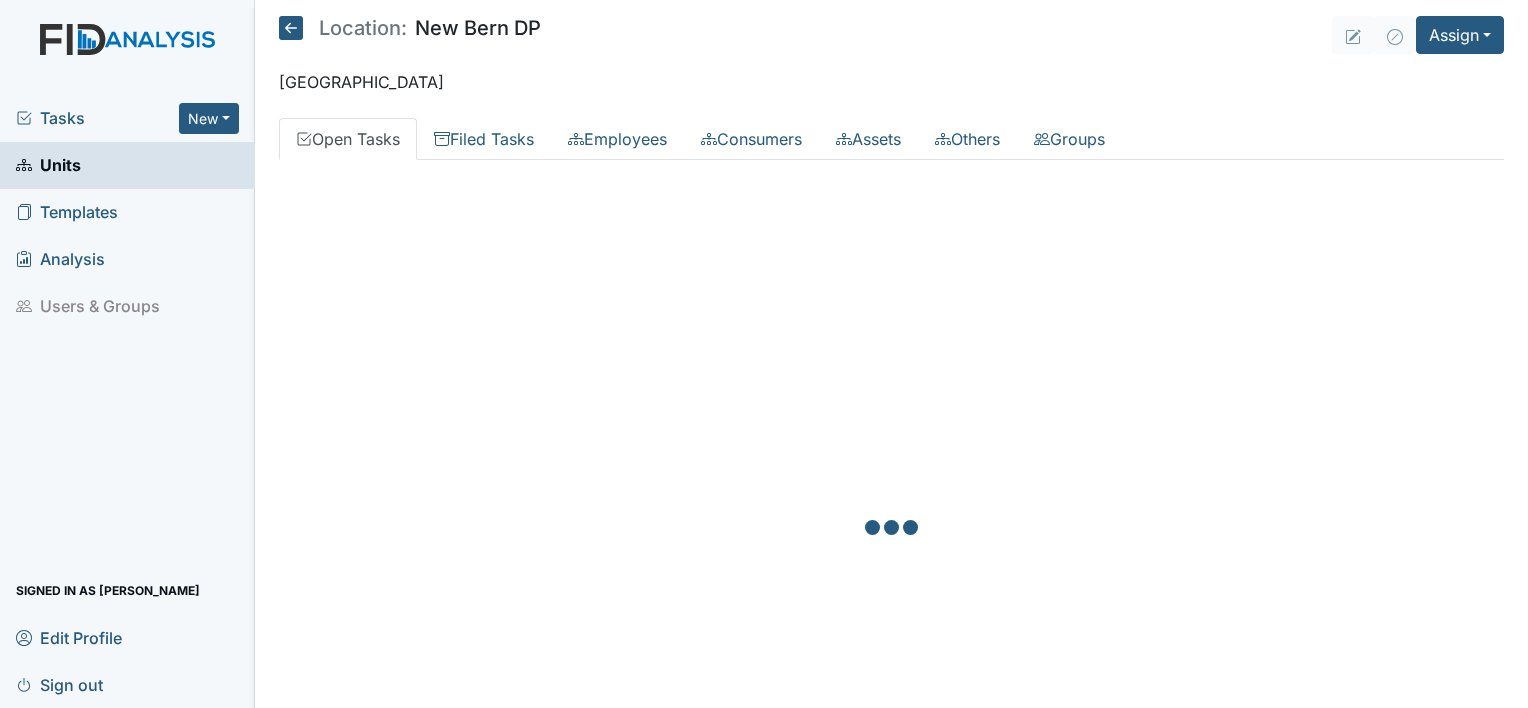 scroll, scrollTop: 0, scrollLeft: 0, axis: both 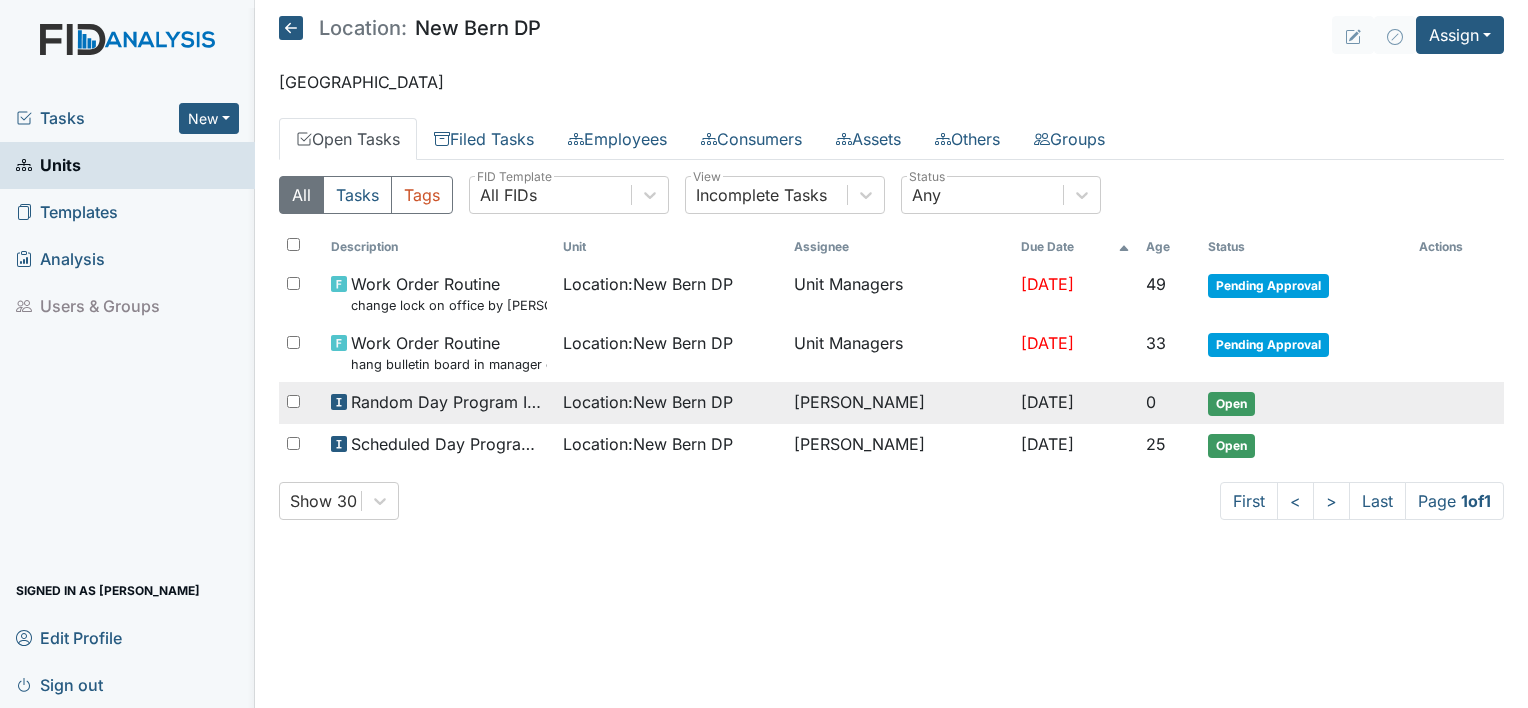 click on "Open" at bounding box center (1231, 404) 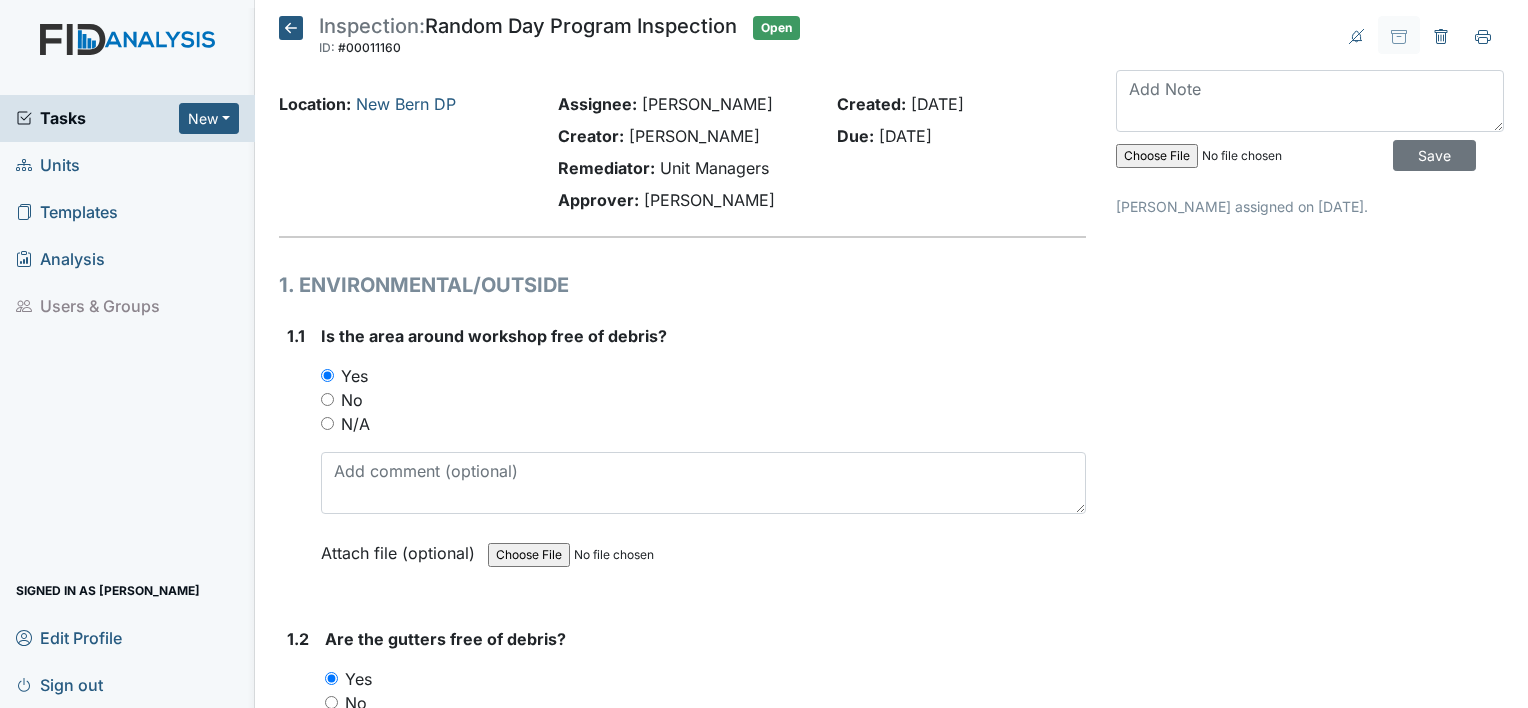 scroll, scrollTop: 0, scrollLeft: 0, axis: both 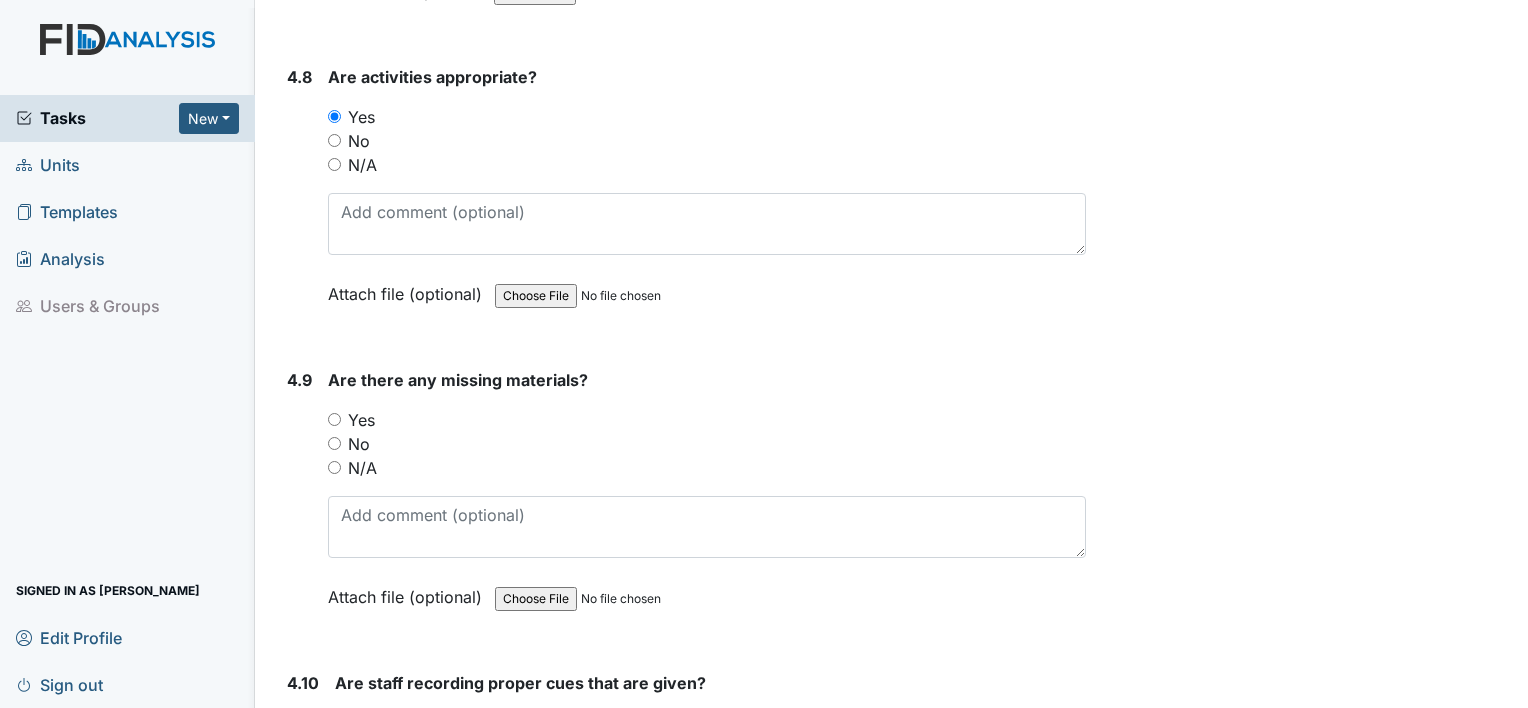 click on "No" at bounding box center [334, 443] 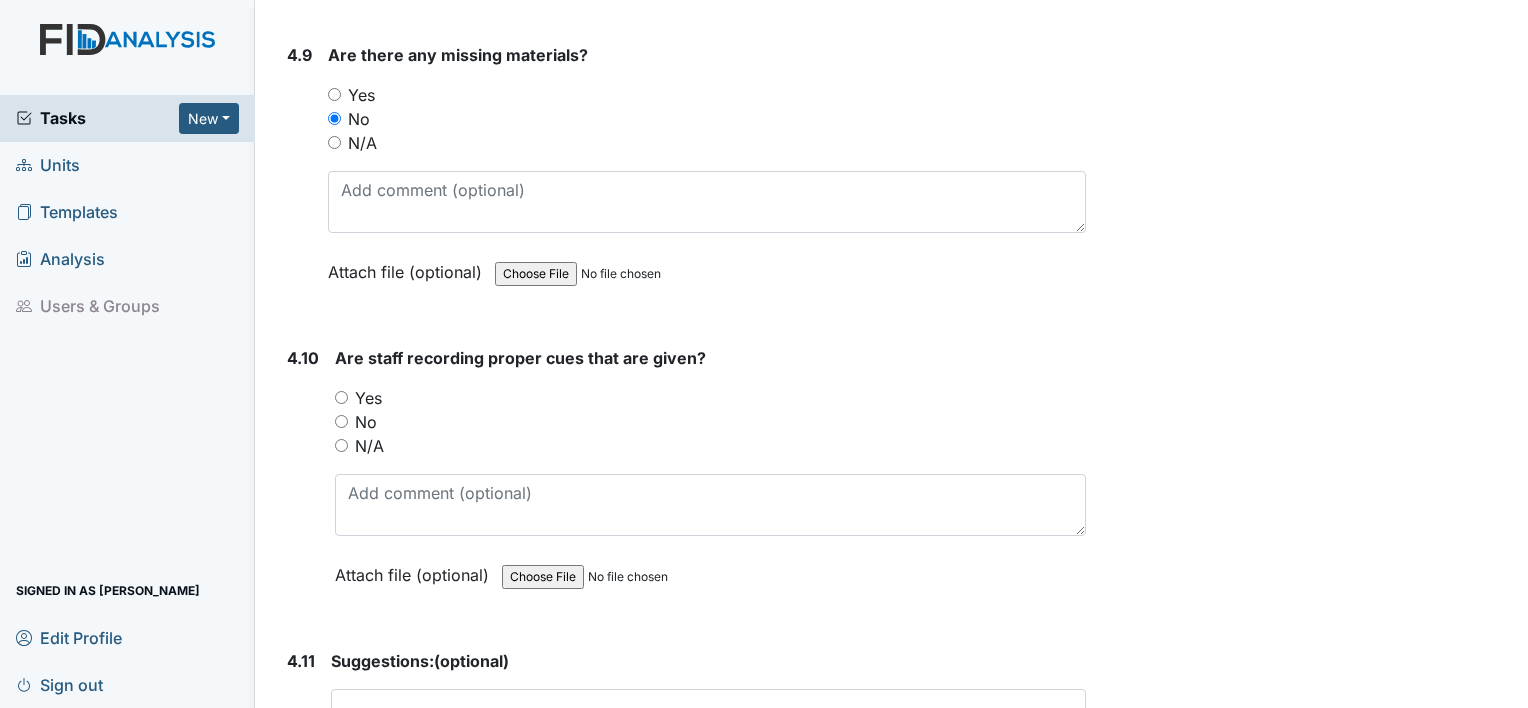 scroll, scrollTop: 11410, scrollLeft: 0, axis: vertical 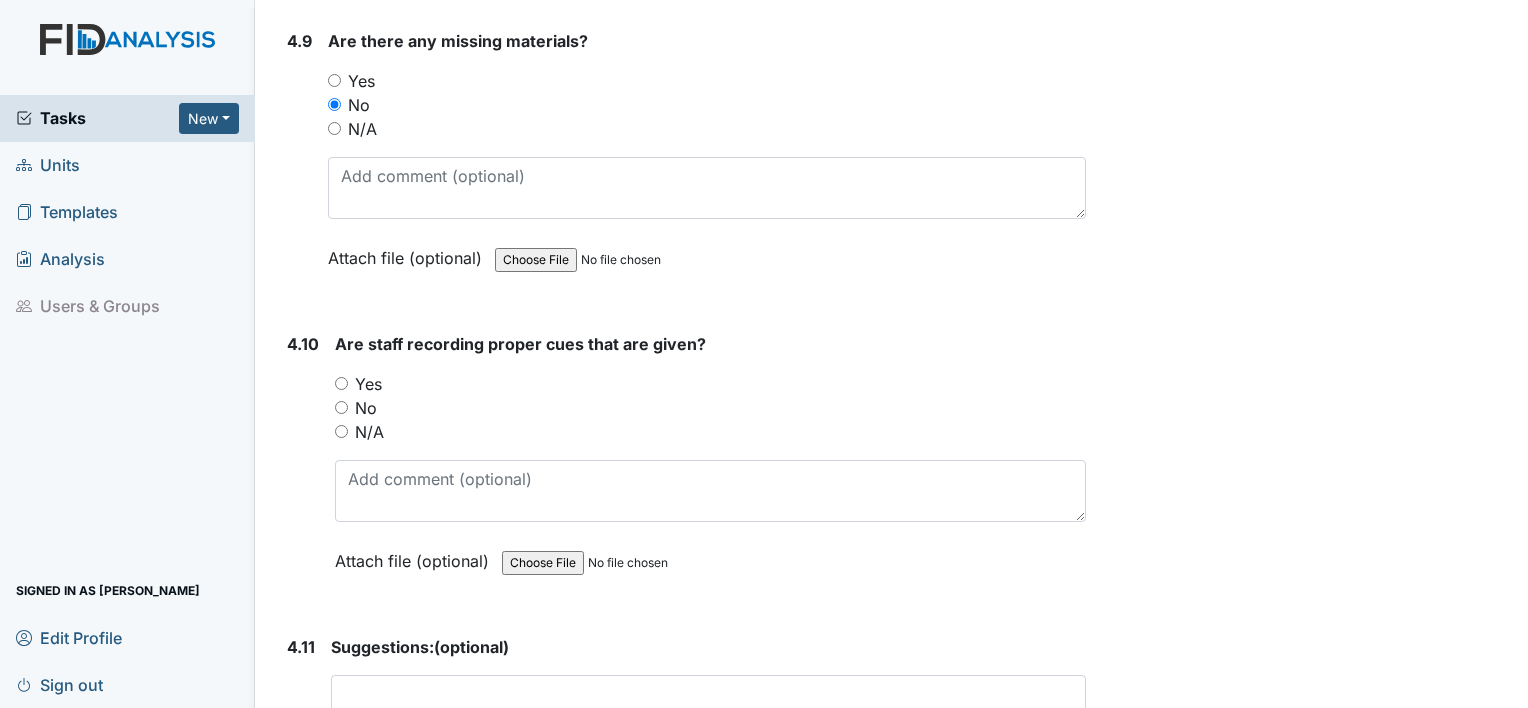 click on "Yes" at bounding box center [341, 383] 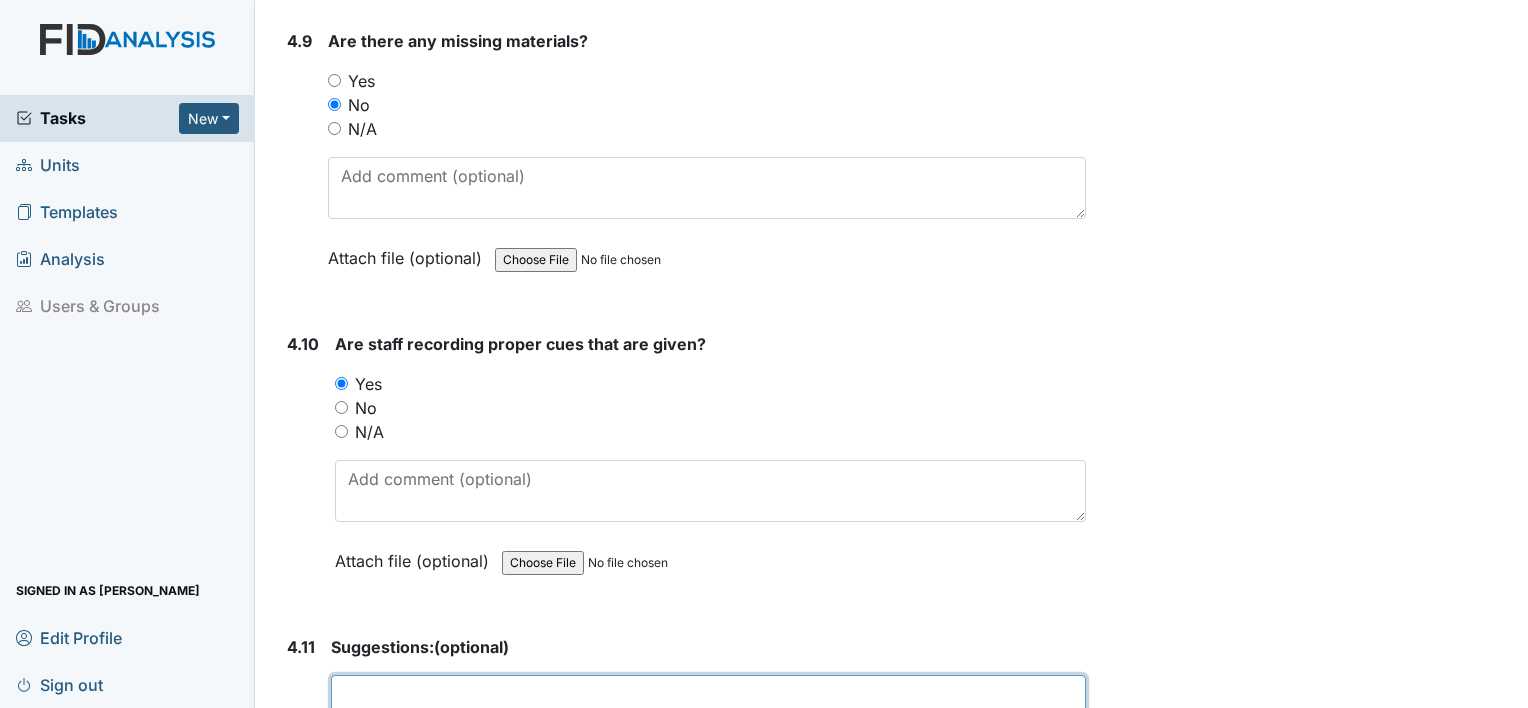 click at bounding box center [708, 706] 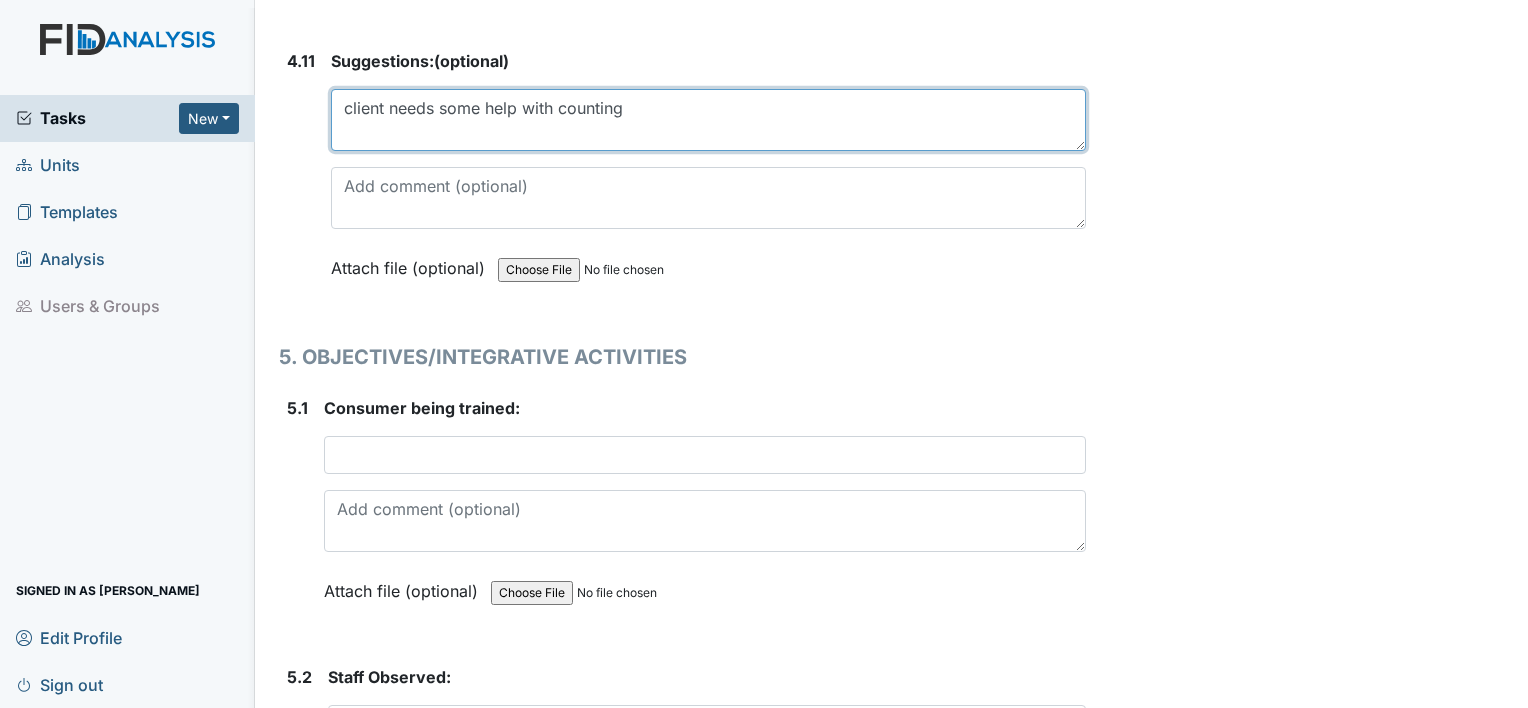 scroll, scrollTop: 12011, scrollLeft: 0, axis: vertical 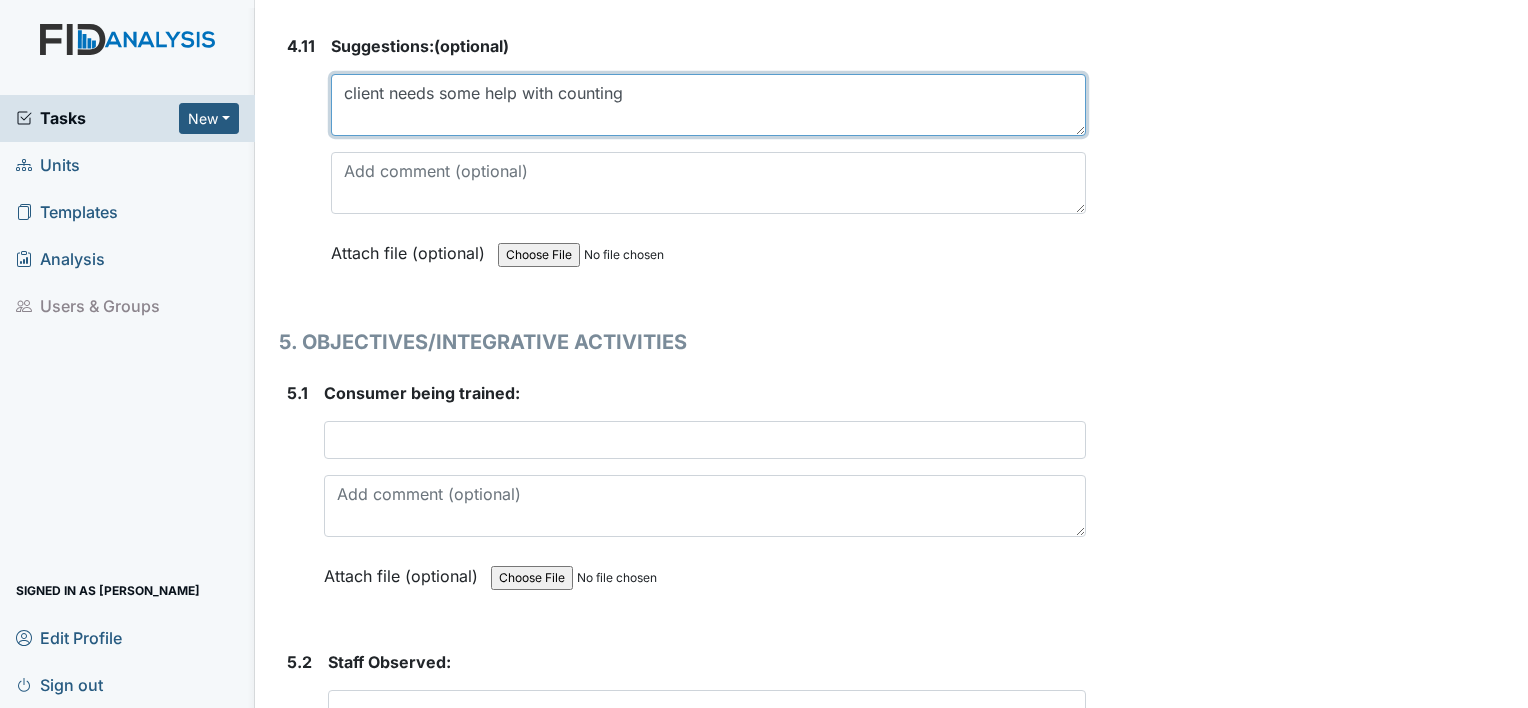 type on "client needs some help with counting" 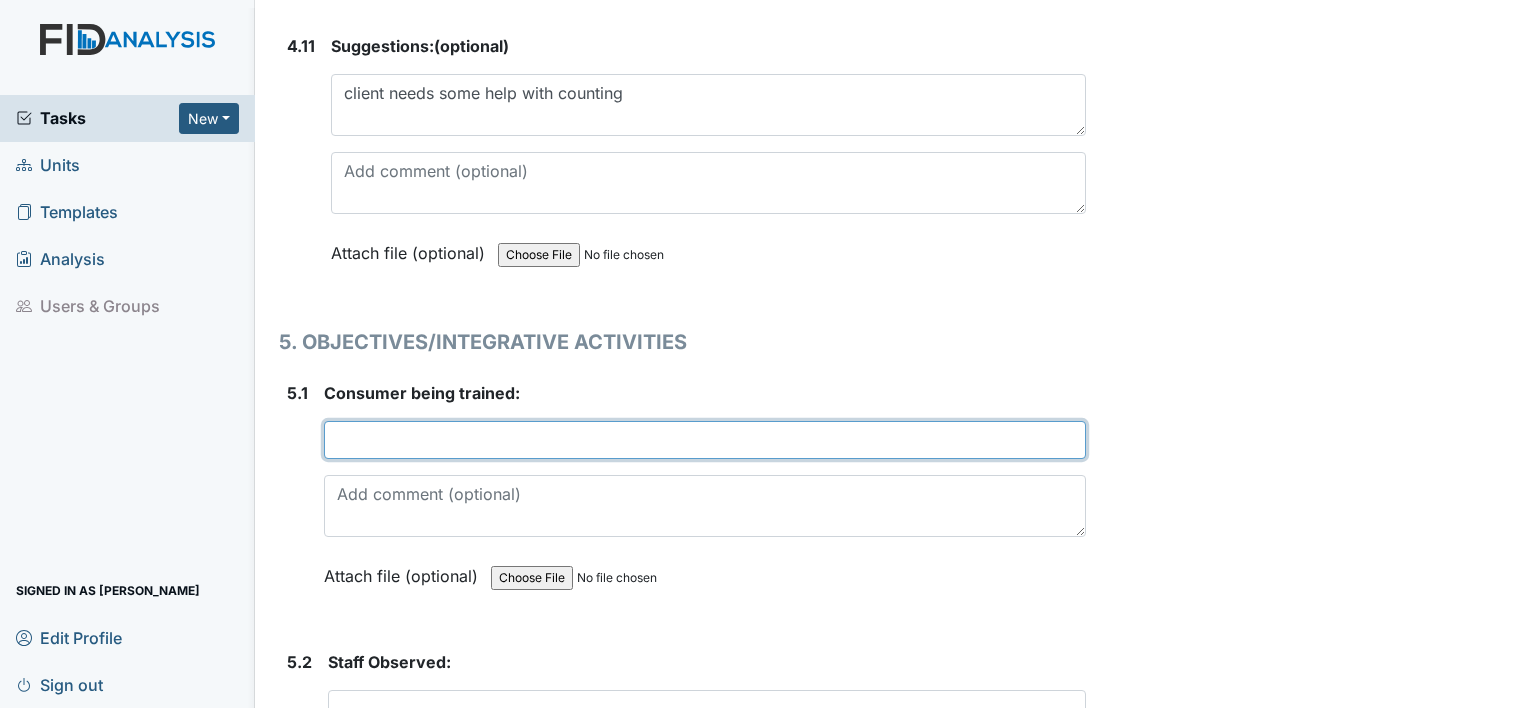 click at bounding box center [705, 440] 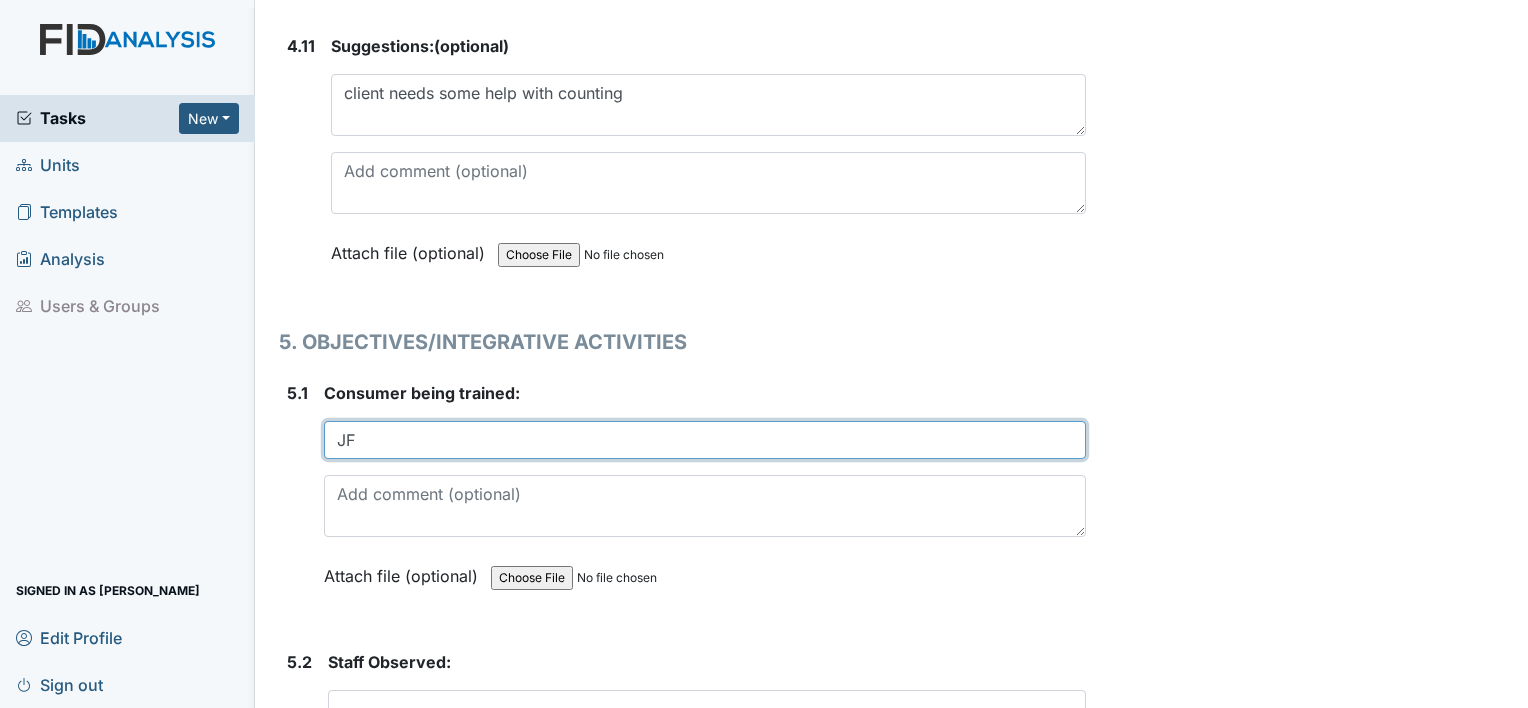 type on "JF" 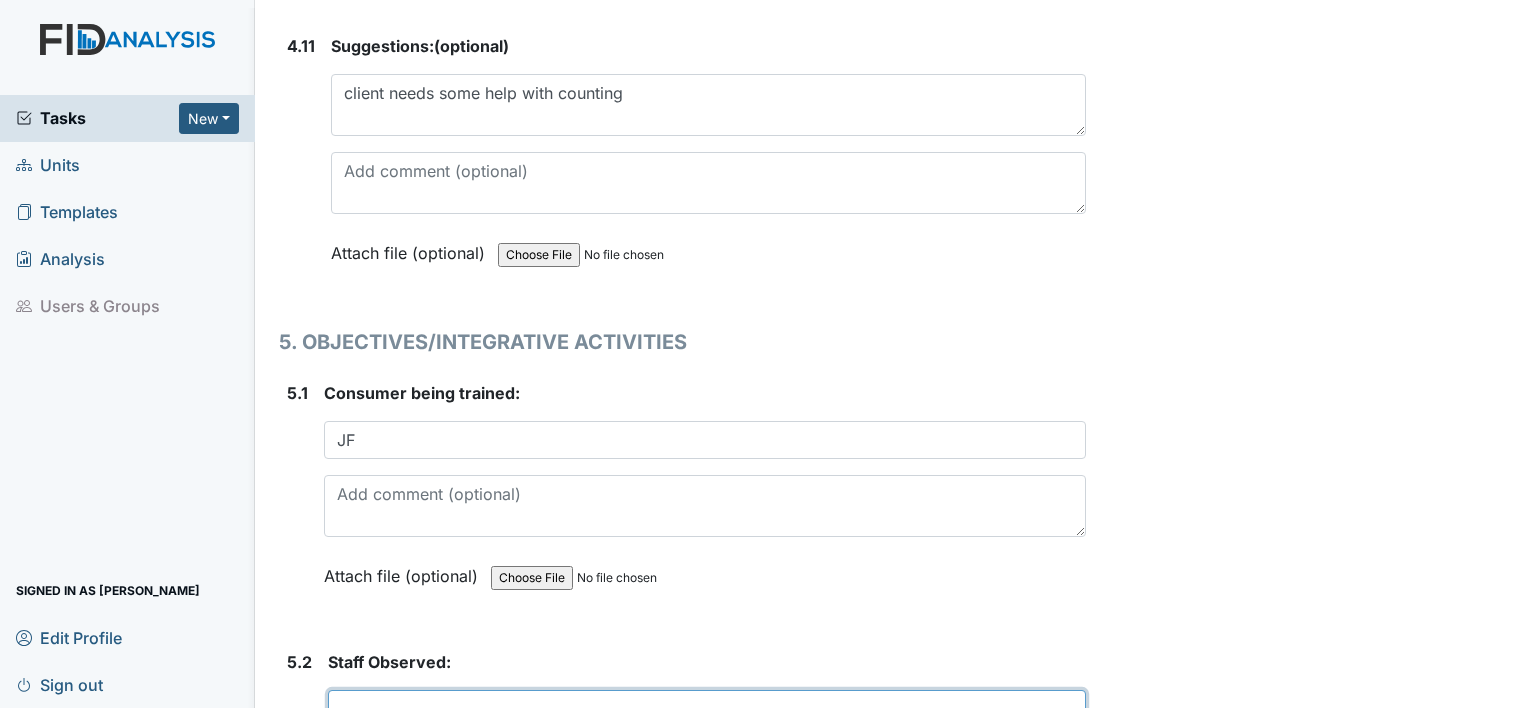 click at bounding box center [707, 709] 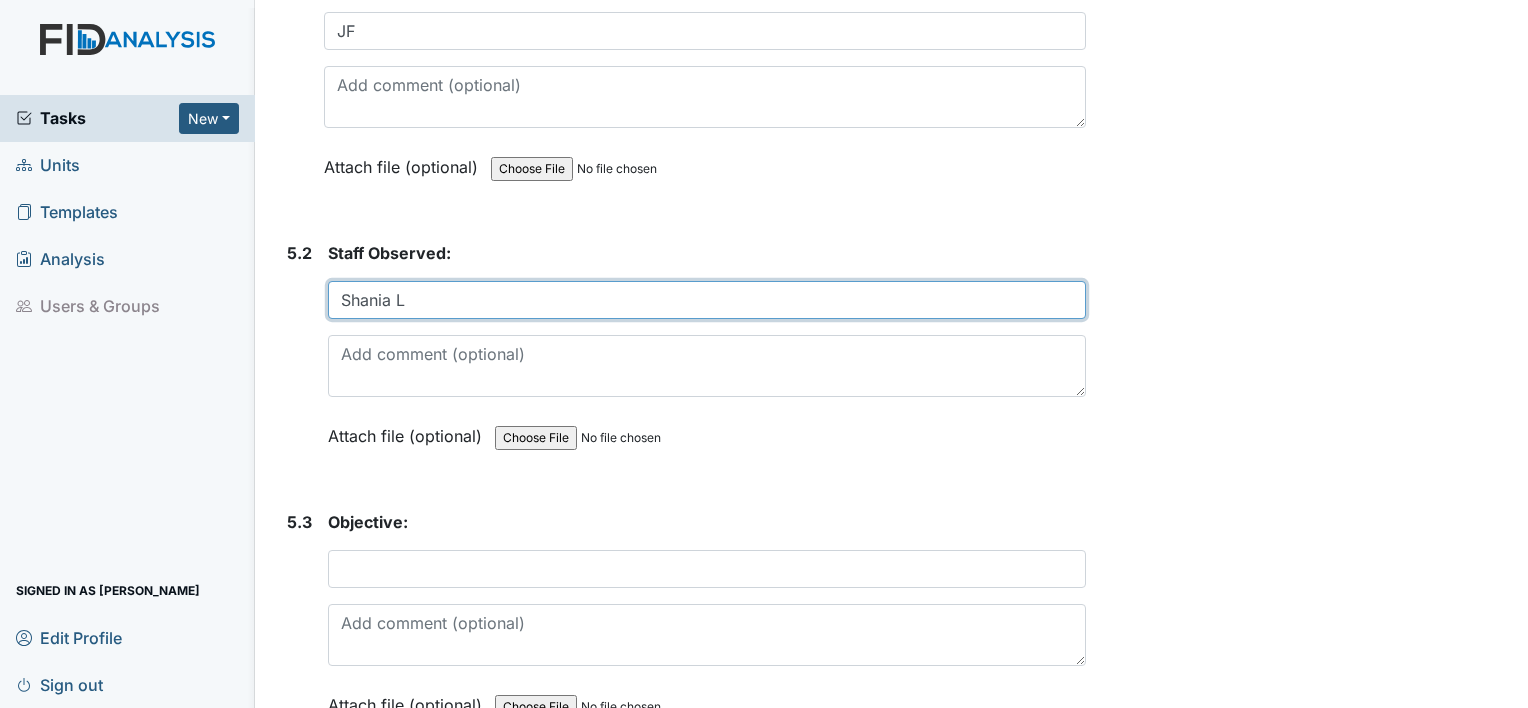scroll, scrollTop: 12421, scrollLeft: 0, axis: vertical 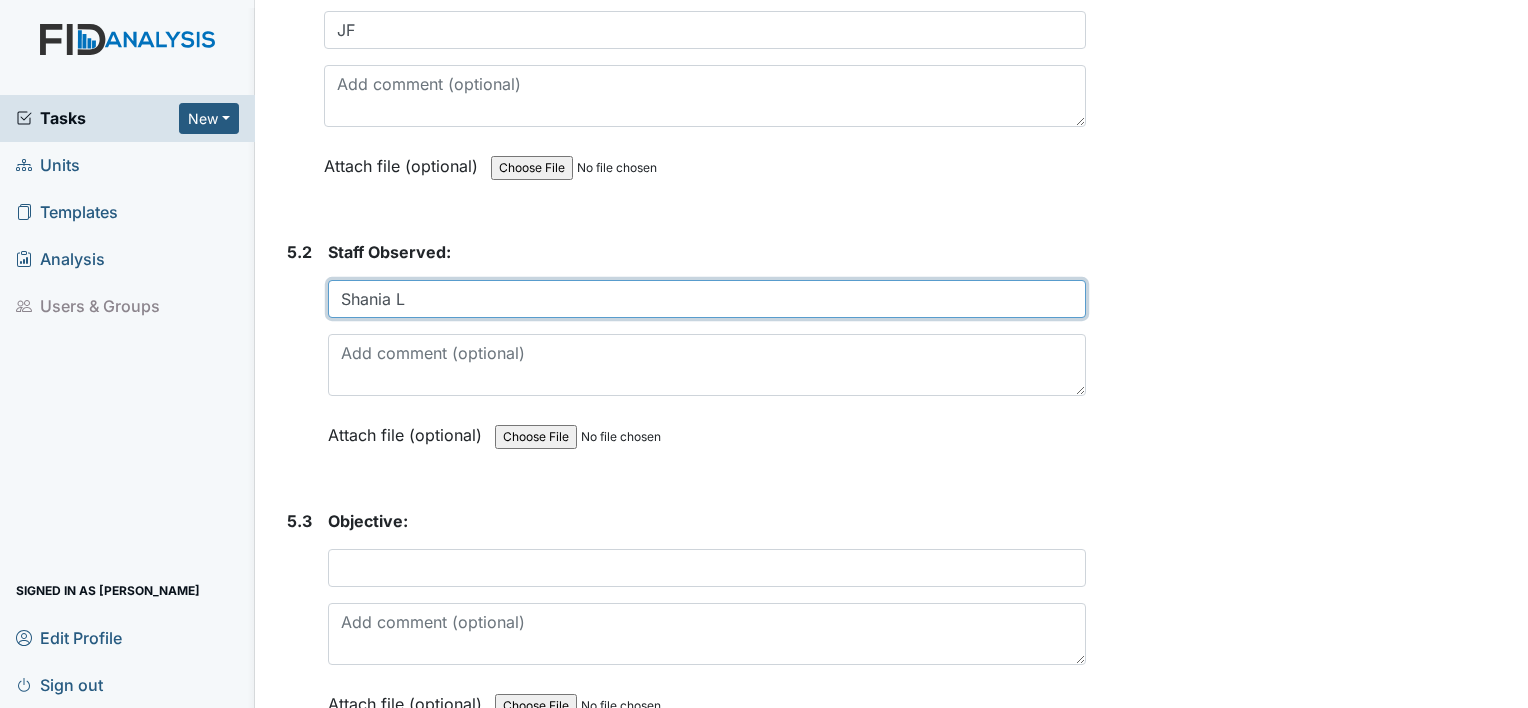 type on "Shania L" 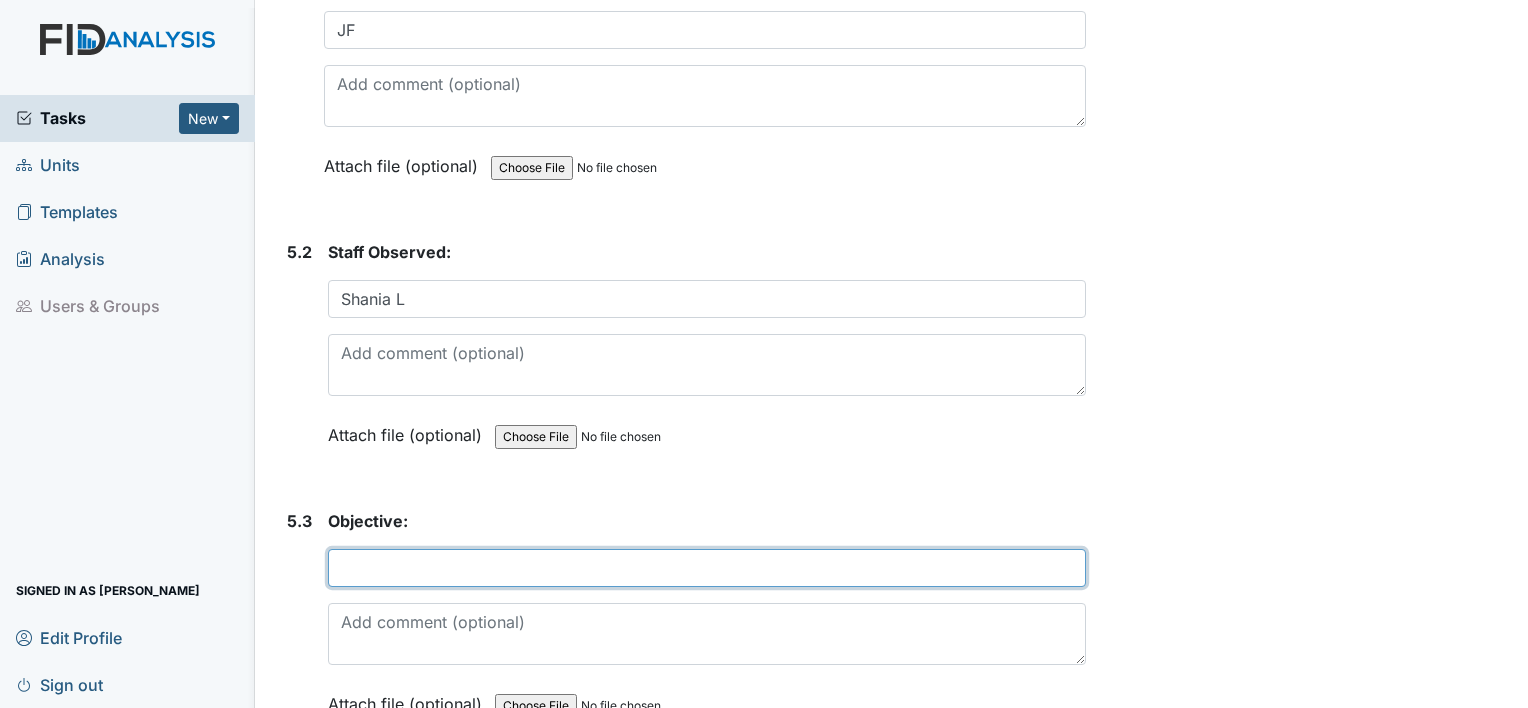 click at bounding box center [707, 568] 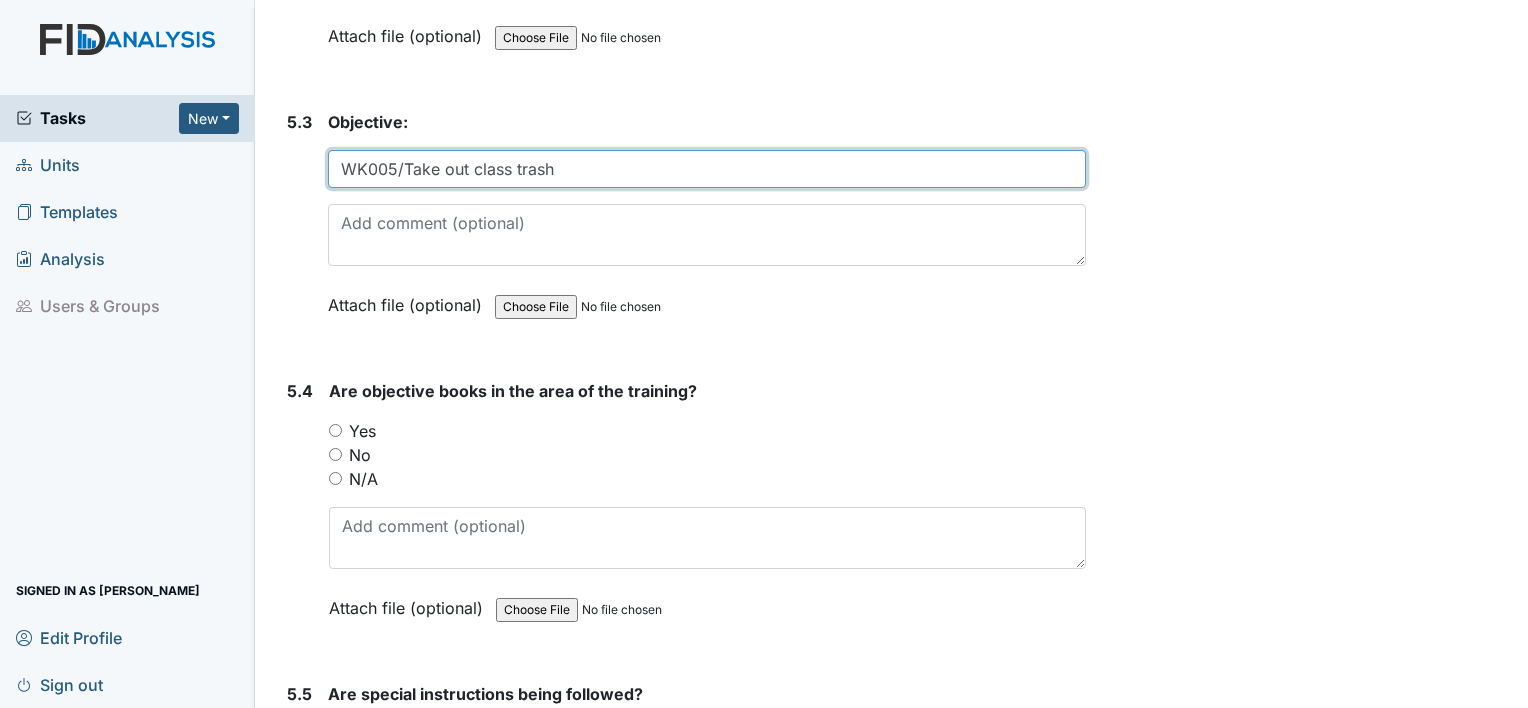 scroll, scrollTop: 12874, scrollLeft: 0, axis: vertical 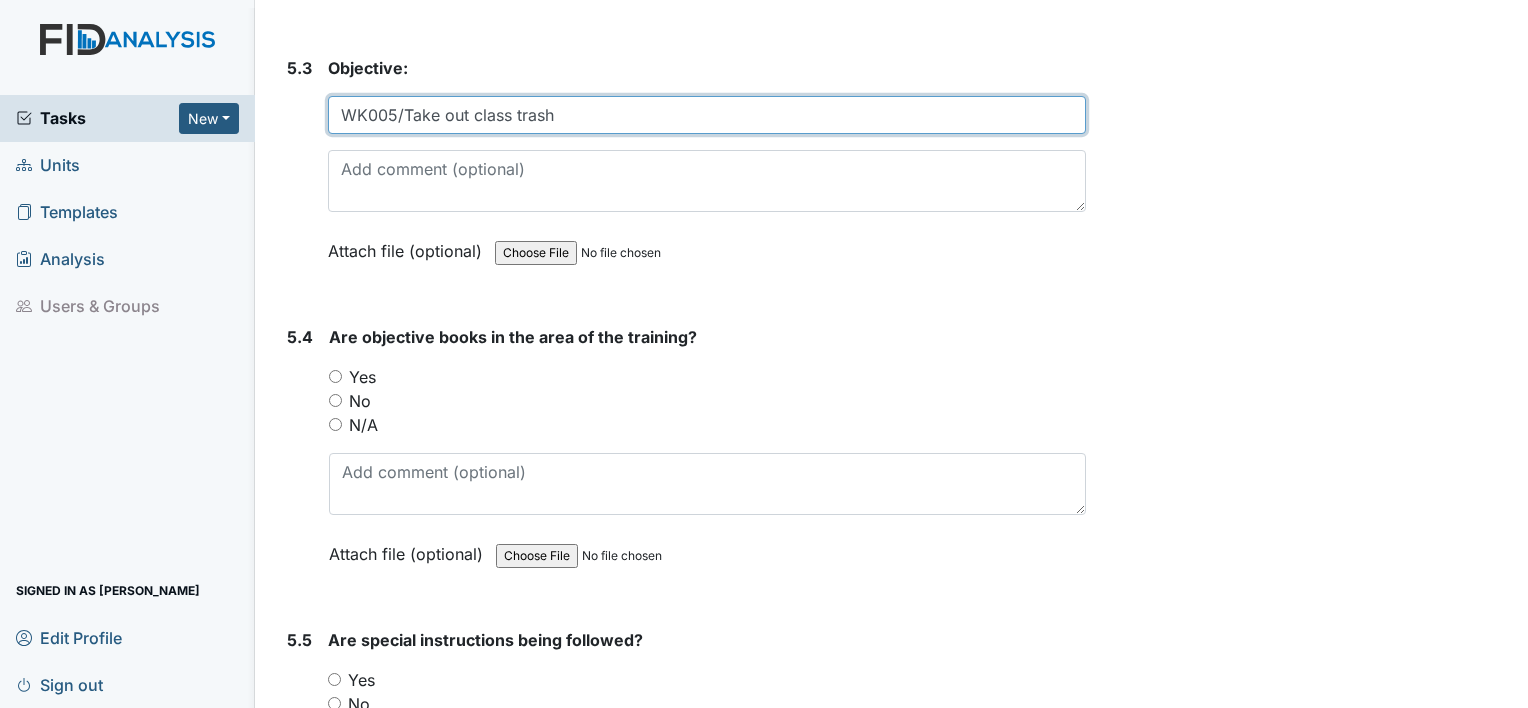 type on "WK005/Take out class trash" 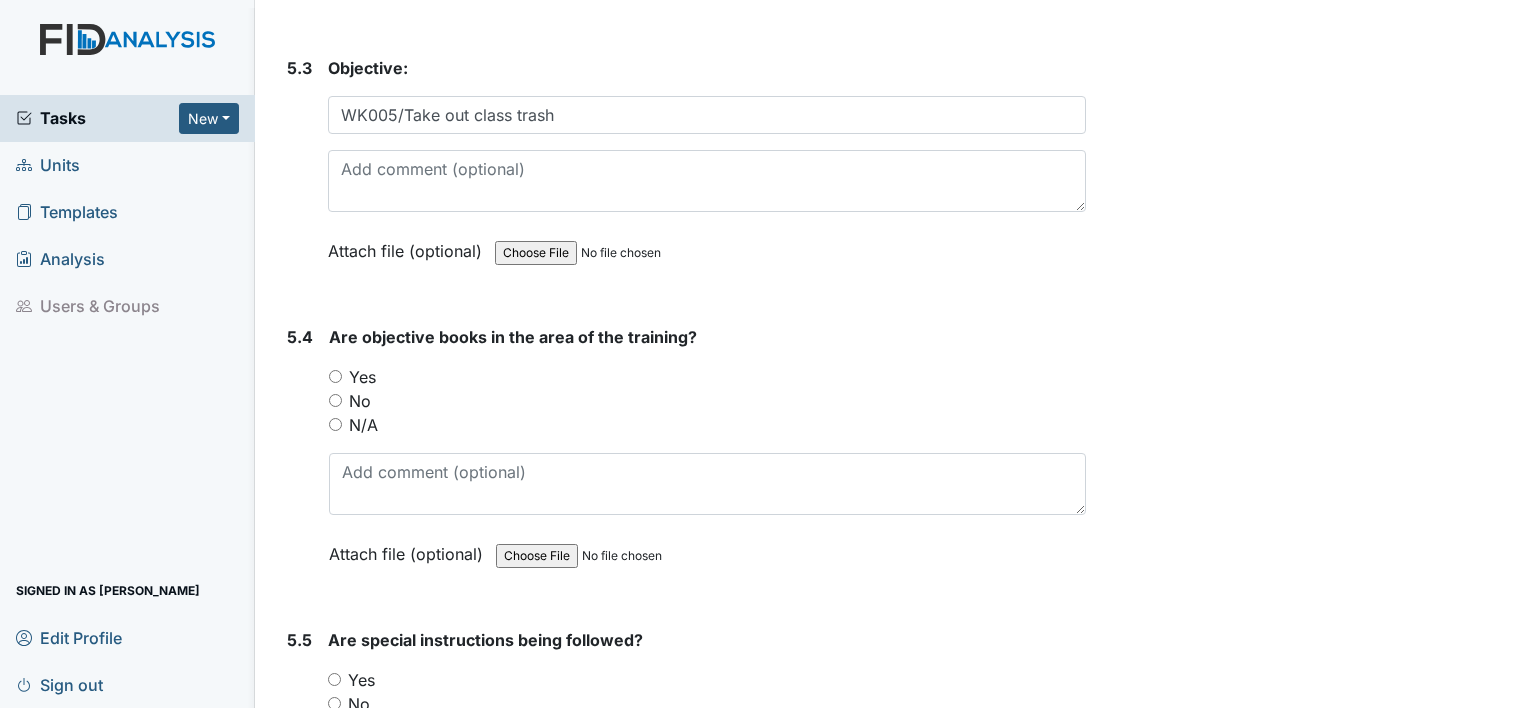 click on "Yes" at bounding box center [335, 376] 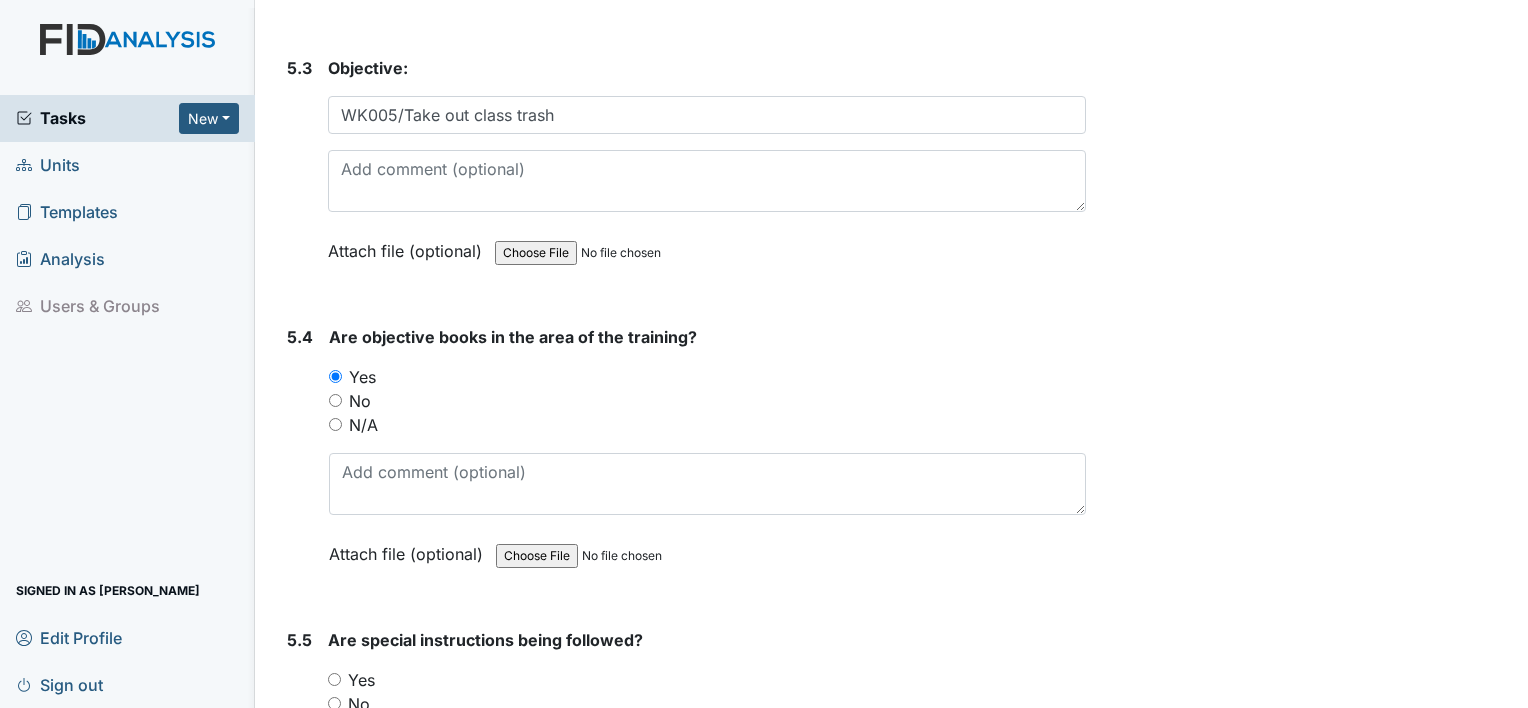 click on "Yes" at bounding box center (334, 679) 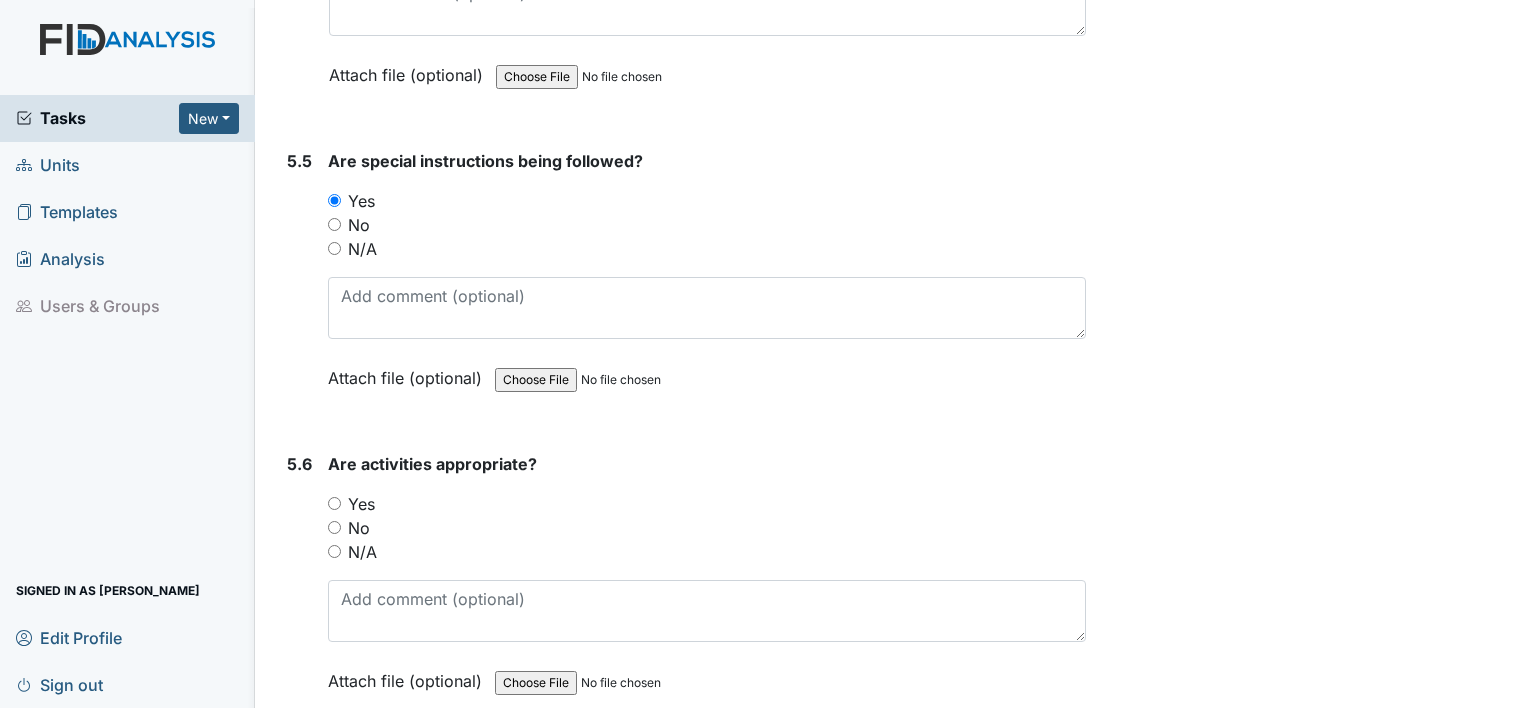 scroll, scrollTop: 13407, scrollLeft: 0, axis: vertical 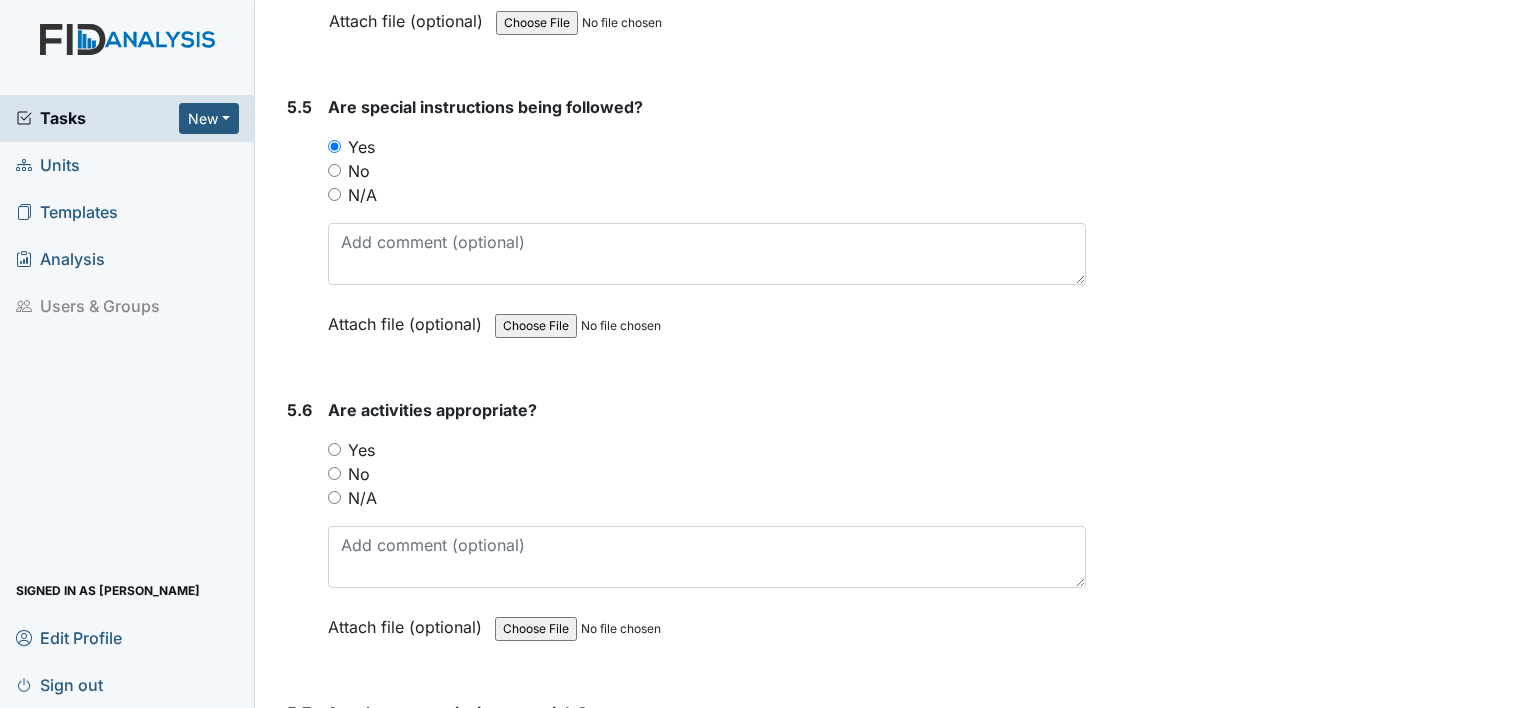 click on "Yes" at bounding box center (334, 449) 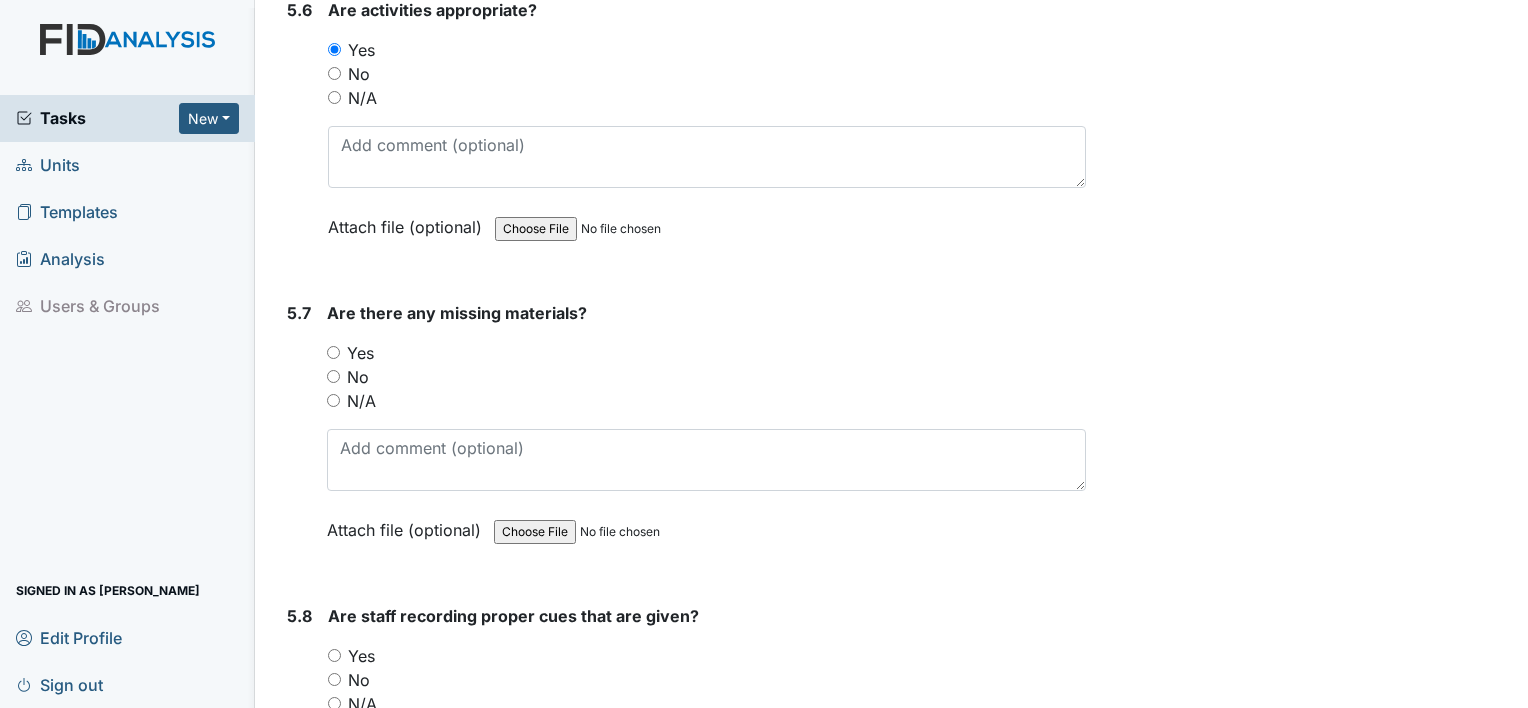 scroll, scrollTop: 13820, scrollLeft: 0, axis: vertical 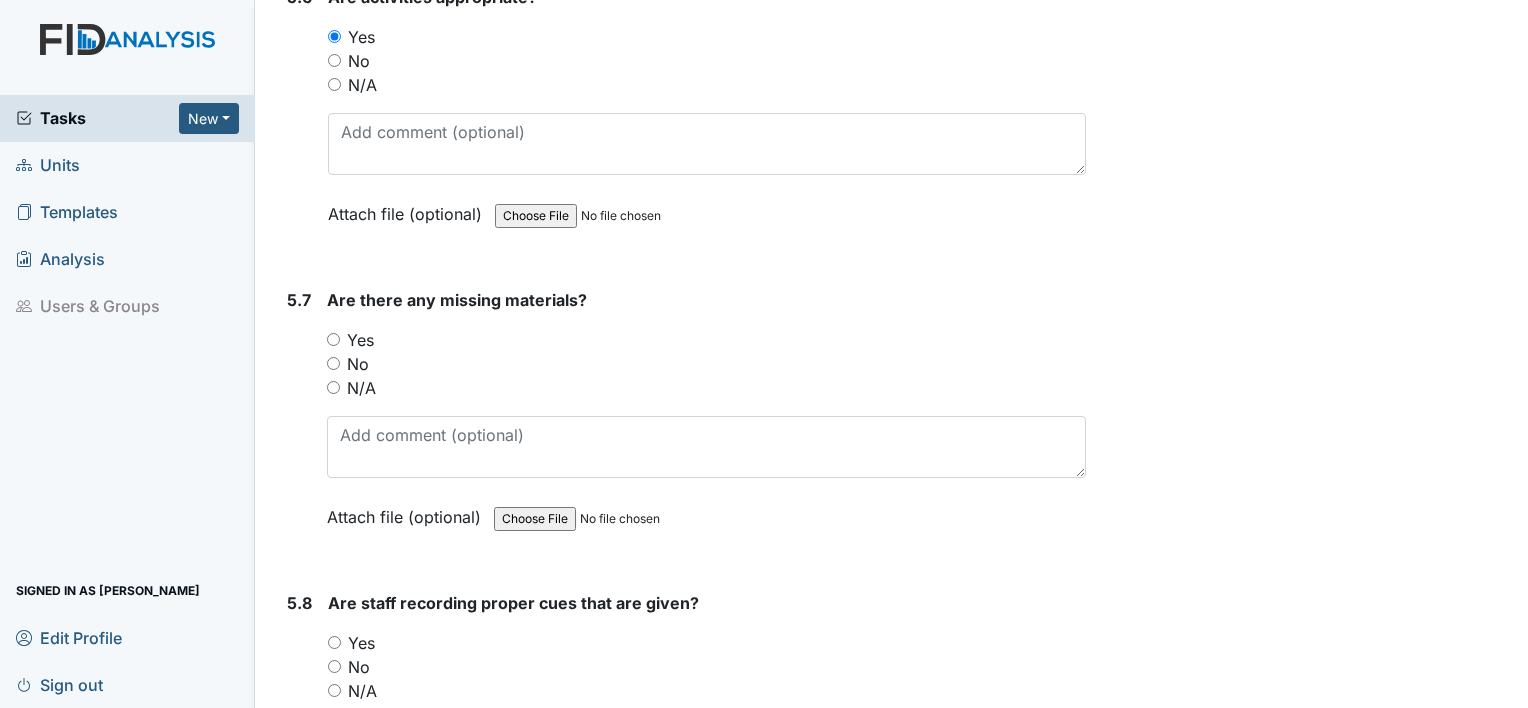 click on "No" at bounding box center (333, 363) 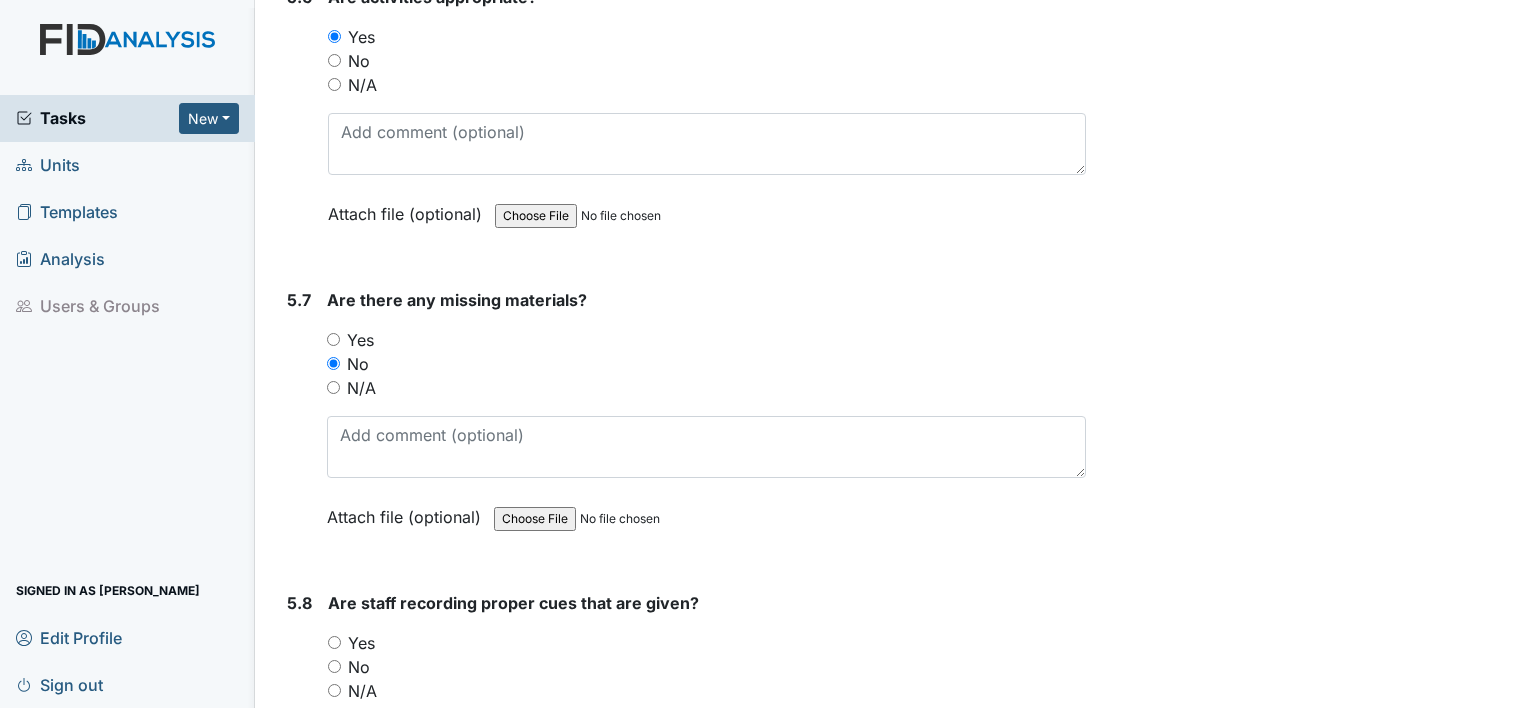 click on "Yes" at bounding box center (334, 642) 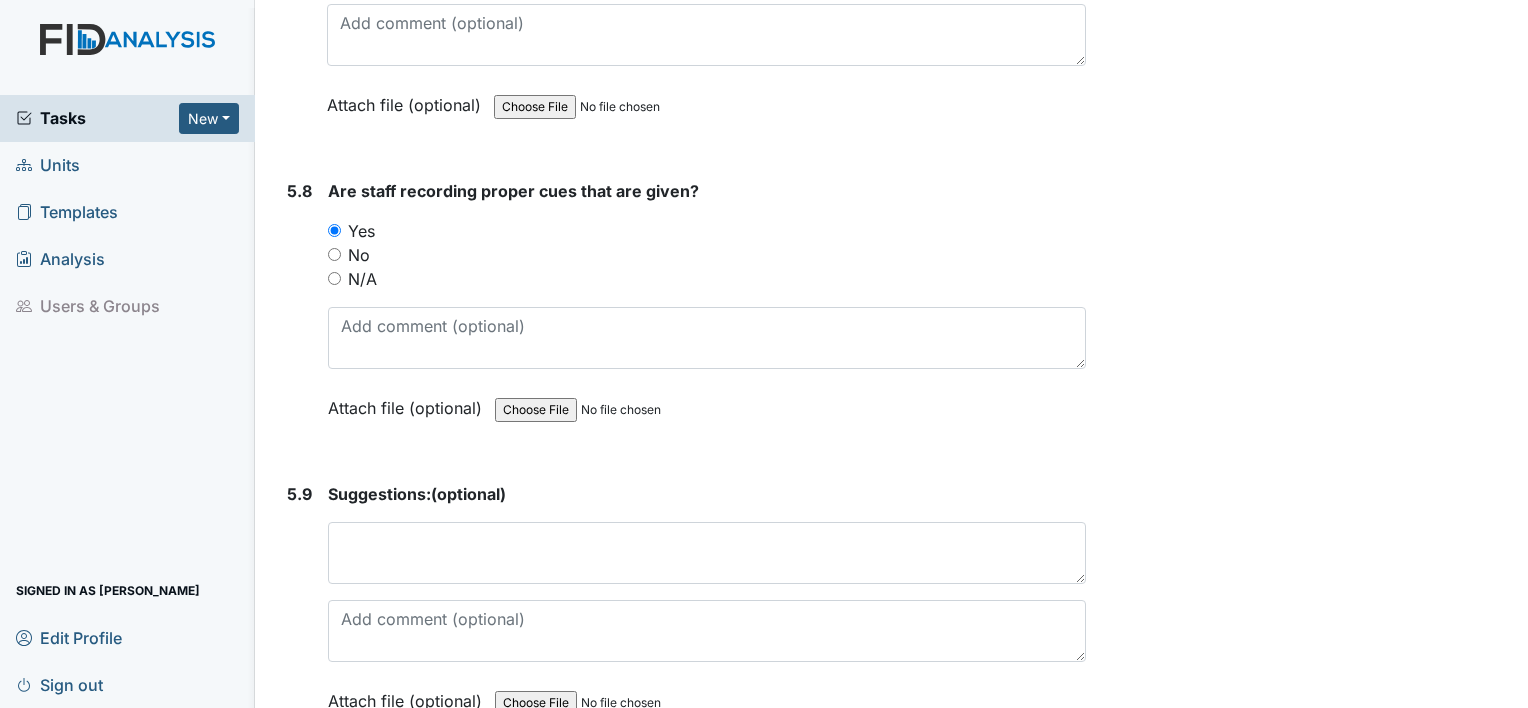 scroll, scrollTop: 14352, scrollLeft: 0, axis: vertical 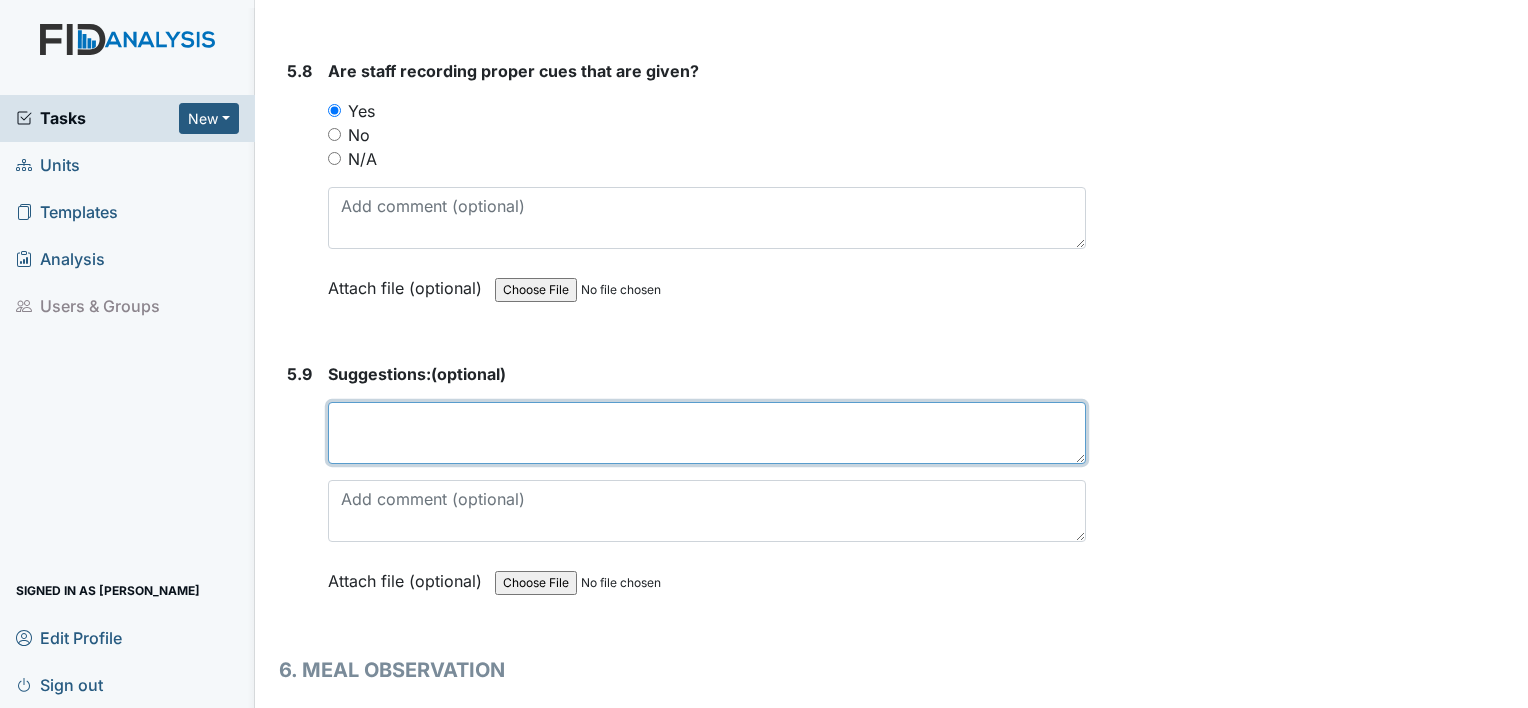 click at bounding box center [707, 433] 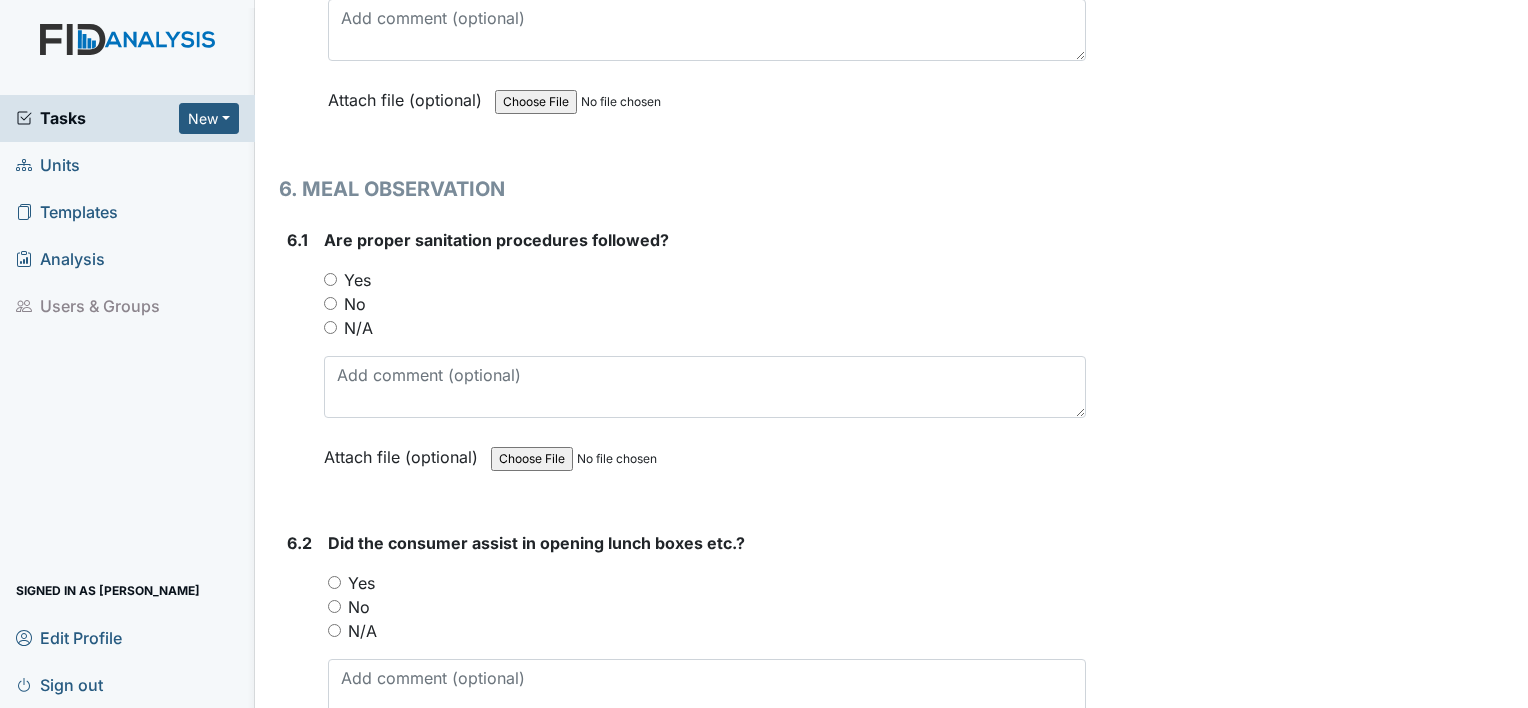 scroll, scrollTop: 14835, scrollLeft: 0, axis: vertical 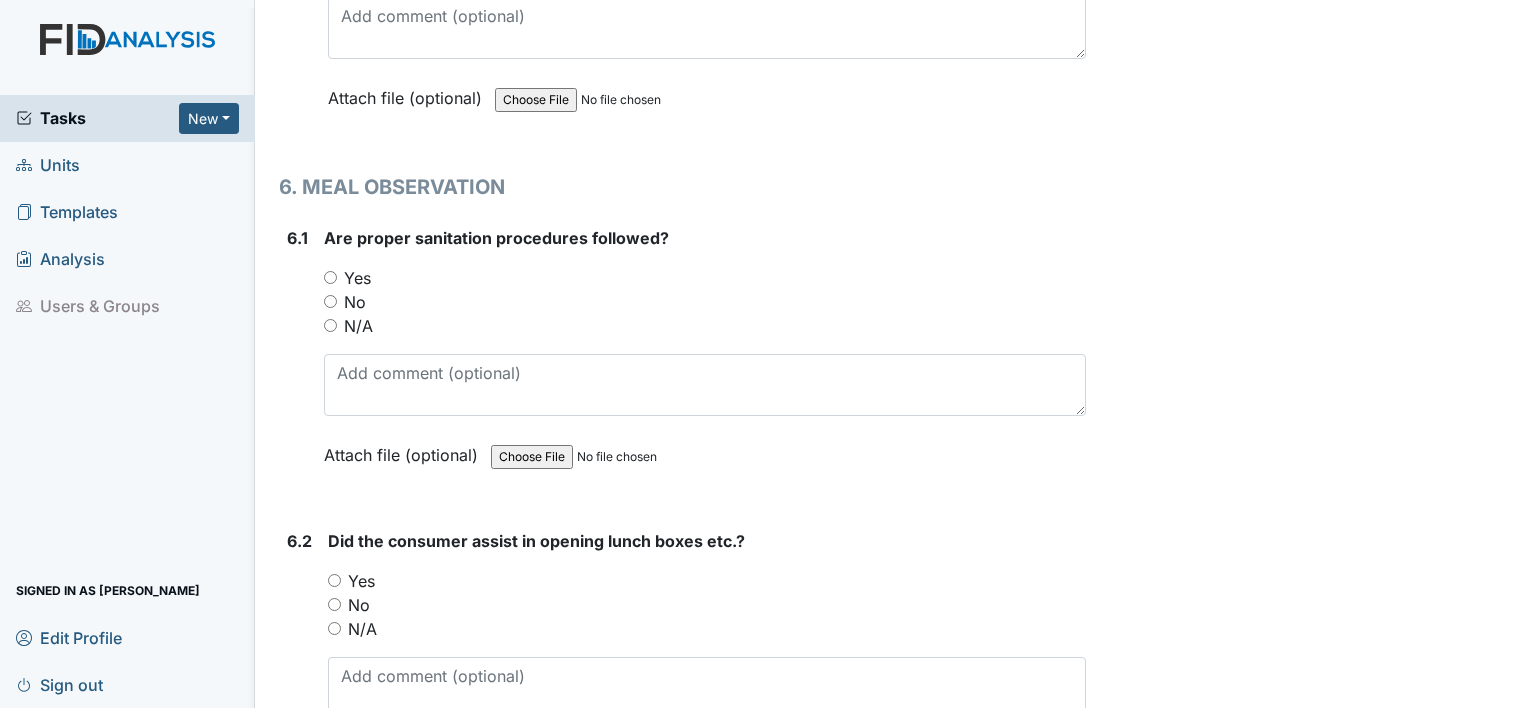 type on "consumer does good, only have to ask once and point to trash" 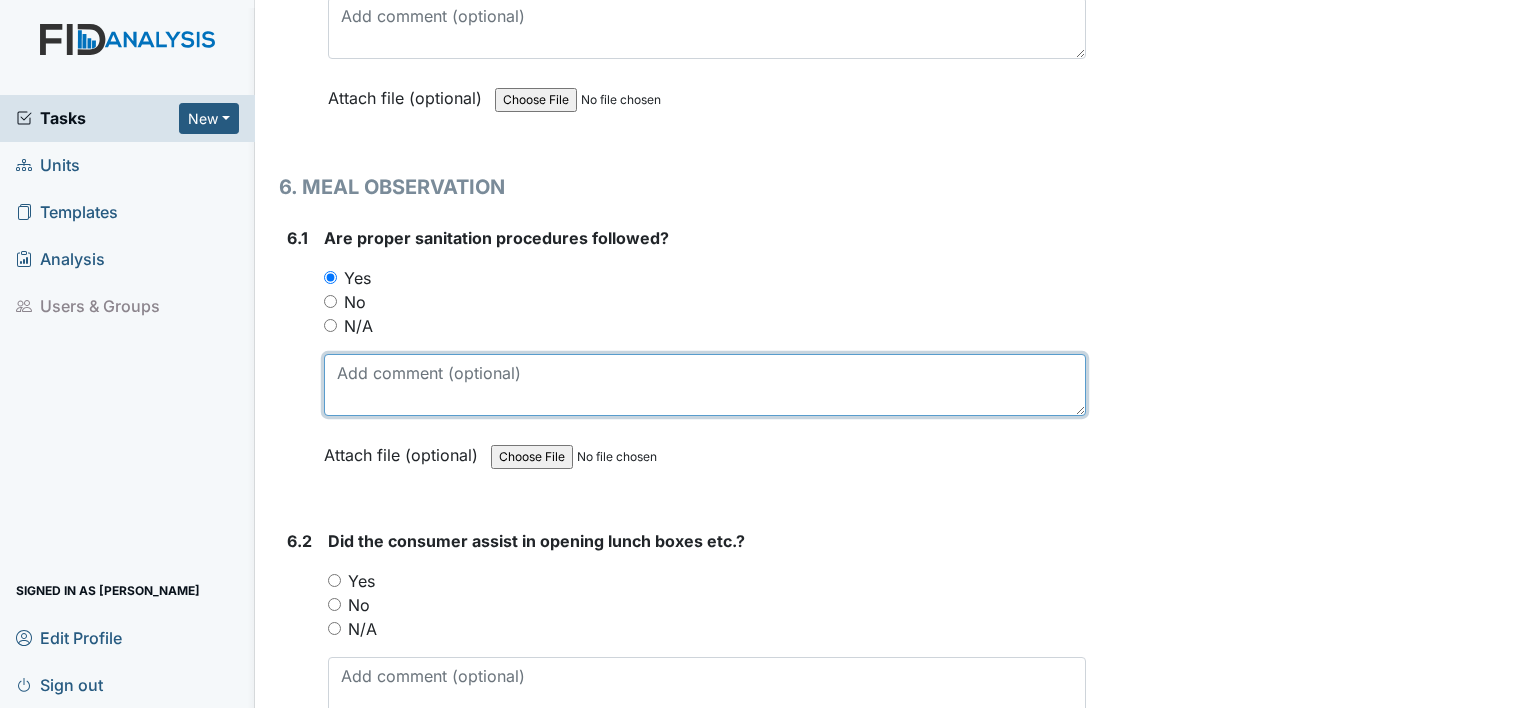 click at bounding box center [705, 385] 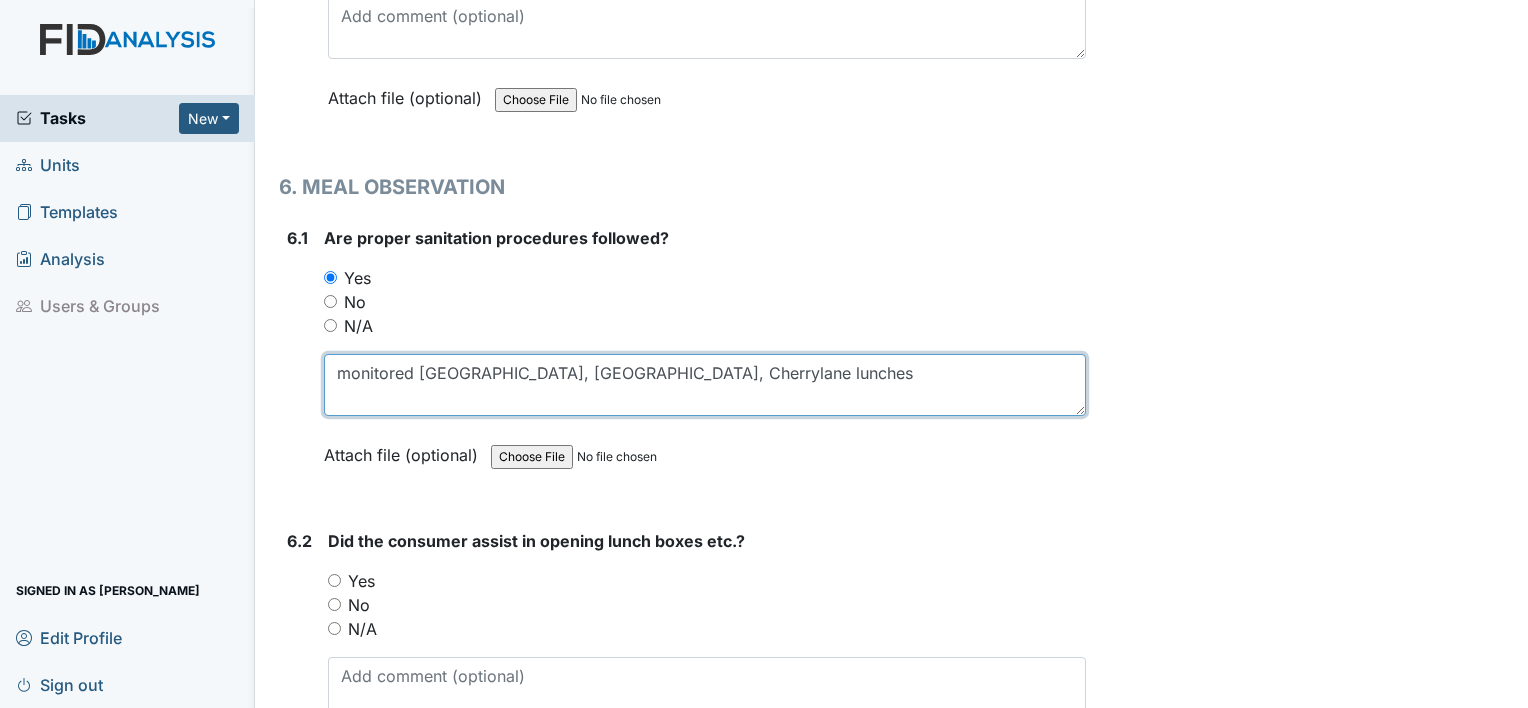 type on "monitored Newport, Lavenham, Cherrylane lunches" 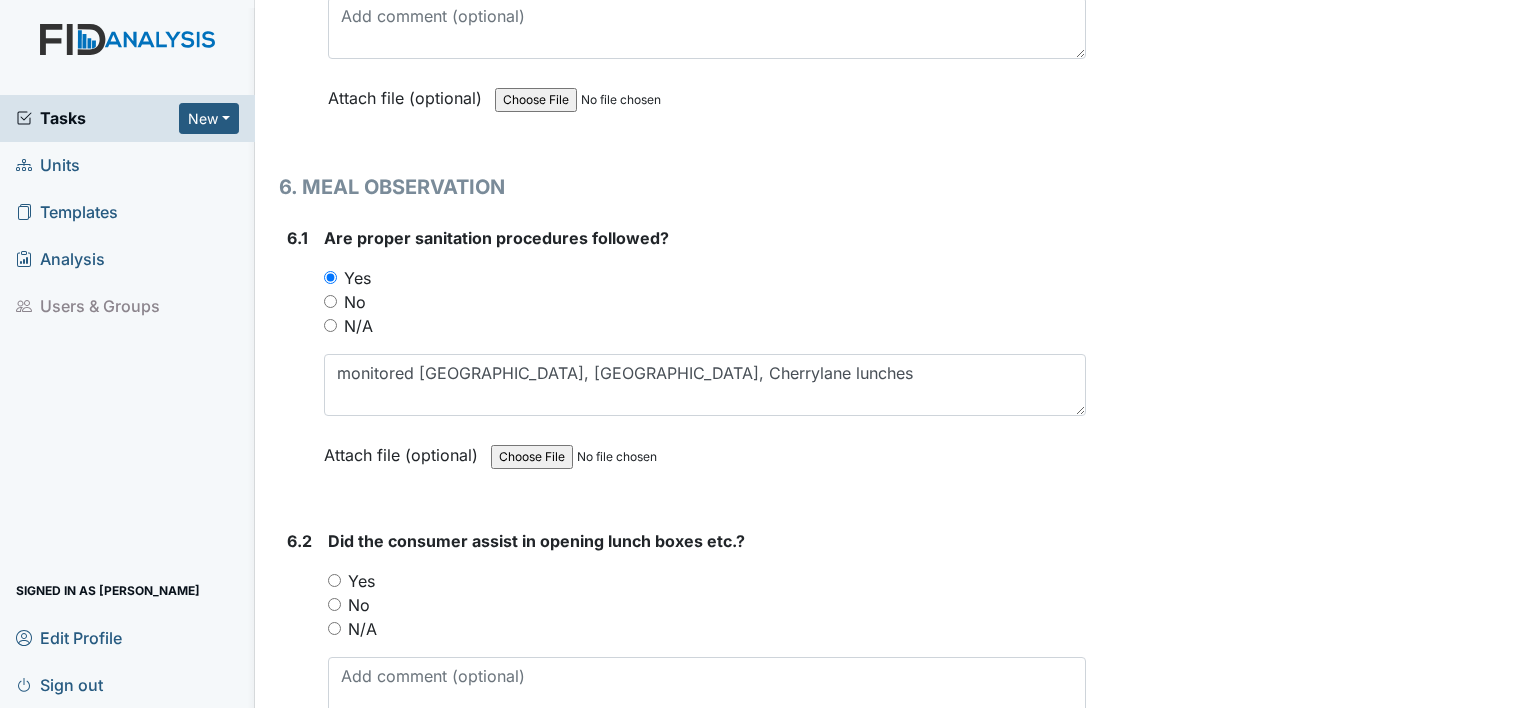 click on "Yes" at bounding box center [334, 580] 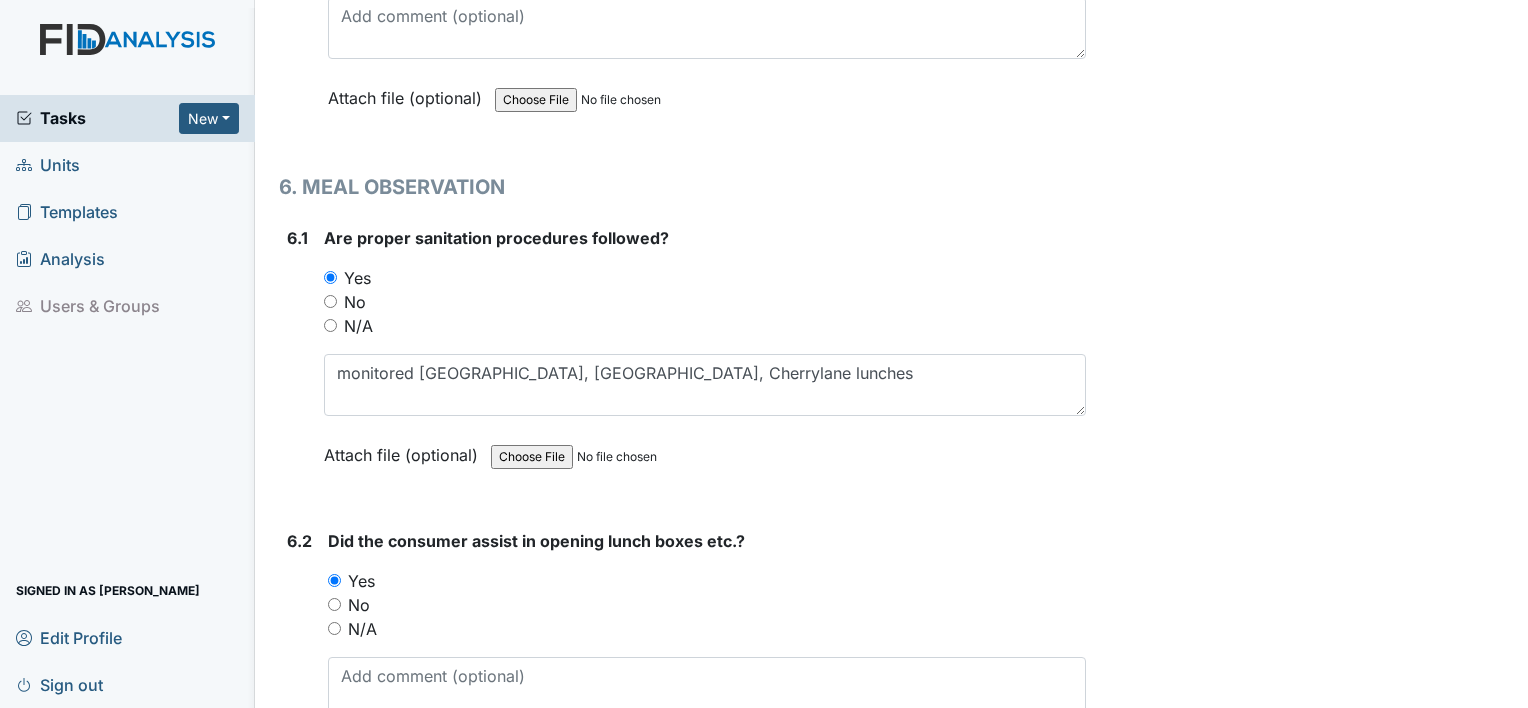 click on "Yes" at bounding box center [334, 580] 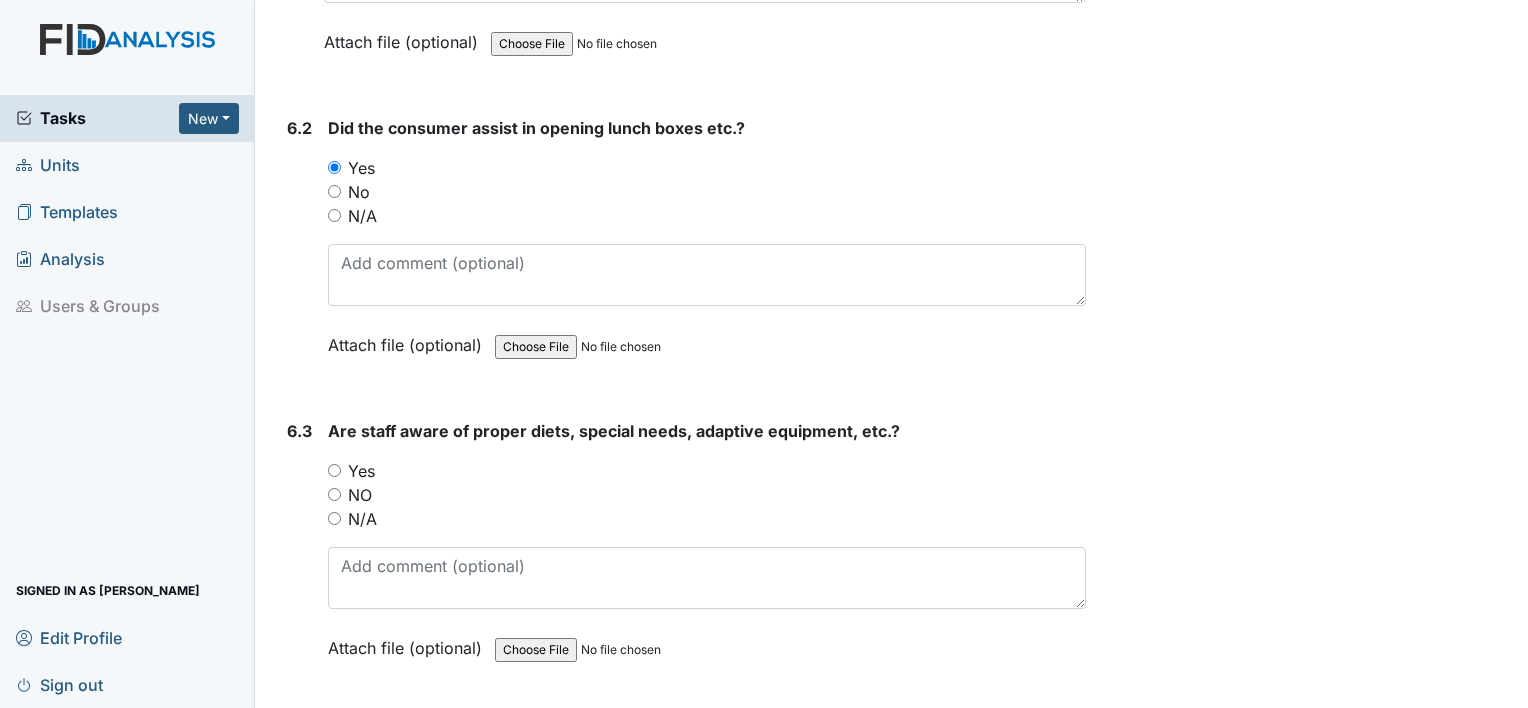 scroll, scrollTop: 15368, scrollLeft: 0, axis: vertical 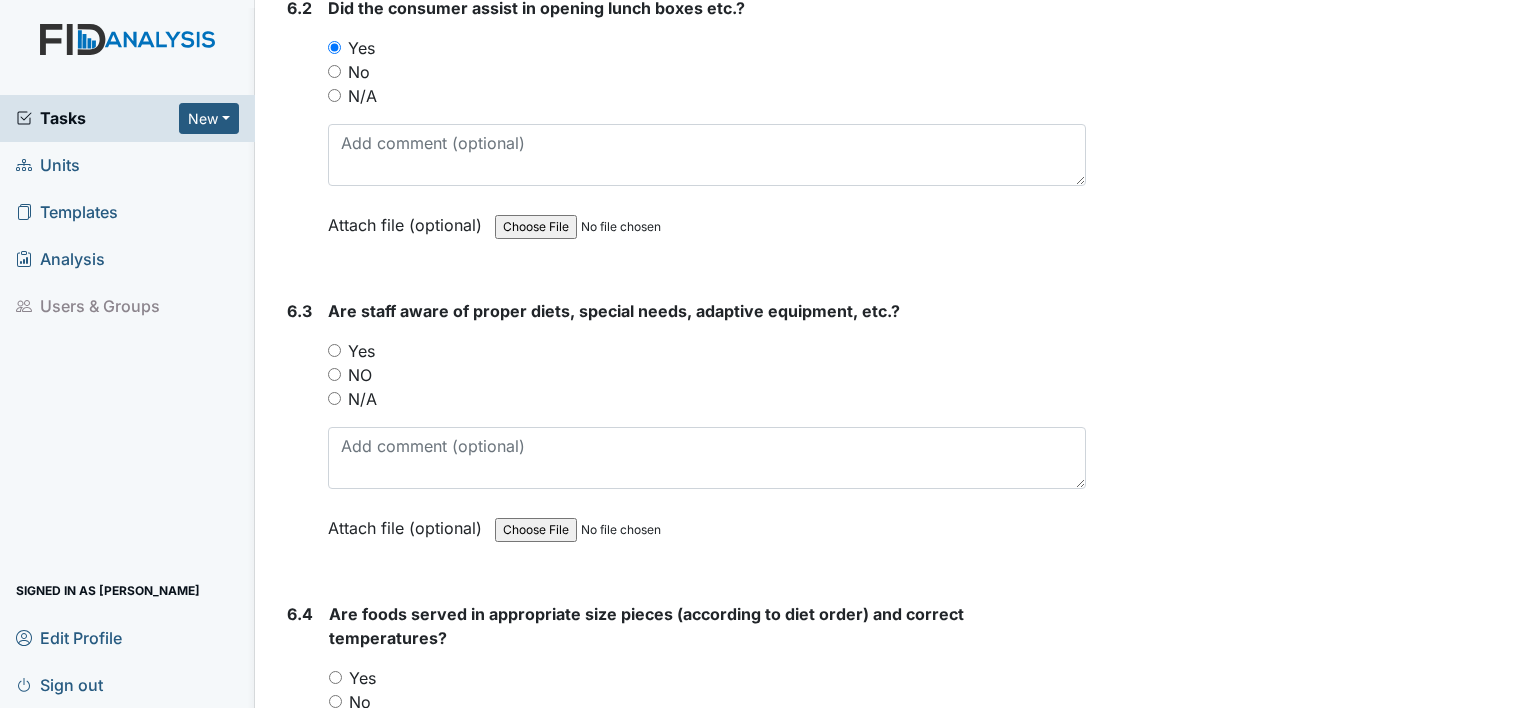 click on "Yes" at bounding box center [334, 350] 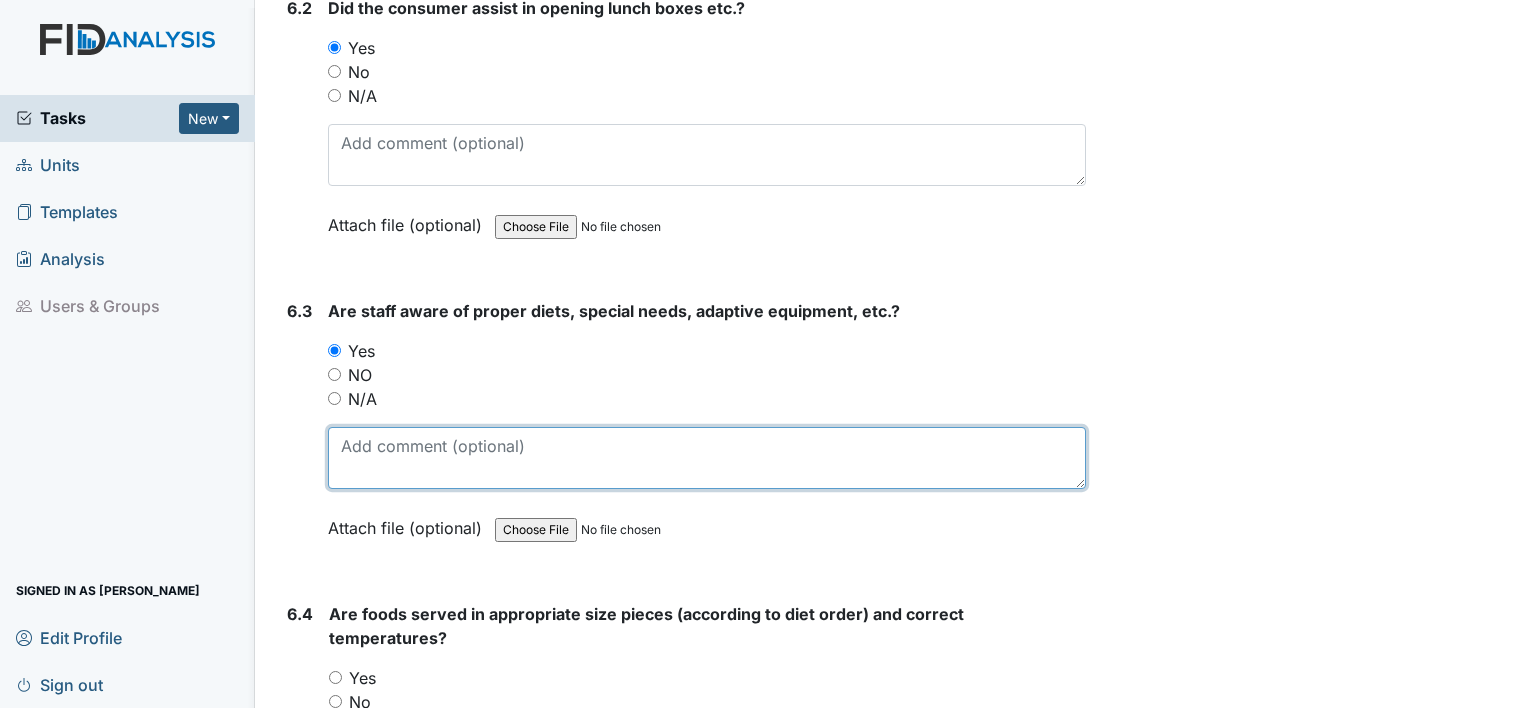 click at bounding box center (707, 458) 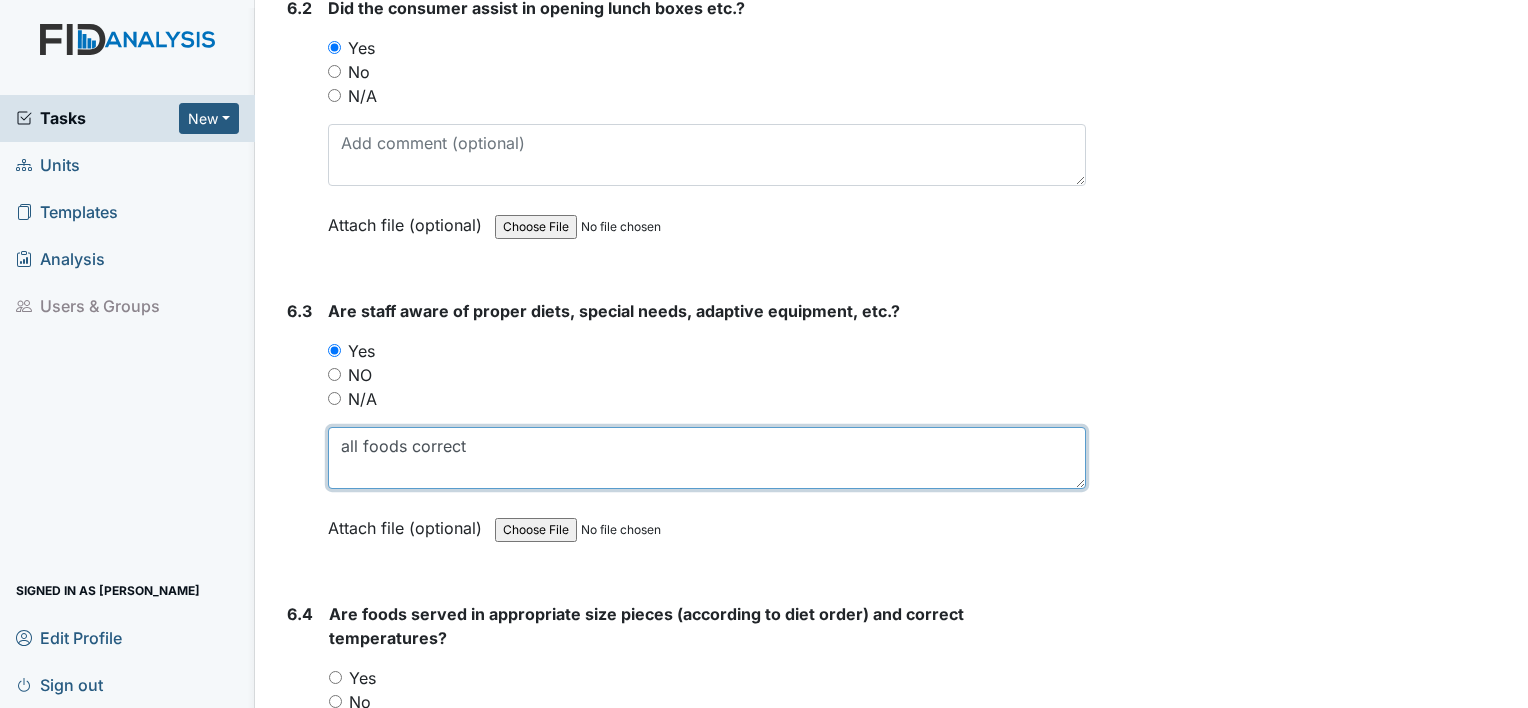 type on "all foods correct" 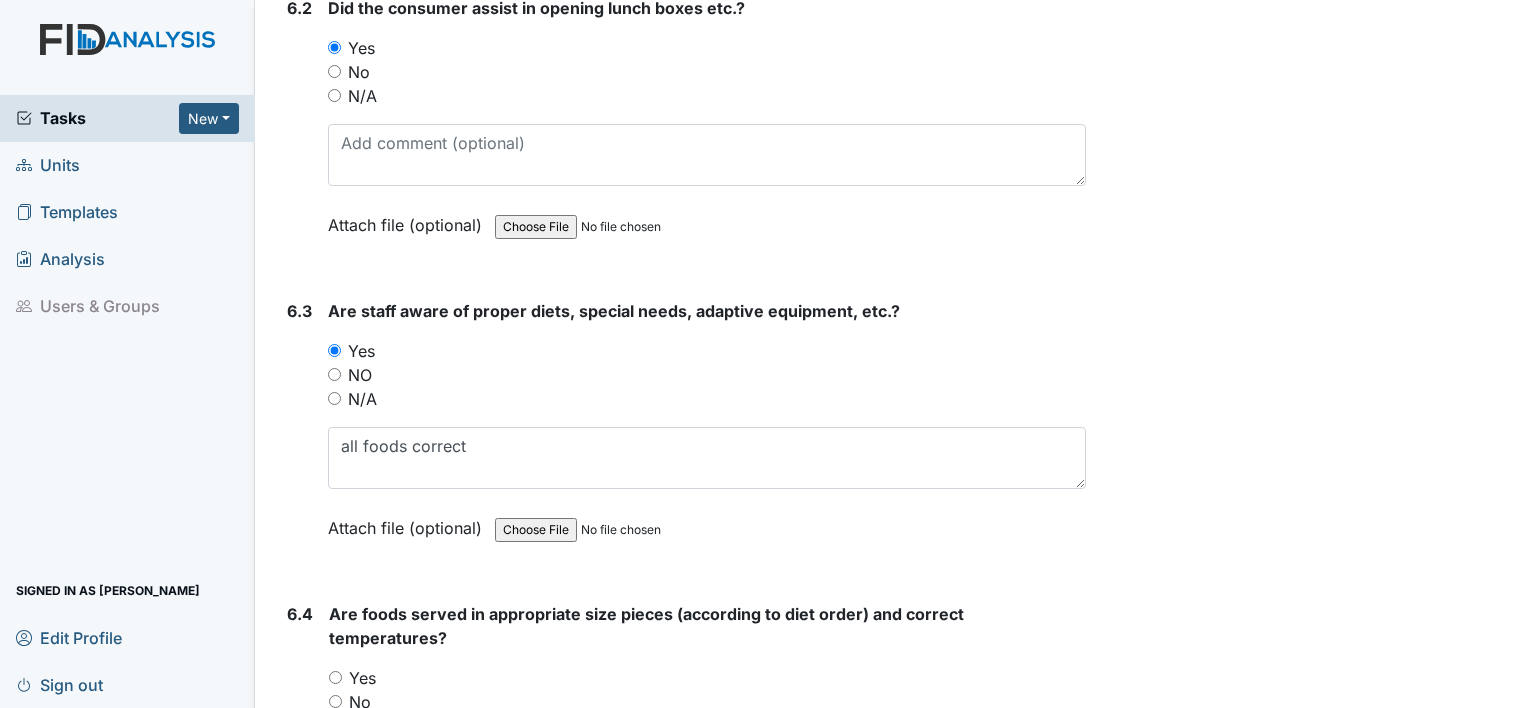 click on "Yes" at bounding box center [335, 677] 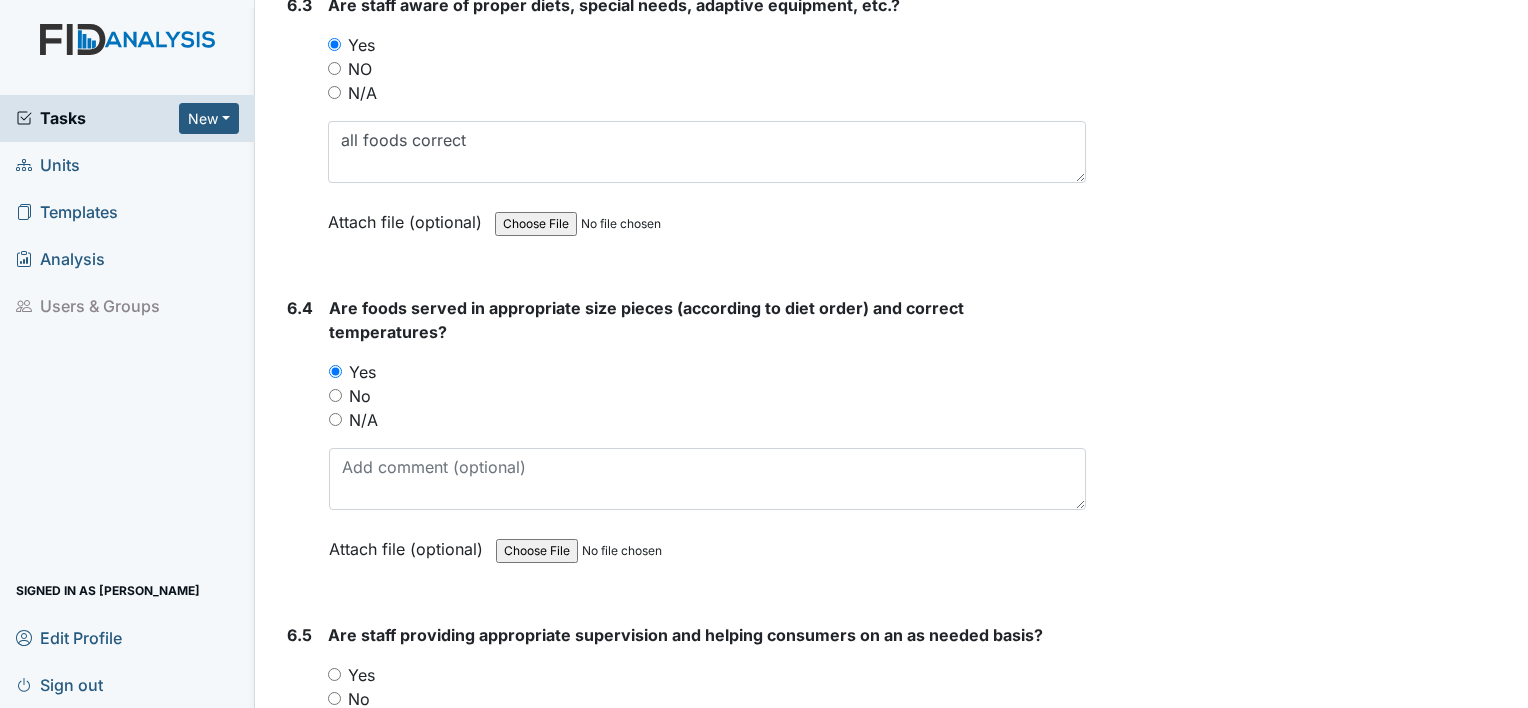scroll, scrollTop: 15754, scrollLeft: 0, axis: vertical 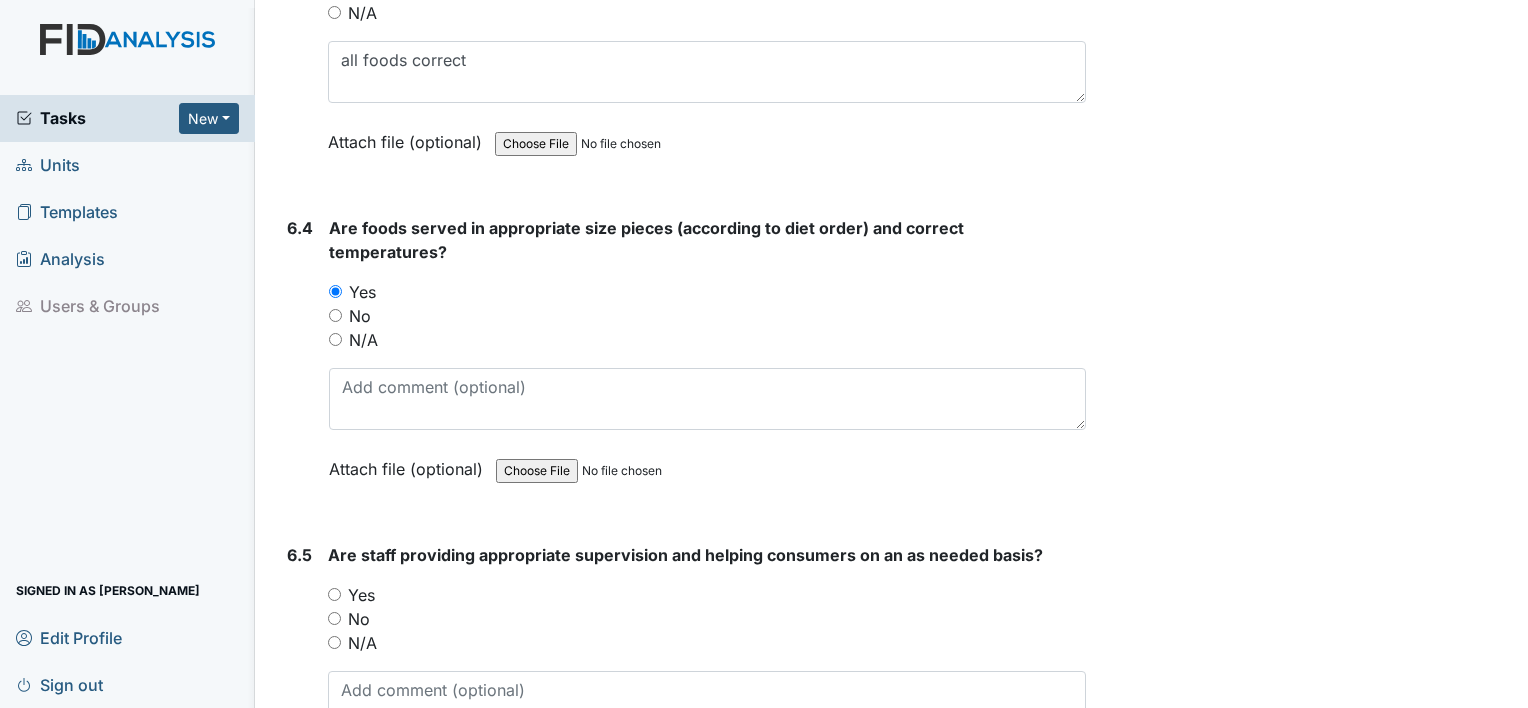 click on "Yes" at bounding box center (334, 594) 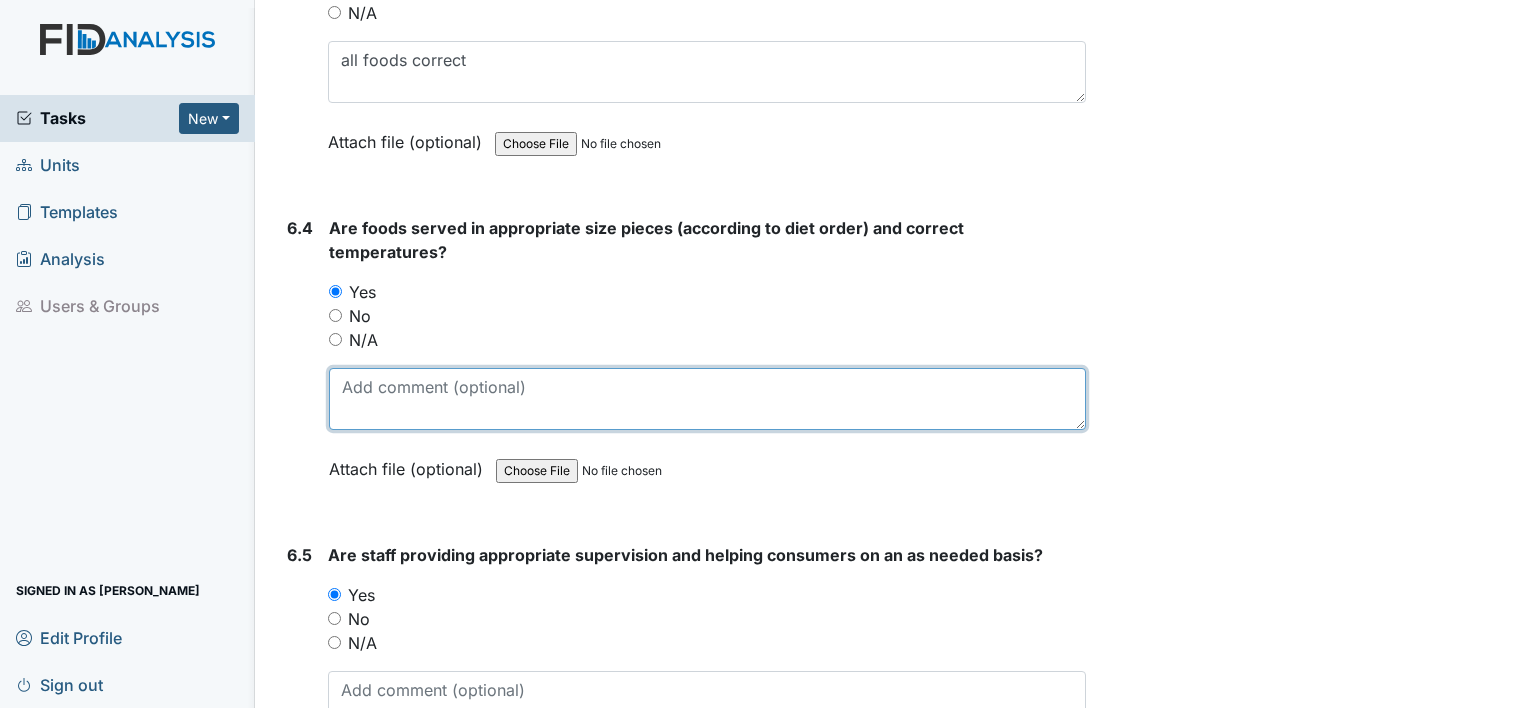 click at bounding box center [707, 399] 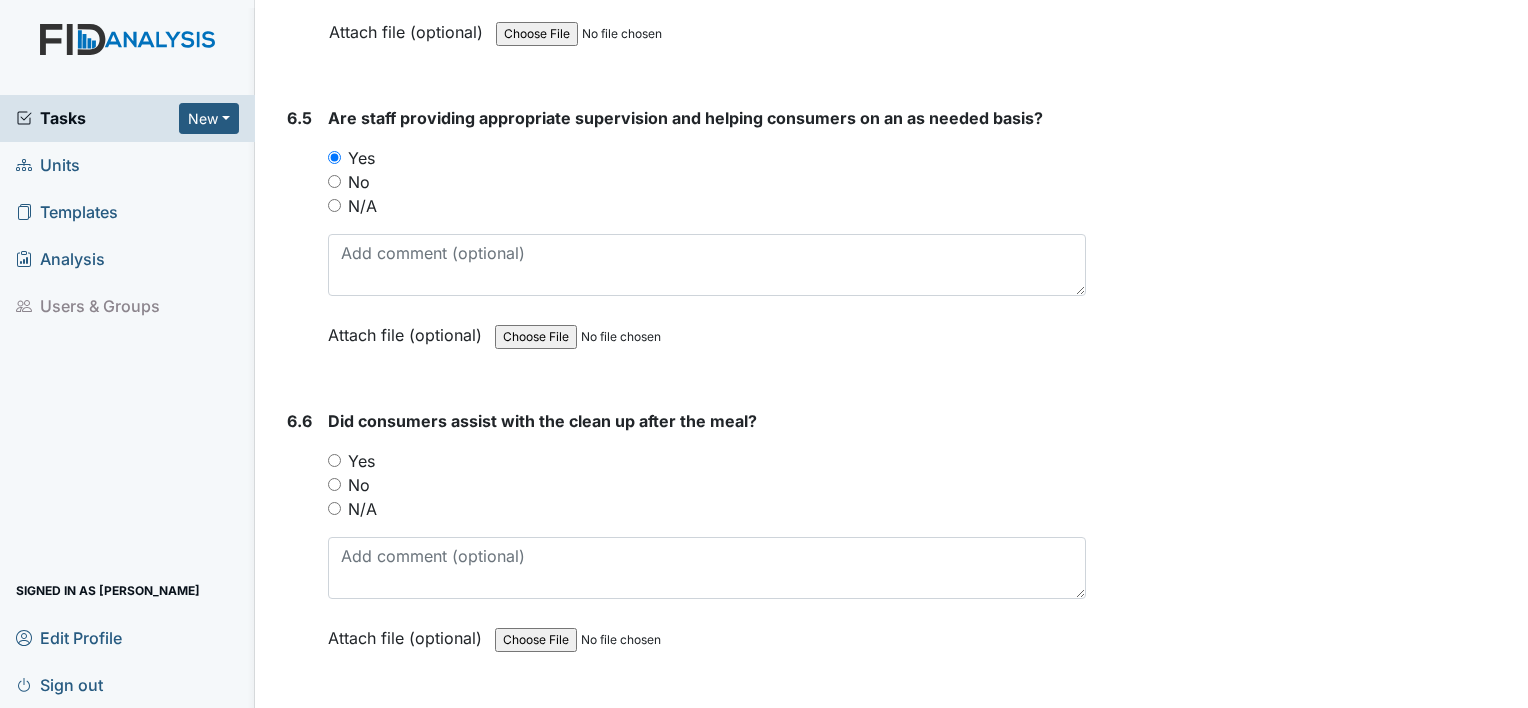 scroll, scrollTop: 16192, scrollLeft: 0, axis: vertical 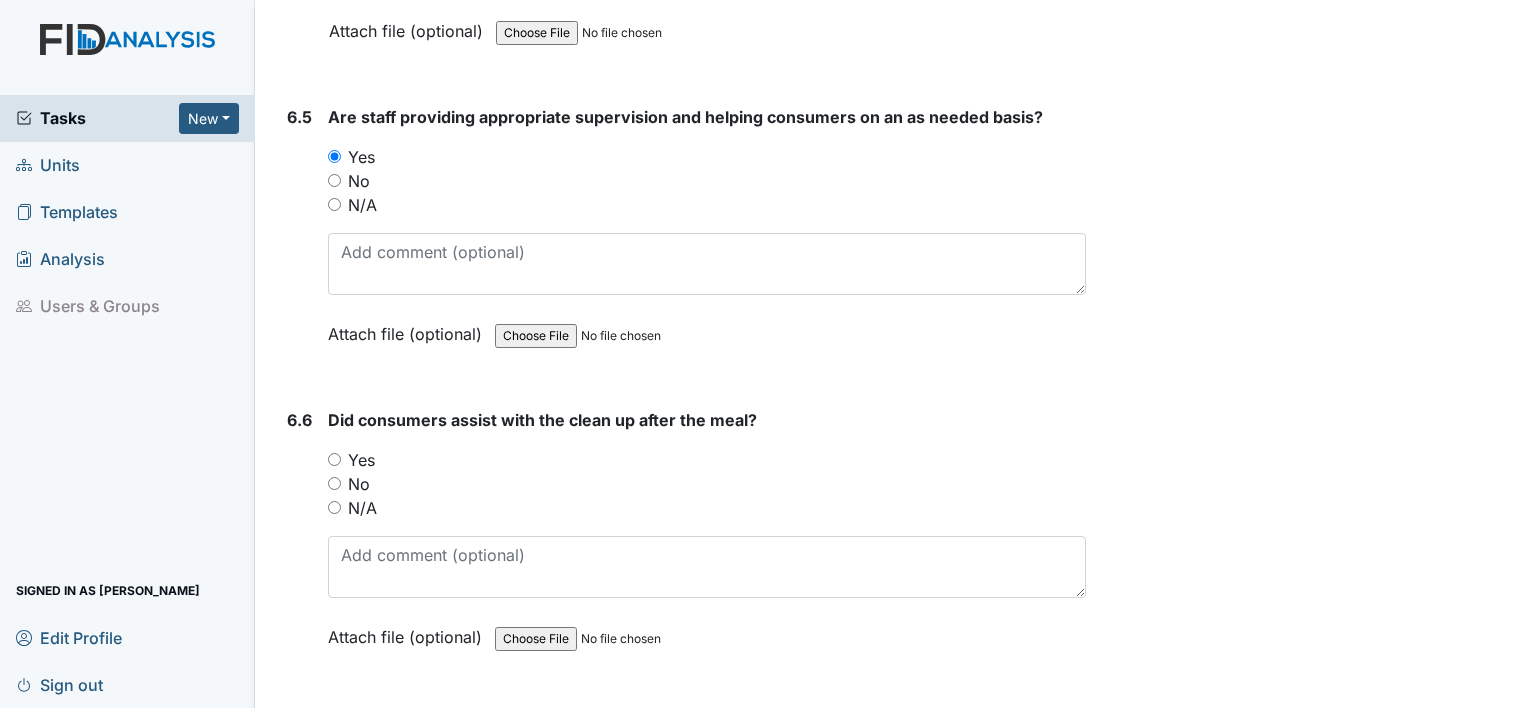 type on "menu for lunch. Hot dogs, cole slaw, baked beans, vanilla wafers" 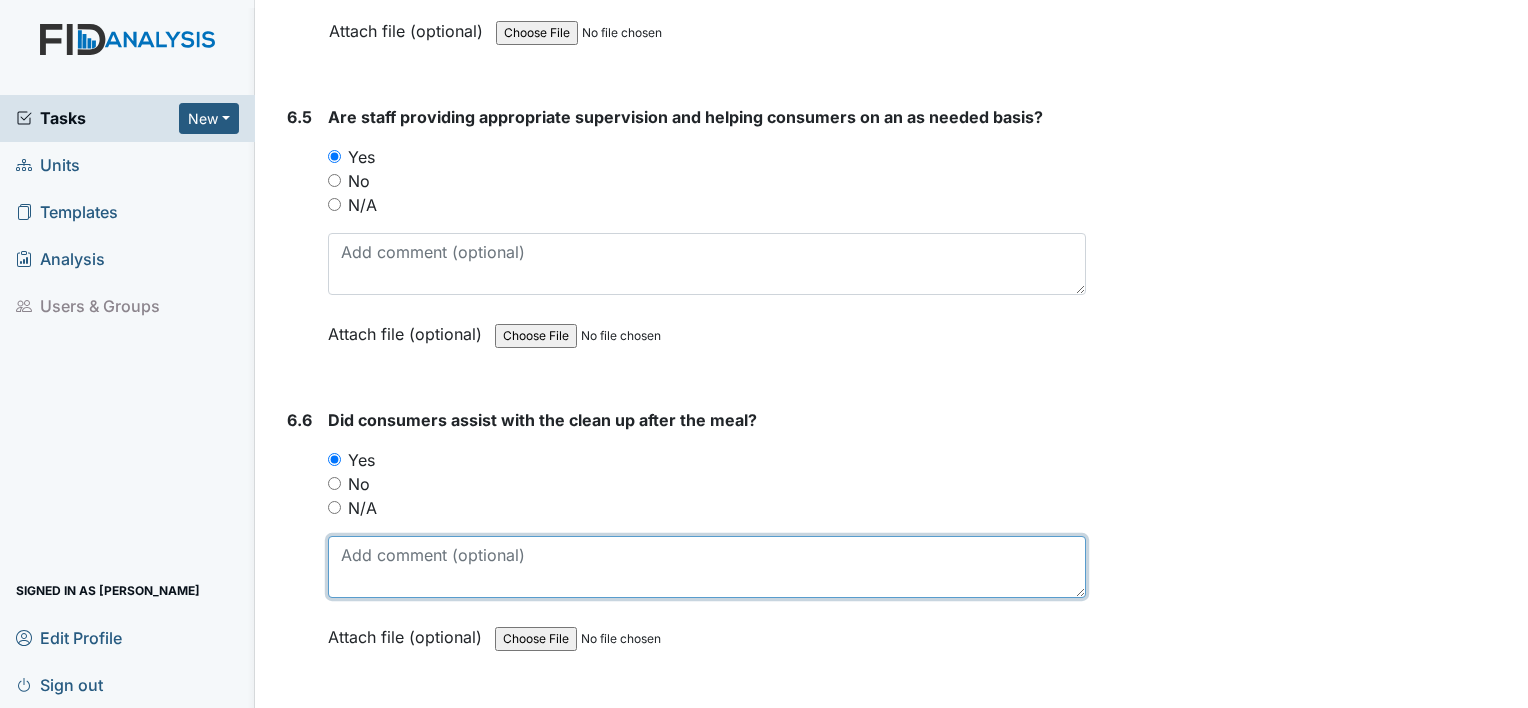 click at bounding box center [707, 567] 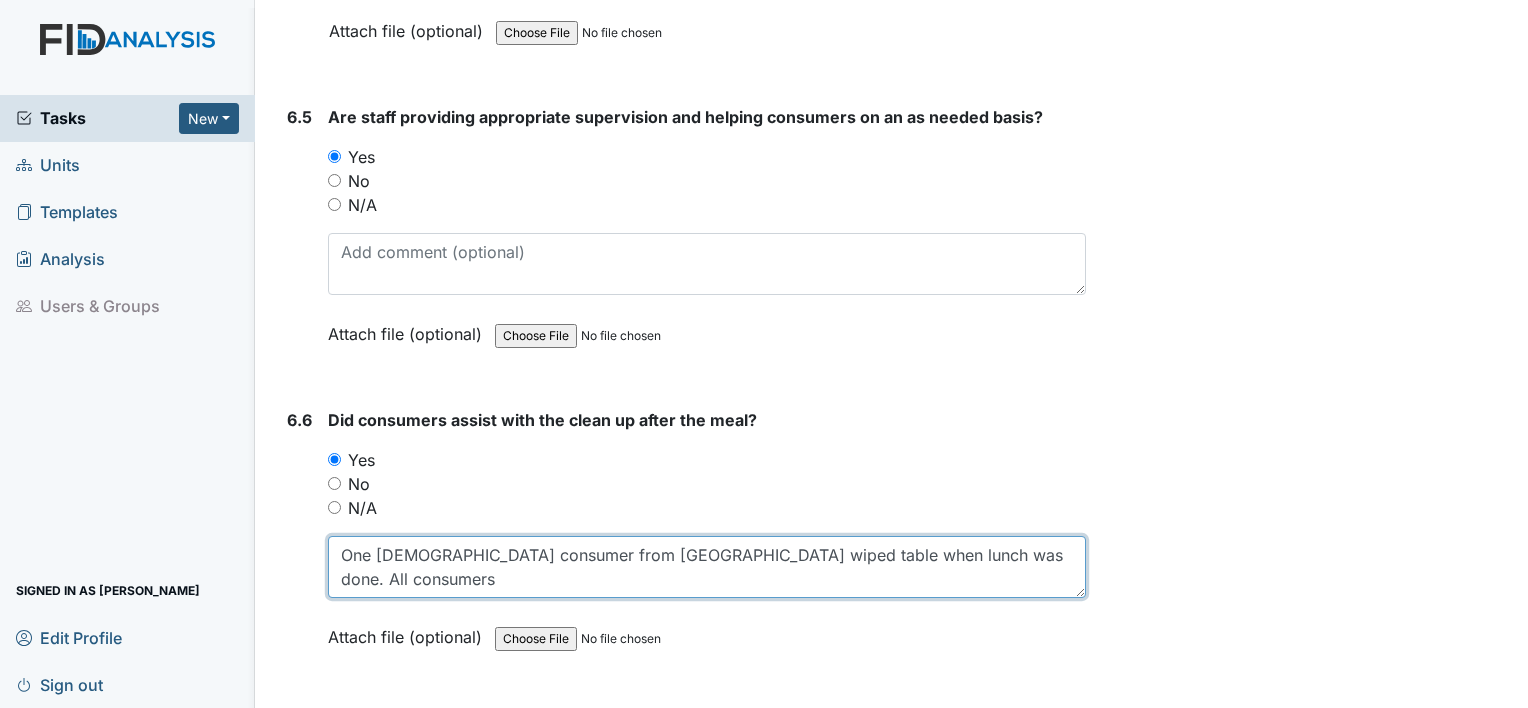 click on "One male consumer from Newport wiped table when lunch was done. All consumers" at bounding box center (707, 567) 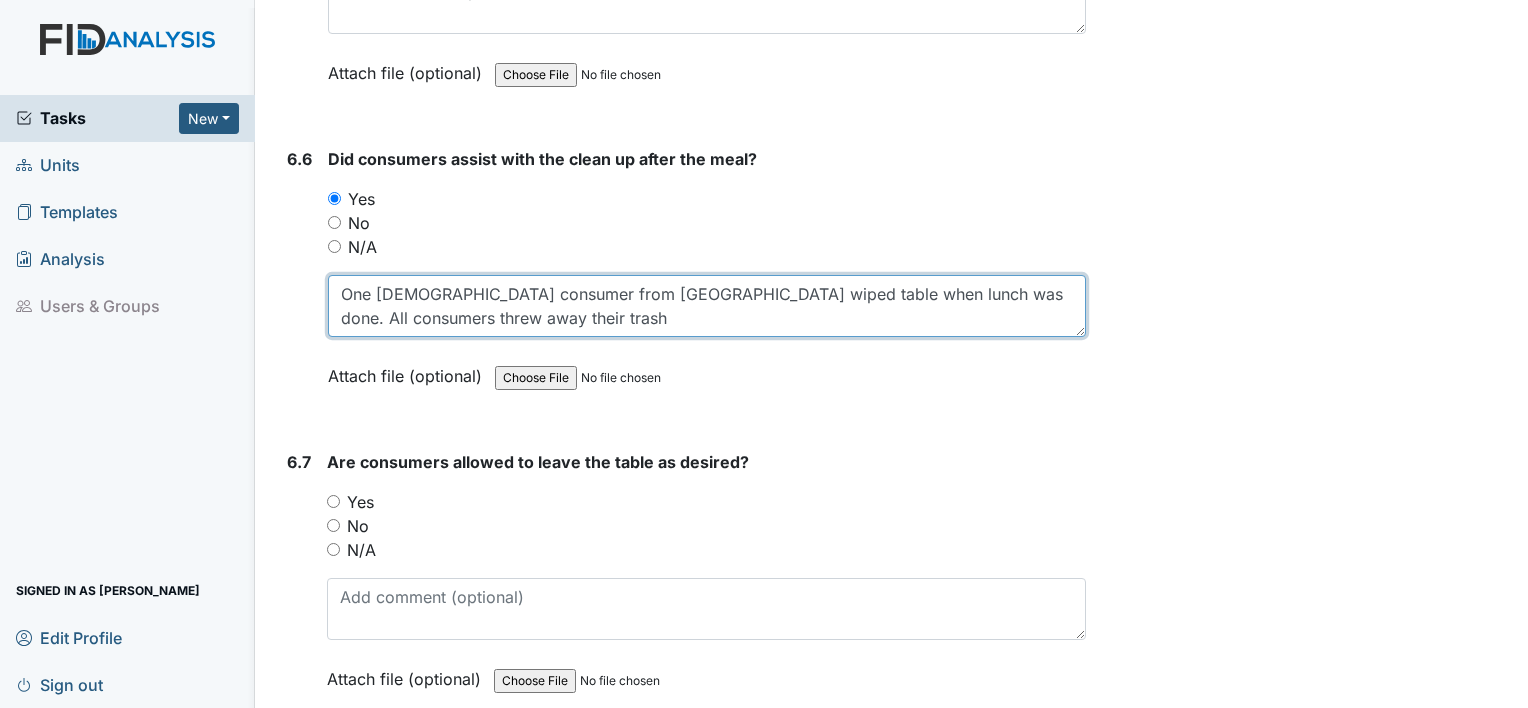 scroll, scrollTop: 16455, scrollLeft: 0, axis: vertical 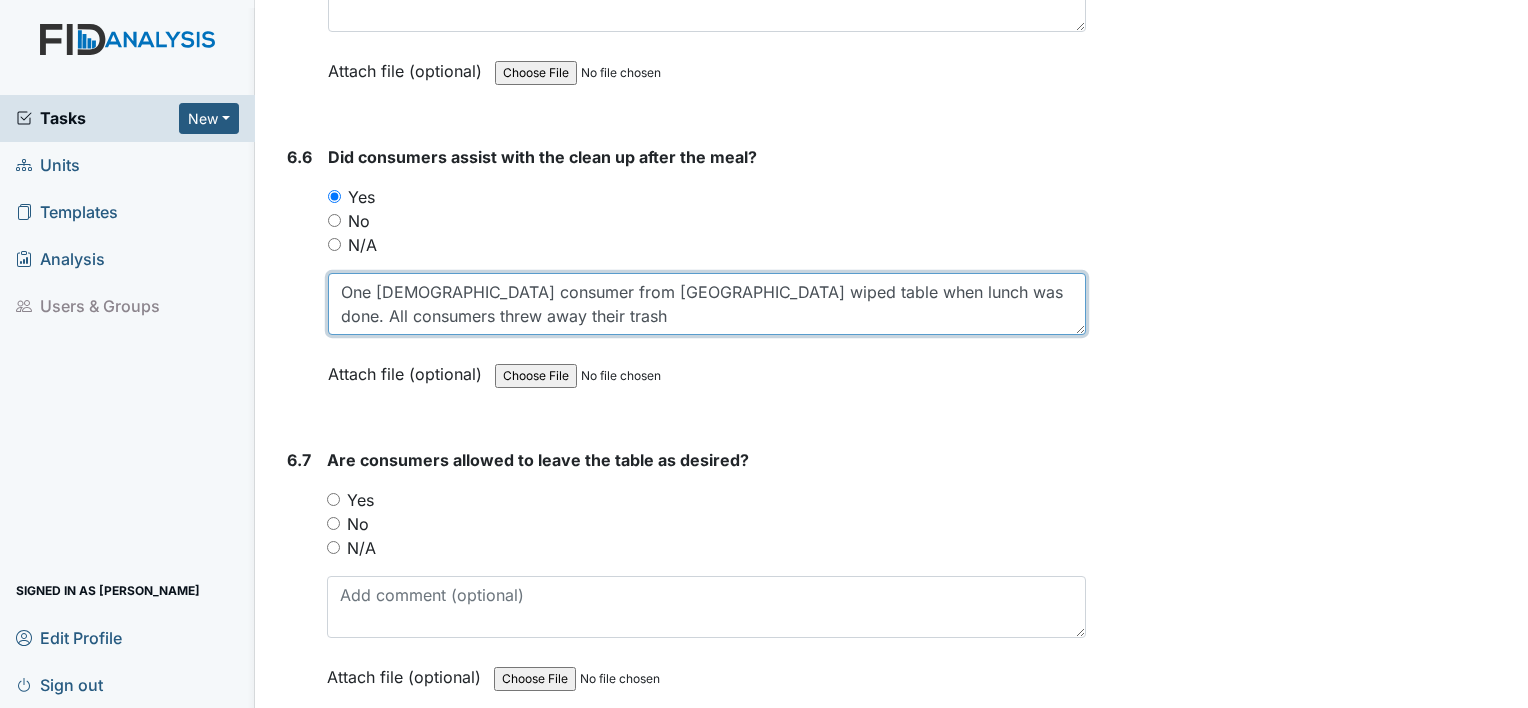 type on "One male consumer from Newport wiped table when lunch was done. All consumers threw away their trash" 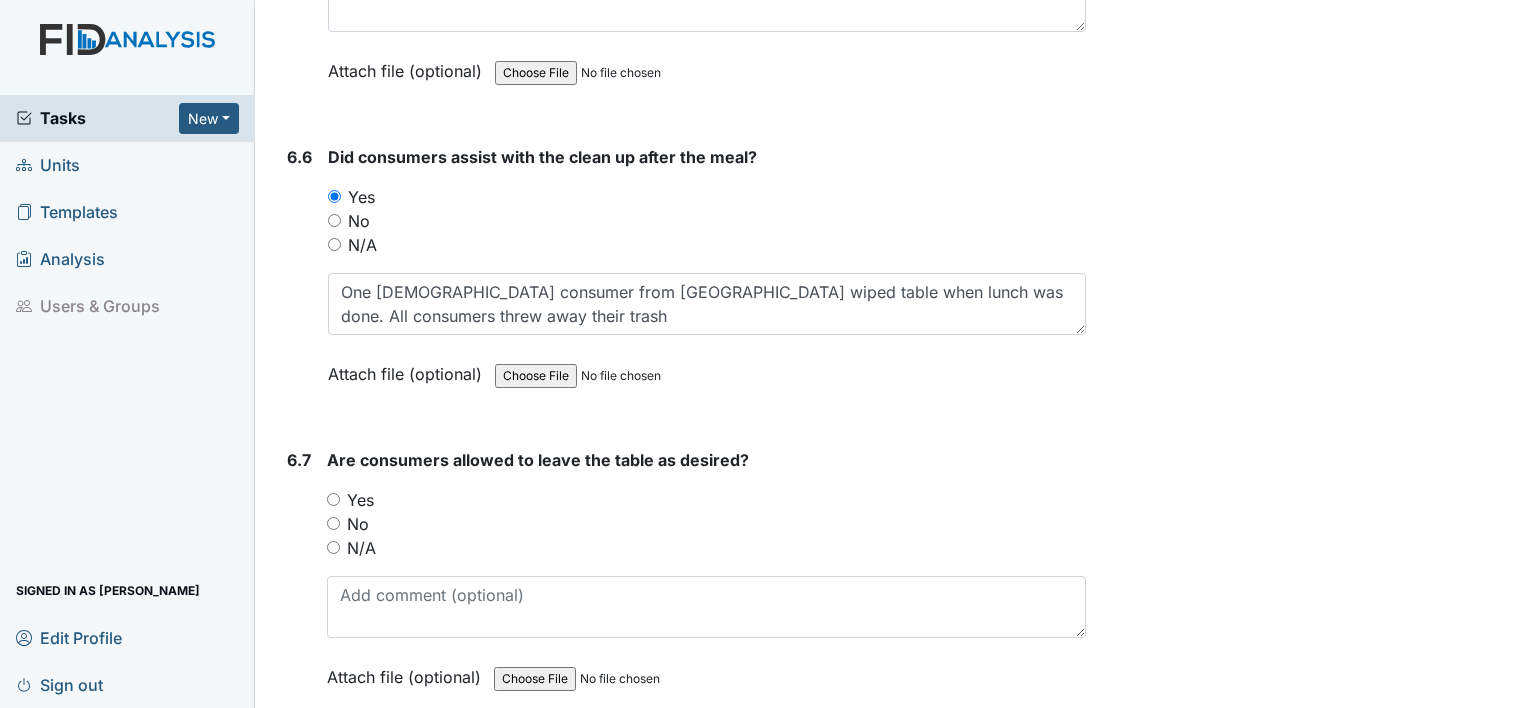 click on "Yes" at bounding box center [333, 499] 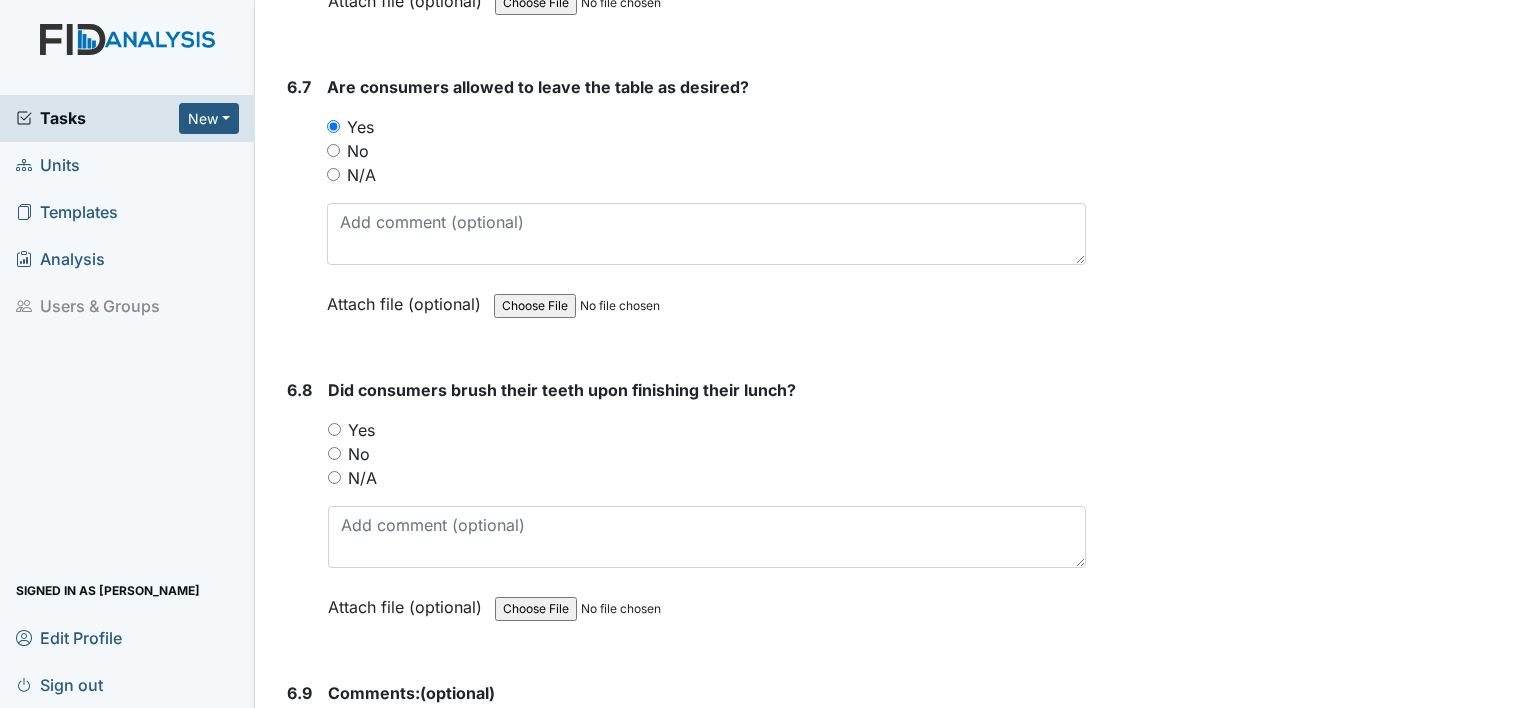 scroll, scrollTop: 16921, scrollLeft: 0, axis: vertical 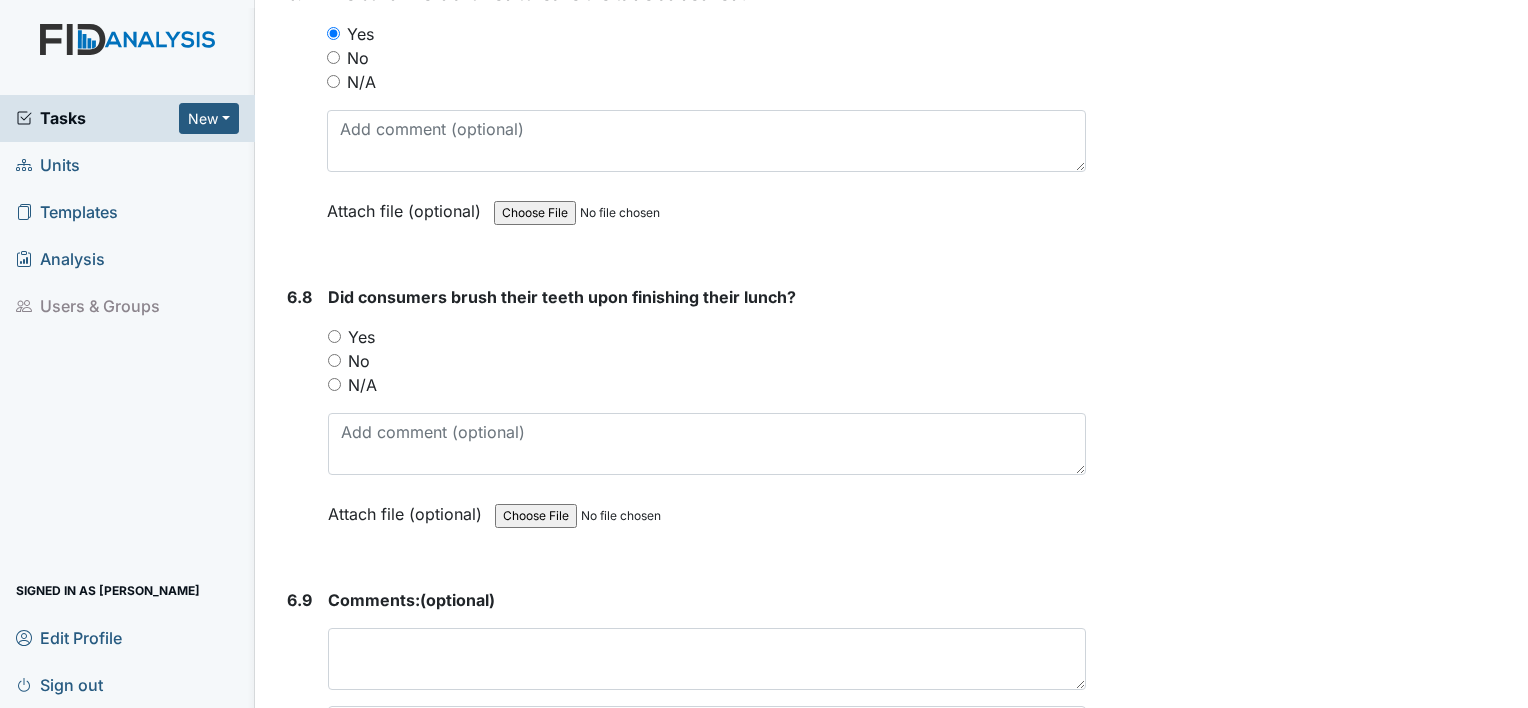 click on "Yes" at bounding box center (334, 336) 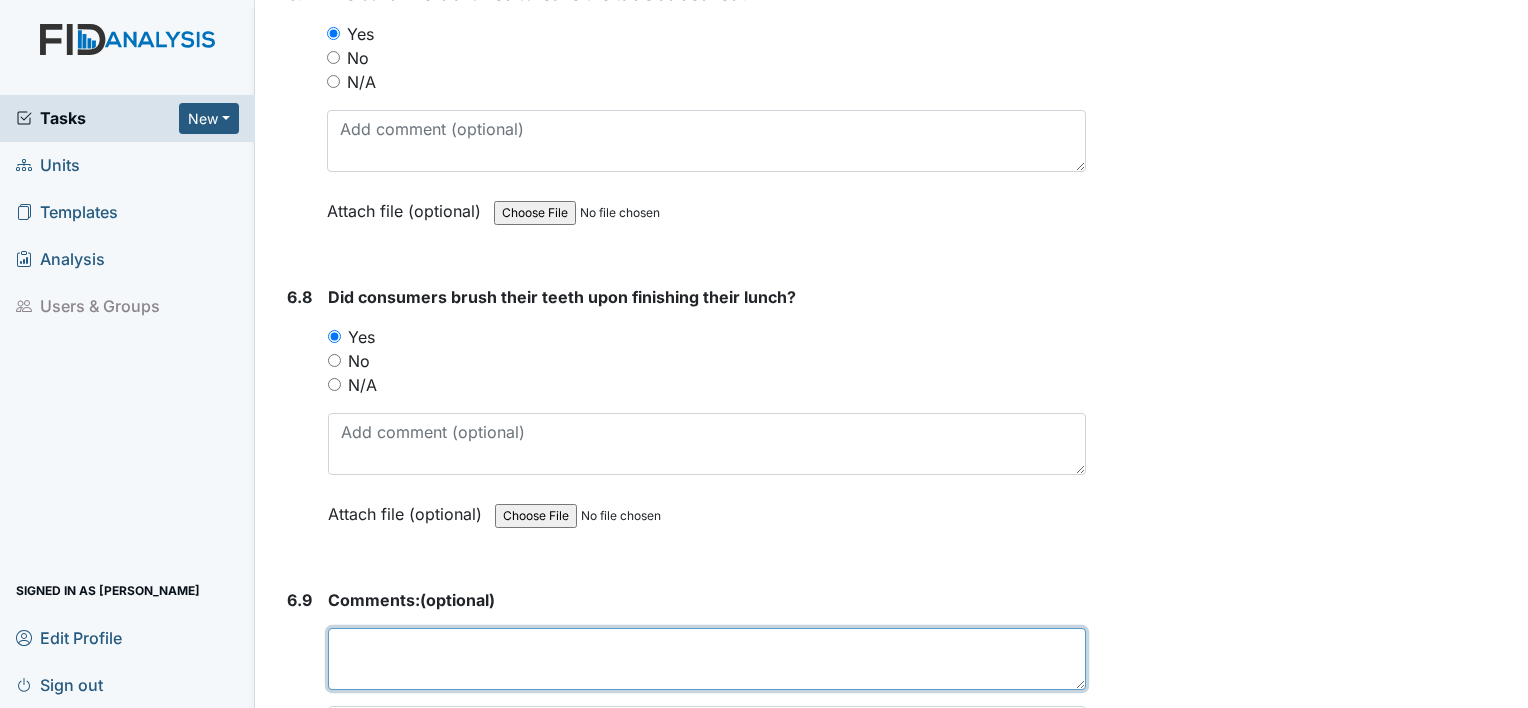 click at bounding box center (707, 659) 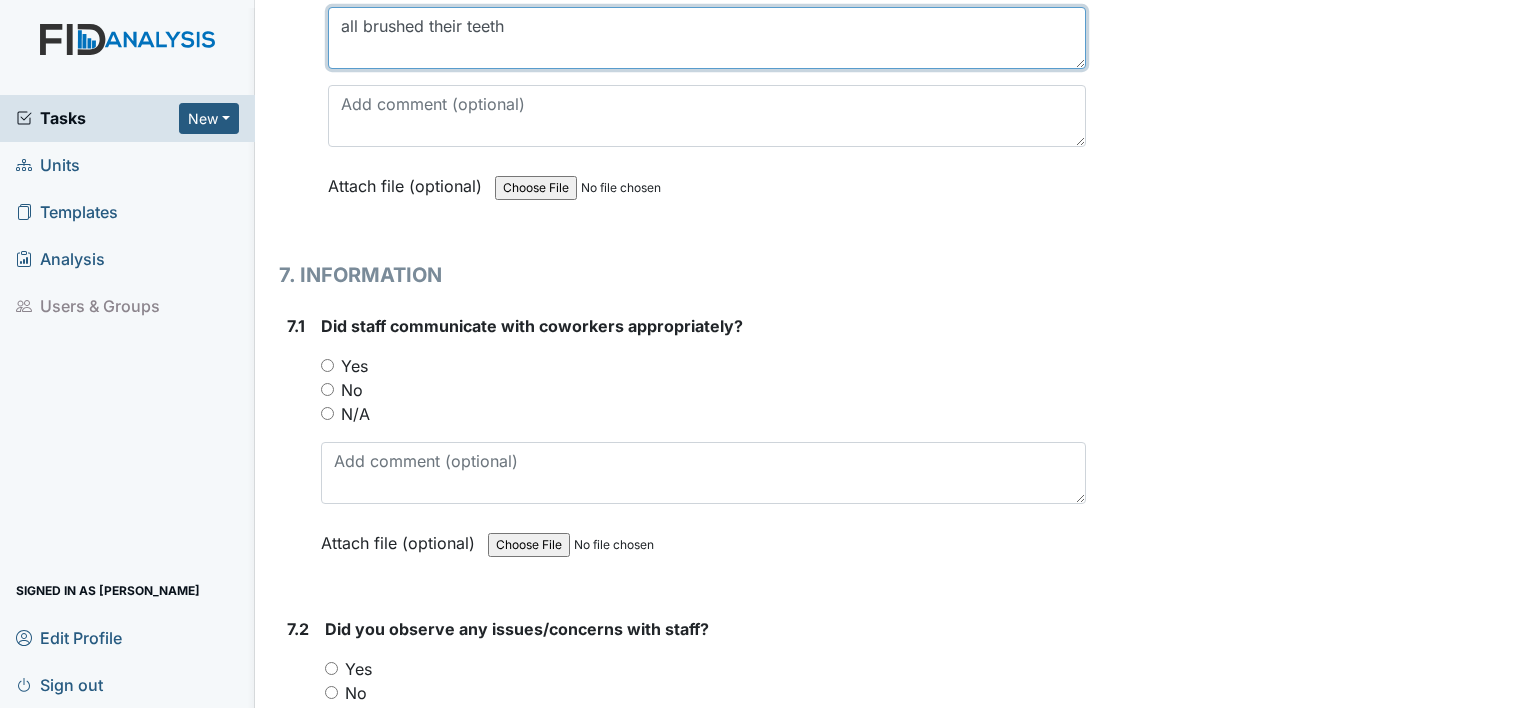 scroll, scrollTop: 17566, scrollLeft: 0, axis: vertical 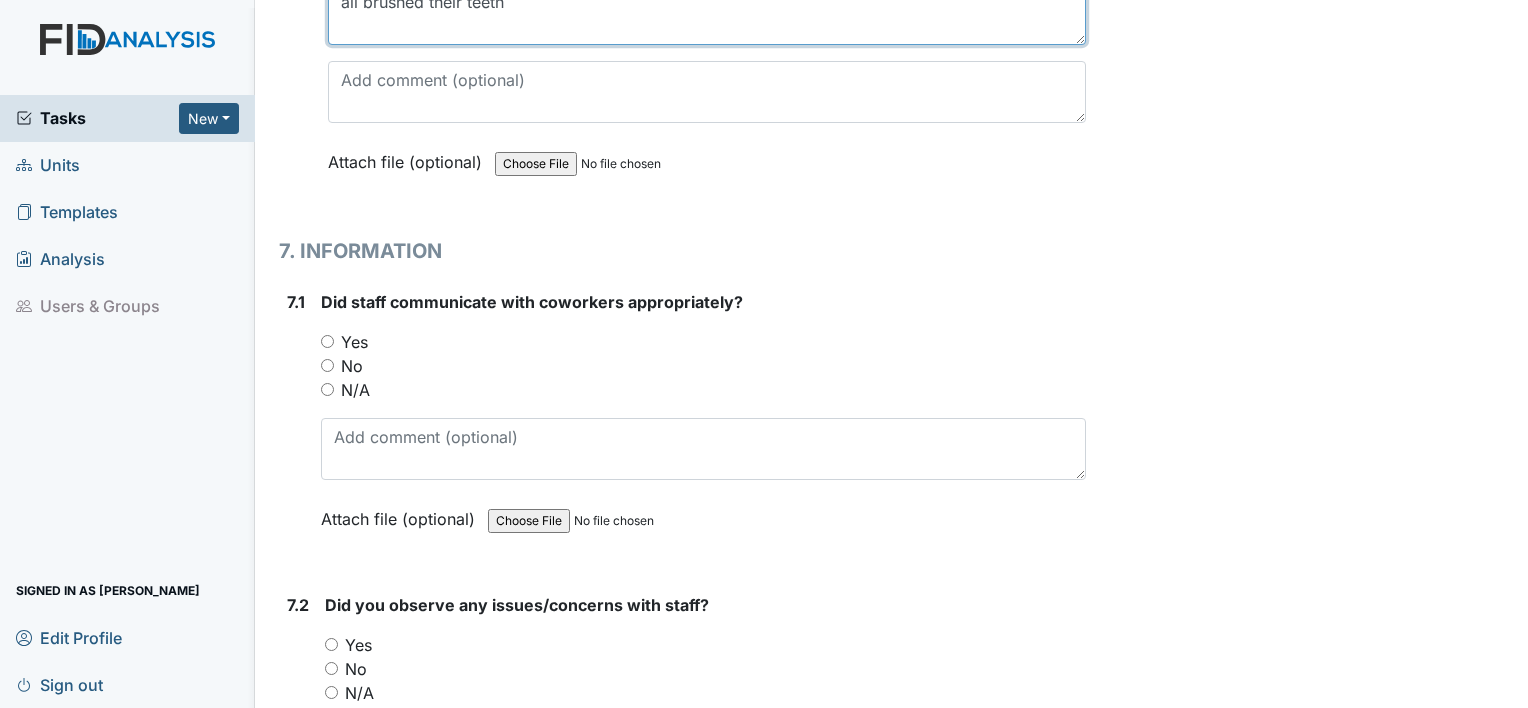type on "all brushed their teeth" 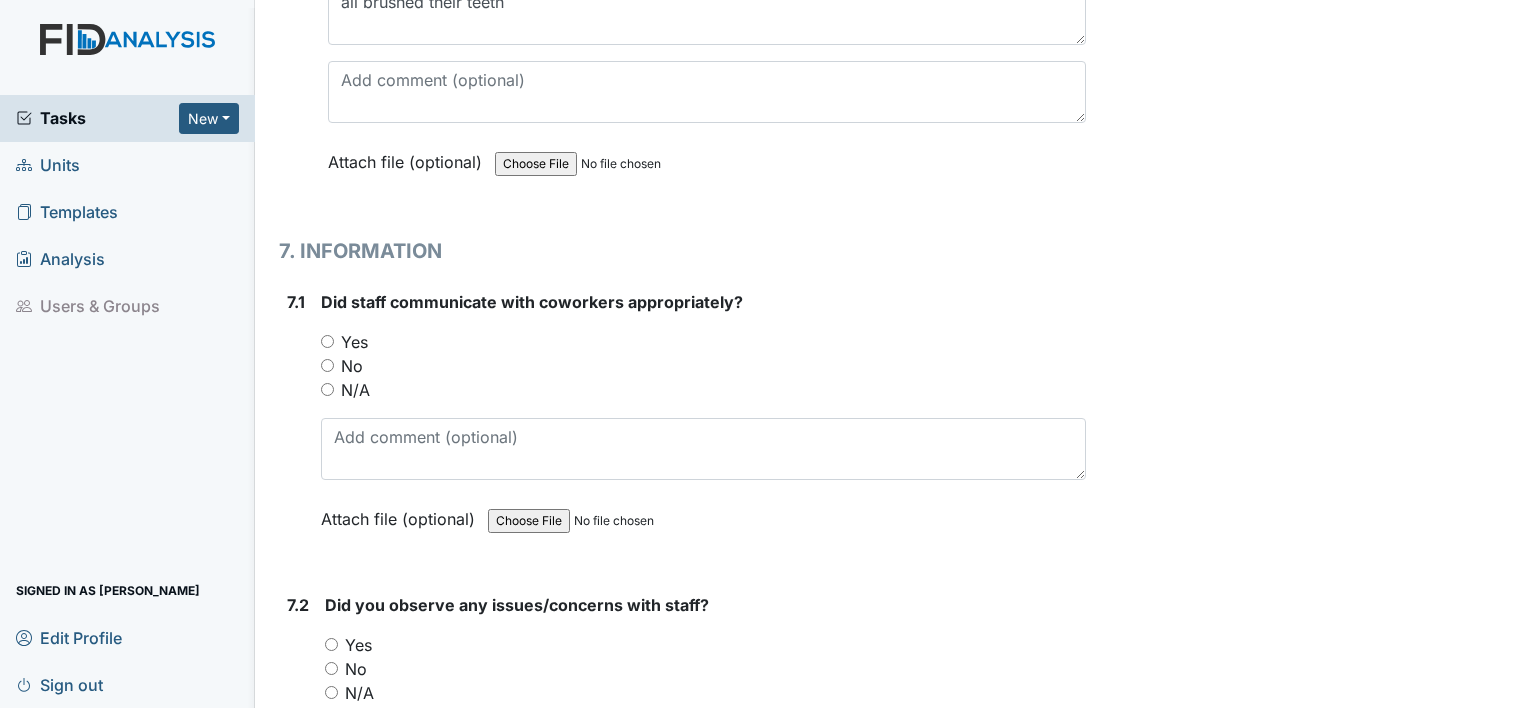 click on "Yes" at bounding box center [327, 341] 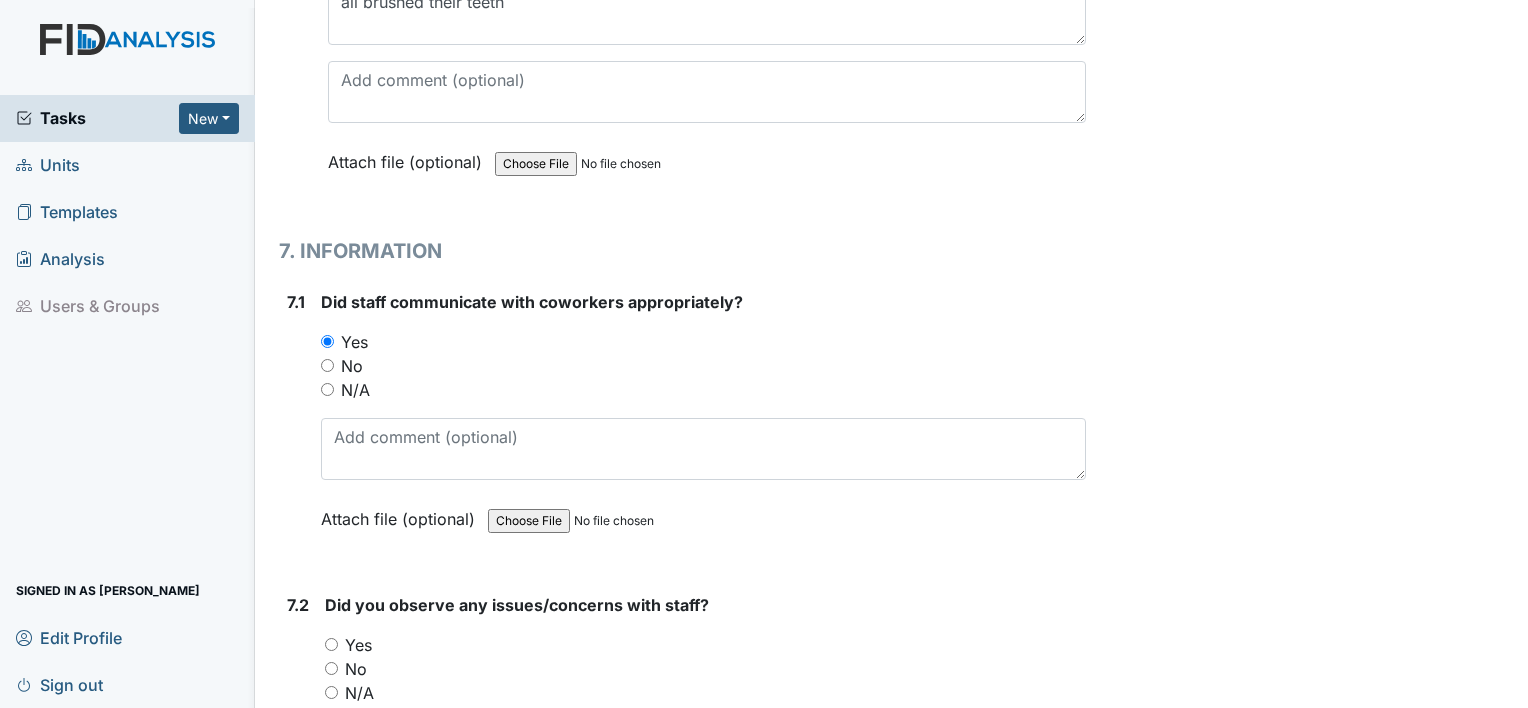 click on "No" at bounding box center [331, 668] 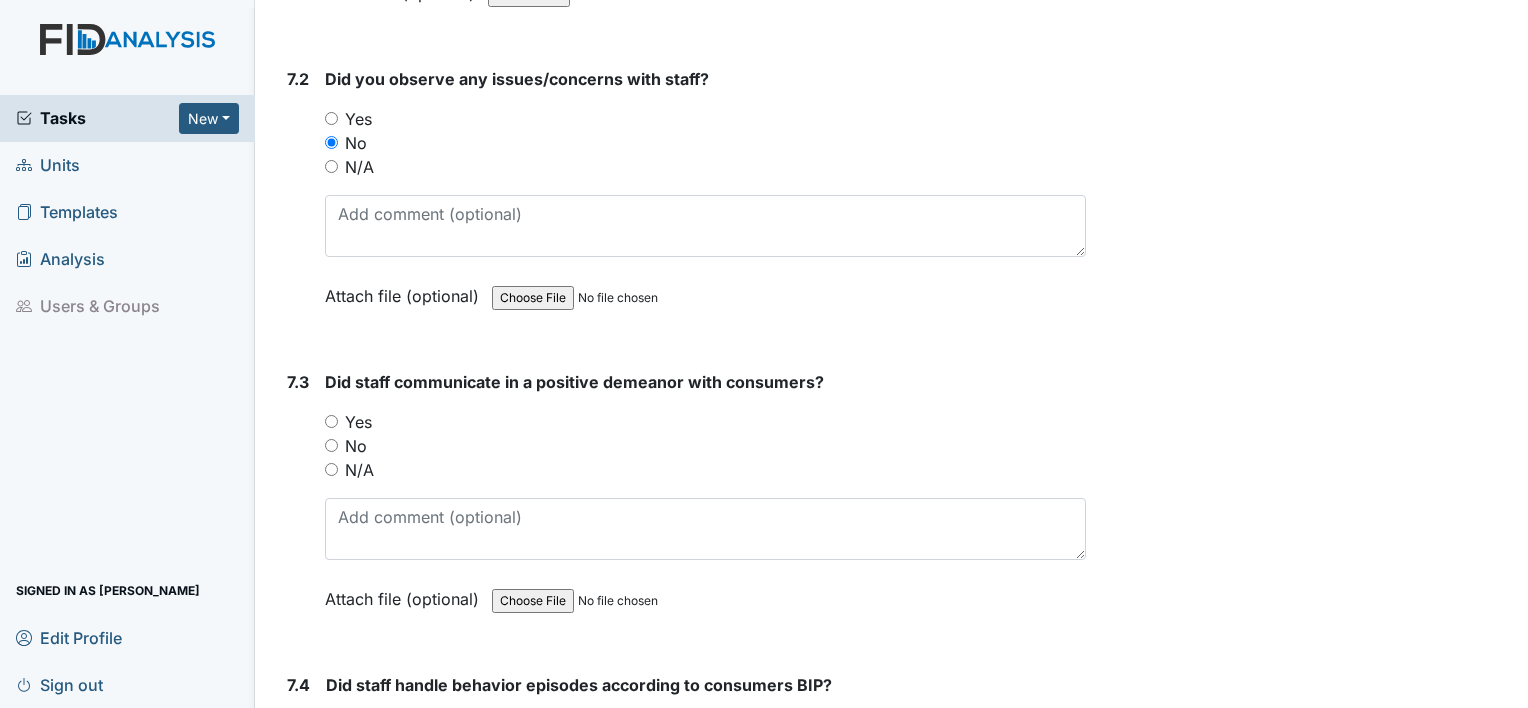 scroll, scrollTop: 18095, scrollLeft: 0, axis: vertical 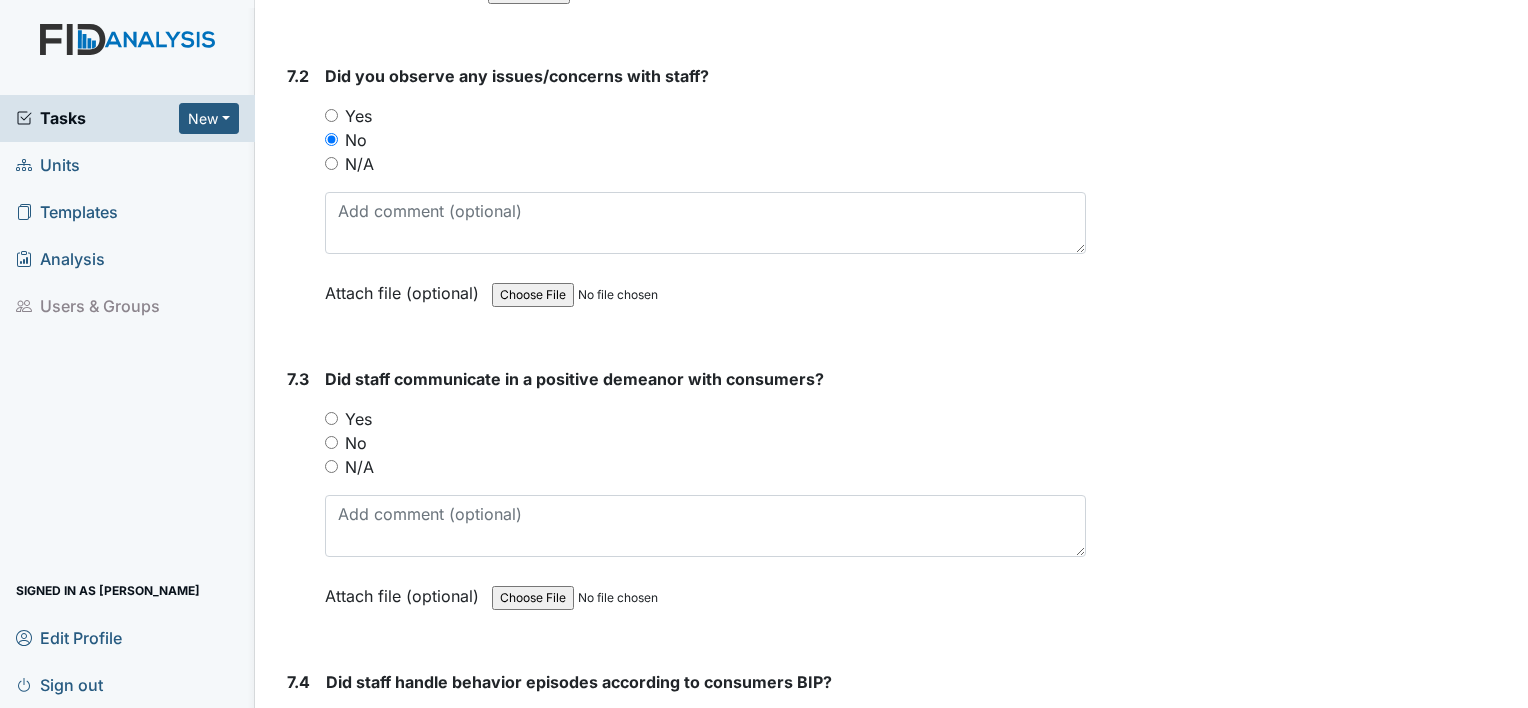 click on "Yes" at bounding box center [331, 418] 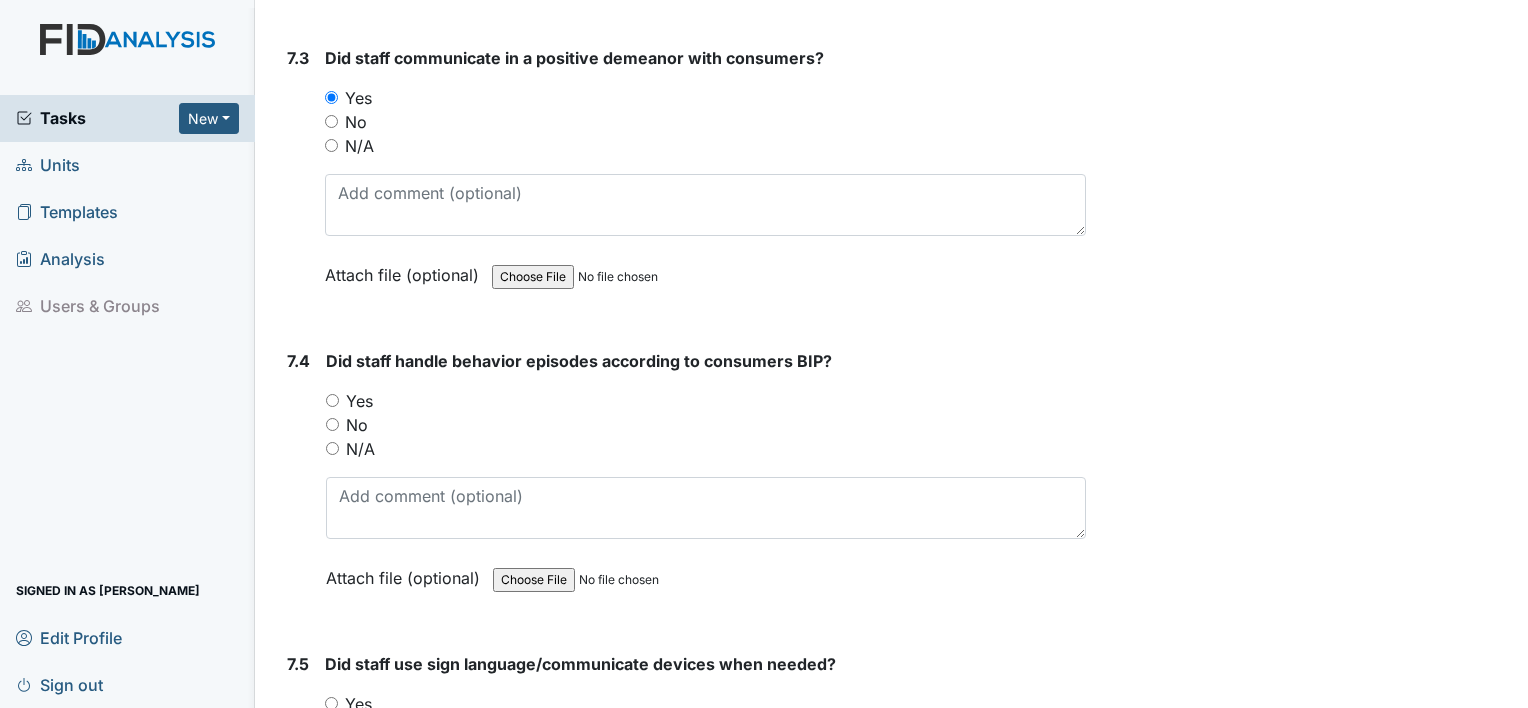 scroll, scrollTop: 18425, scrollLeft: 0, axis: vertical 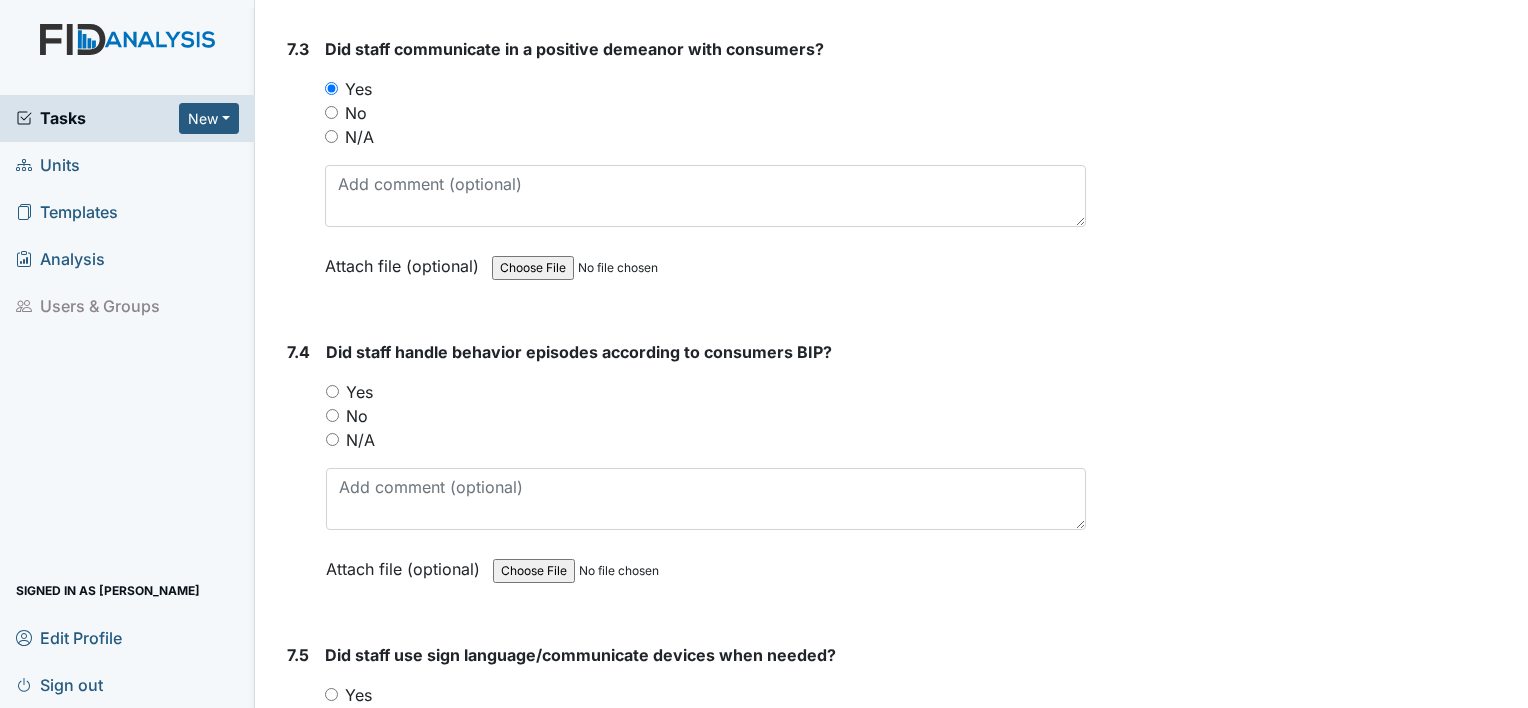 click on "N/A" at bounding box center [332, 439] 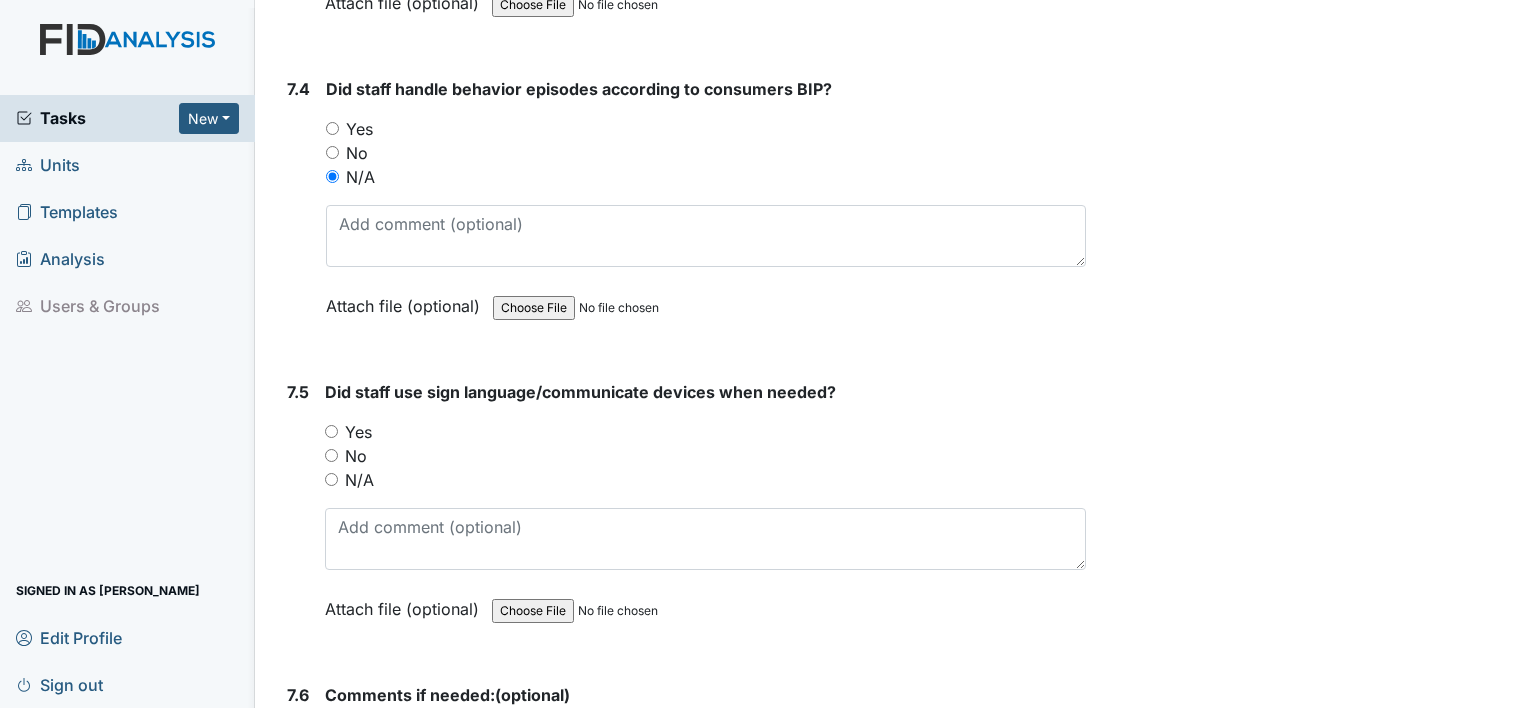 scroll, scrollTop: 18692, scrollLeft: 0, axis: vertical 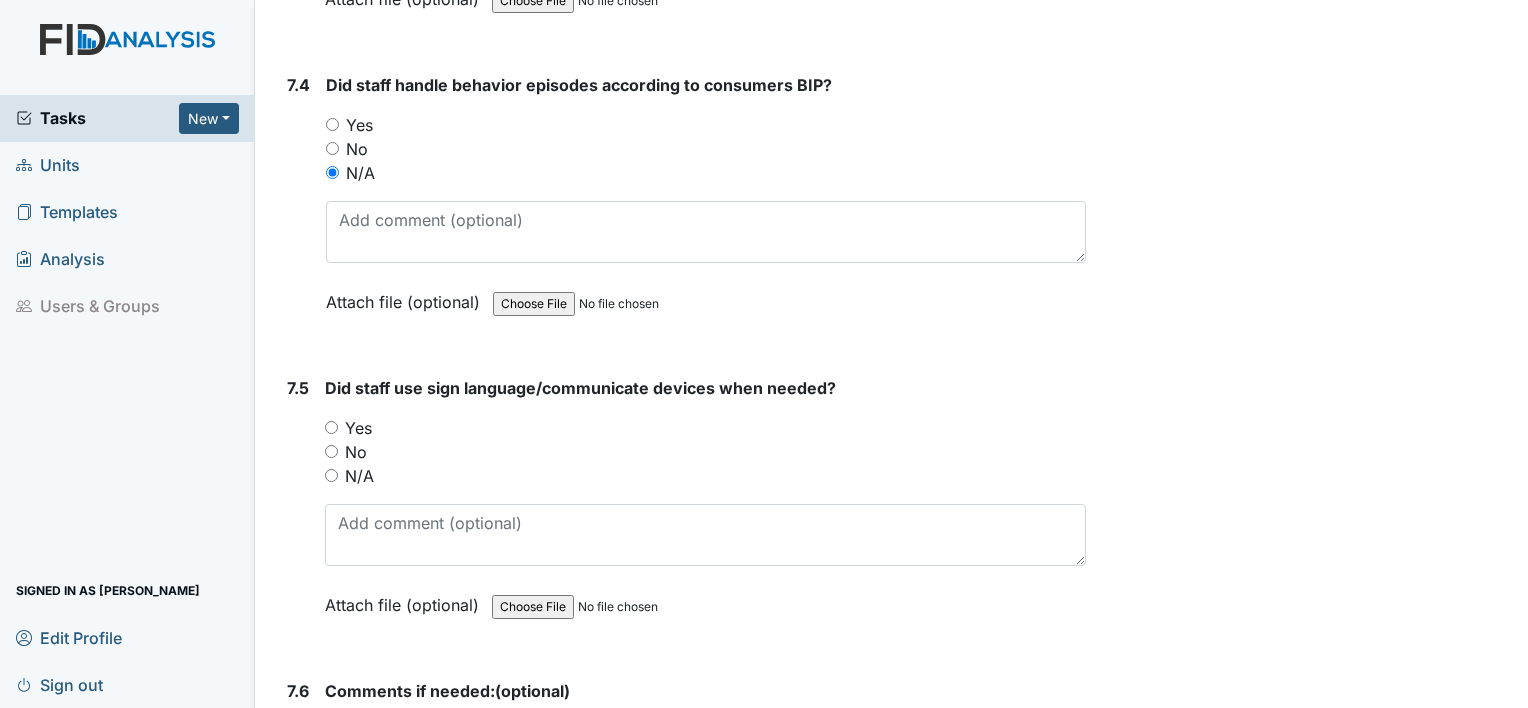 click on "Yes" at bounding box center [331, 427] 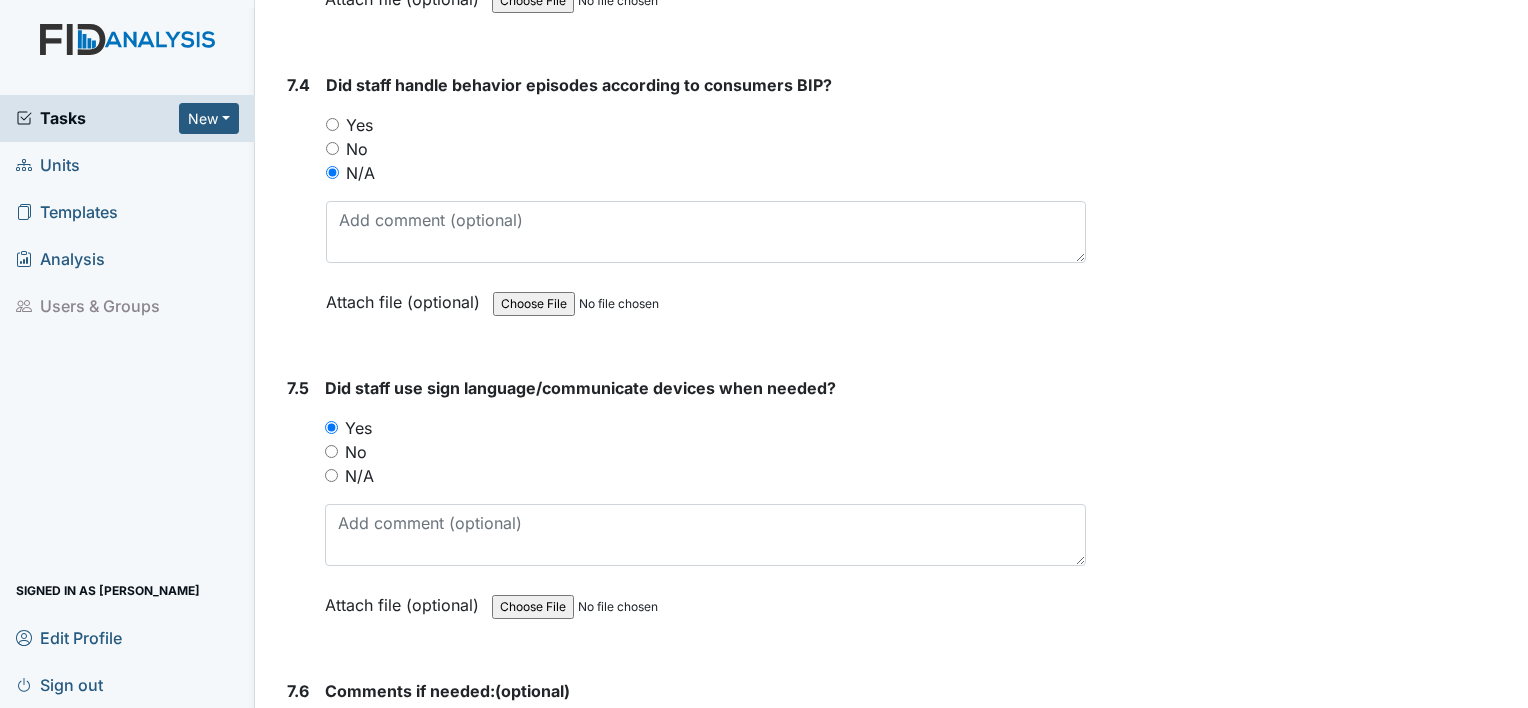 click at bounding box center [705, 750] 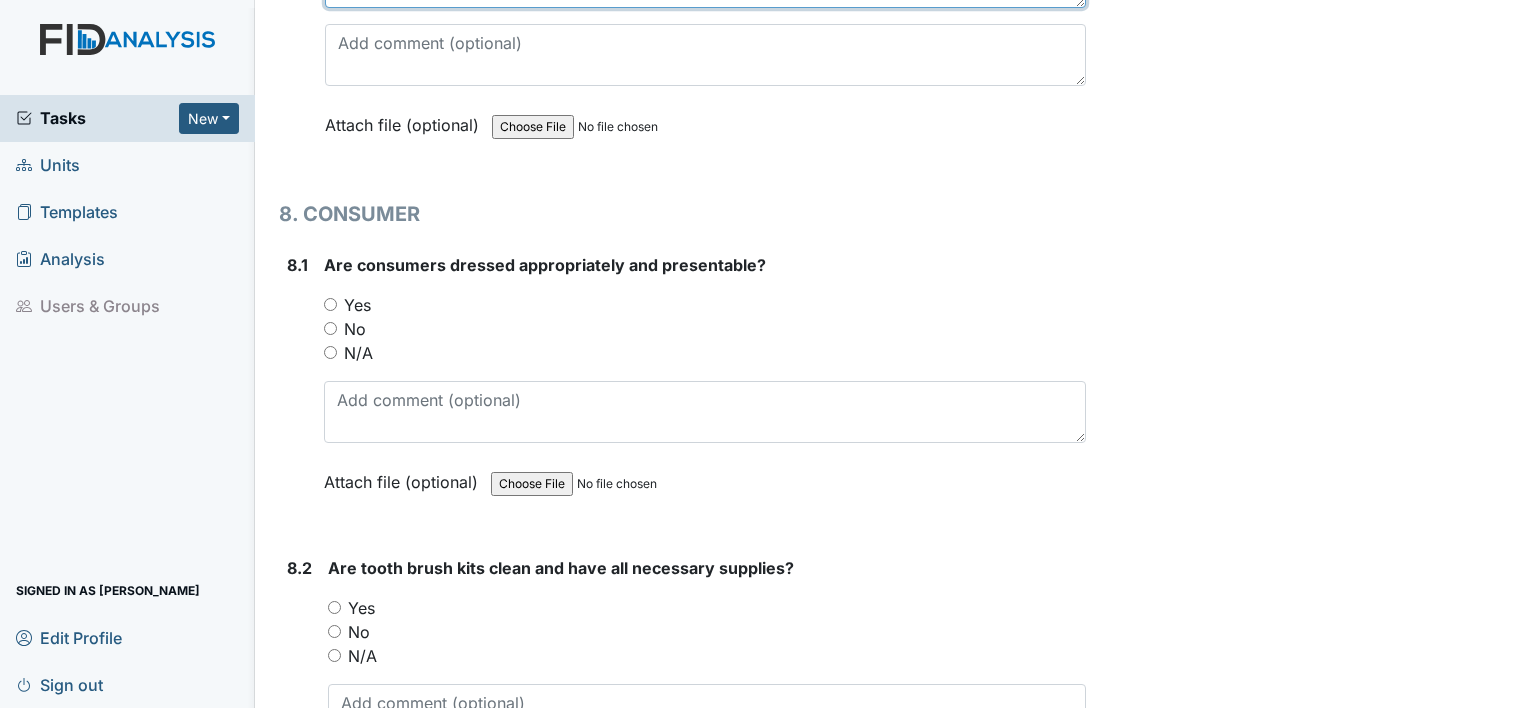 scroll, scrollTop: 19468, scrollLeft: 0, axis: vertical 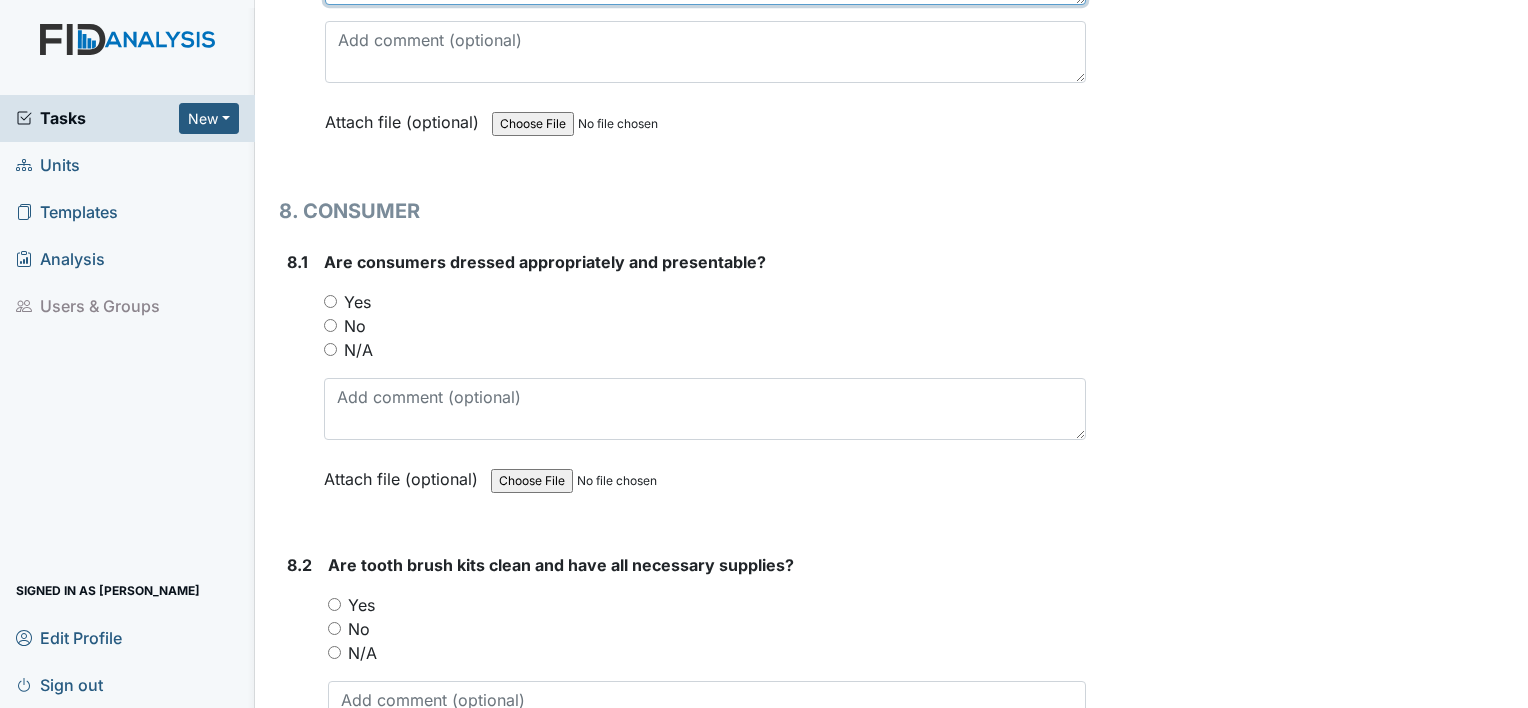 type on "sign language good from Newport/Cherrylane" 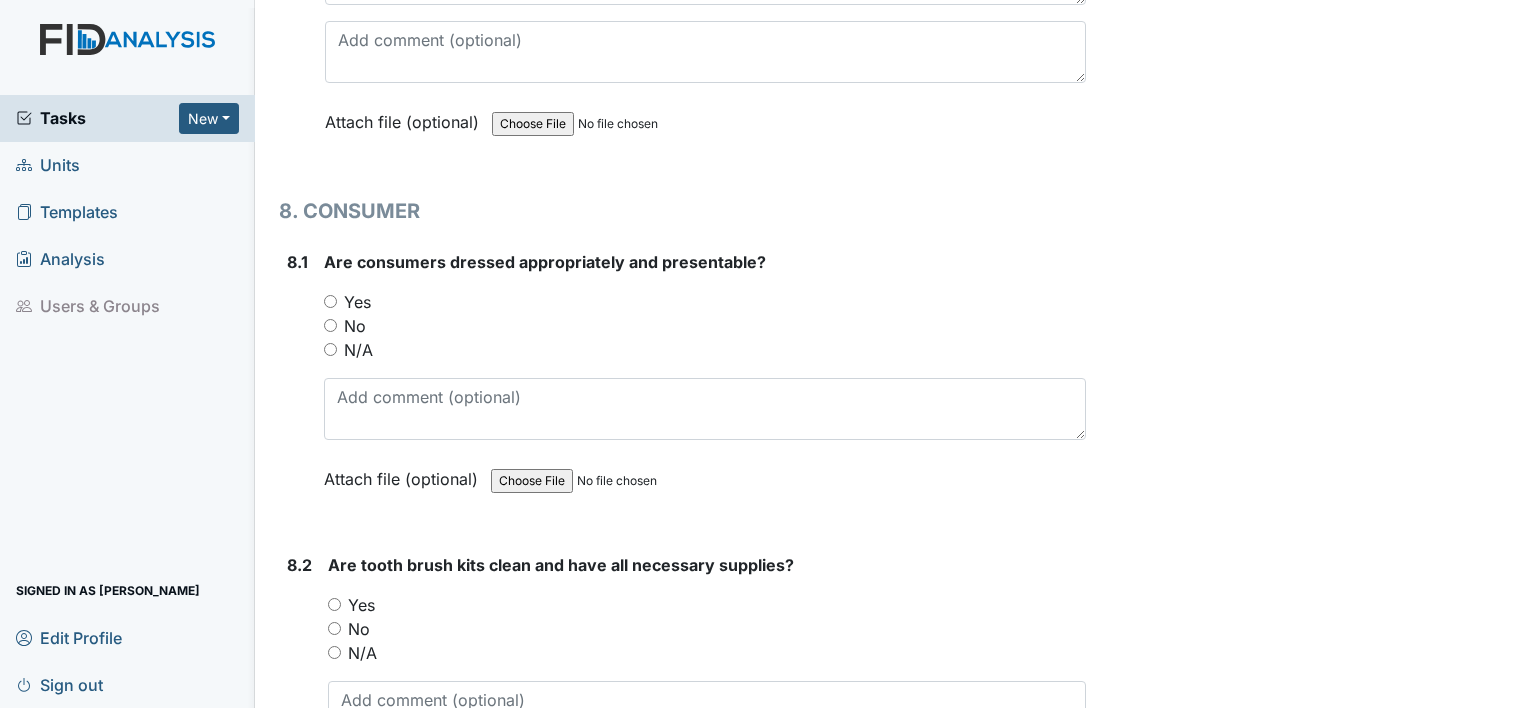 click on "Yes" at bounding box center (330, 301) 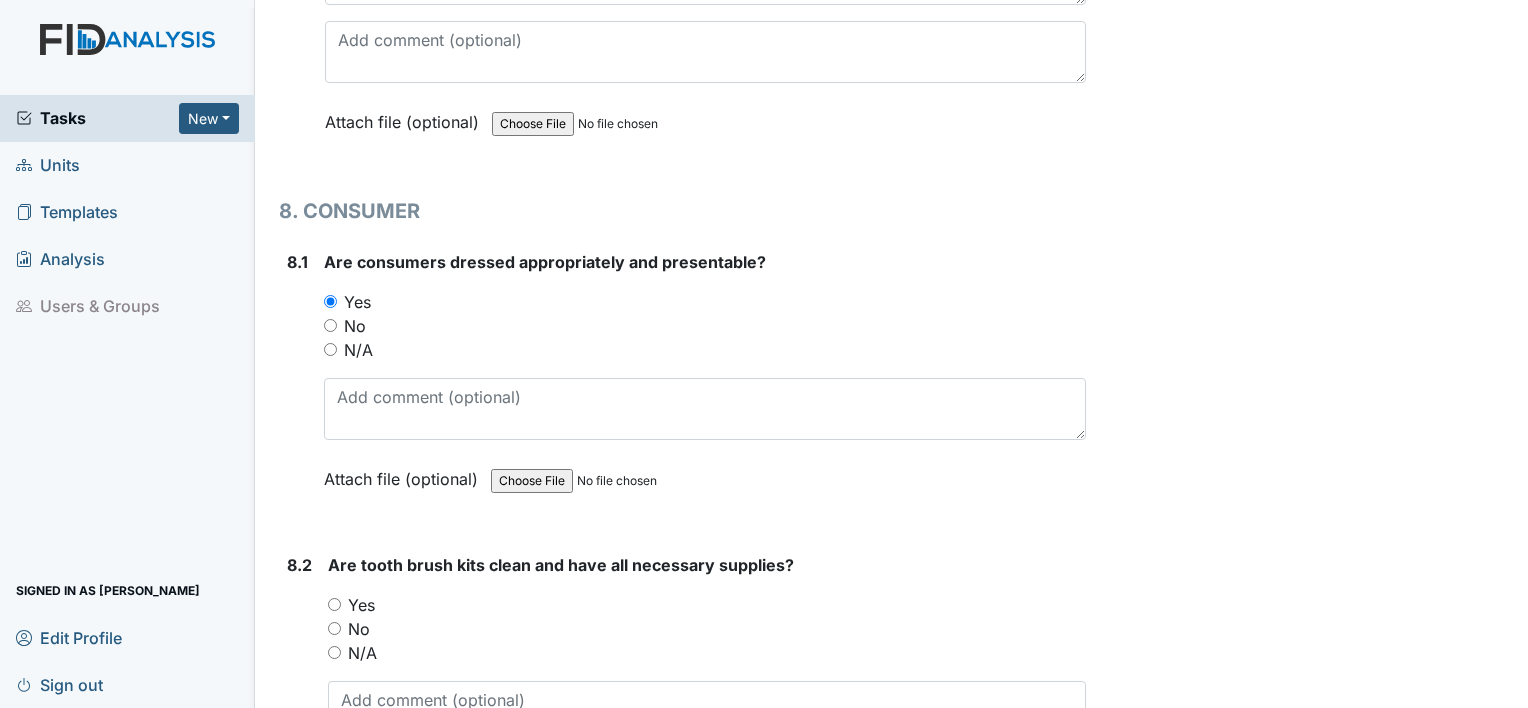 click on "Yes" at bounding box center (334, 604) 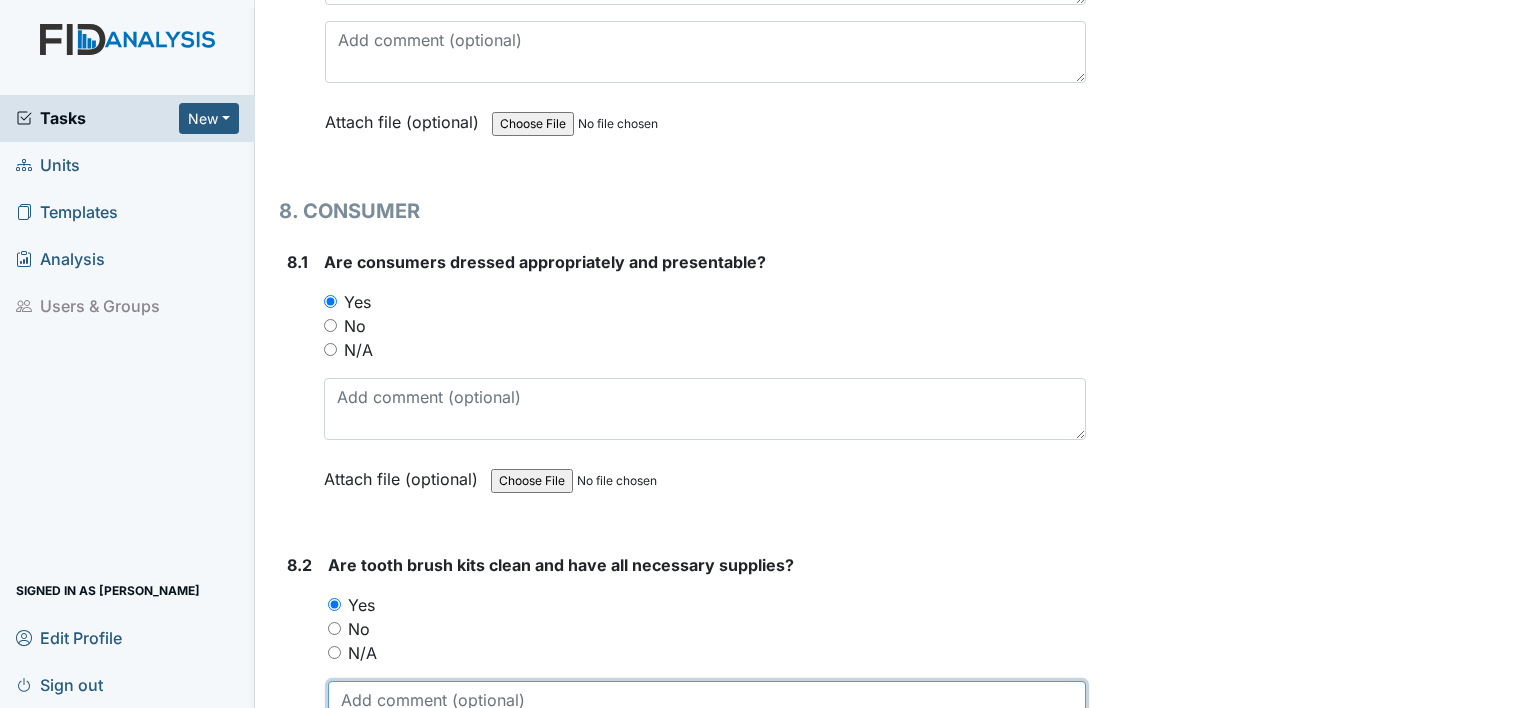 click at bounding box center [707, 712] 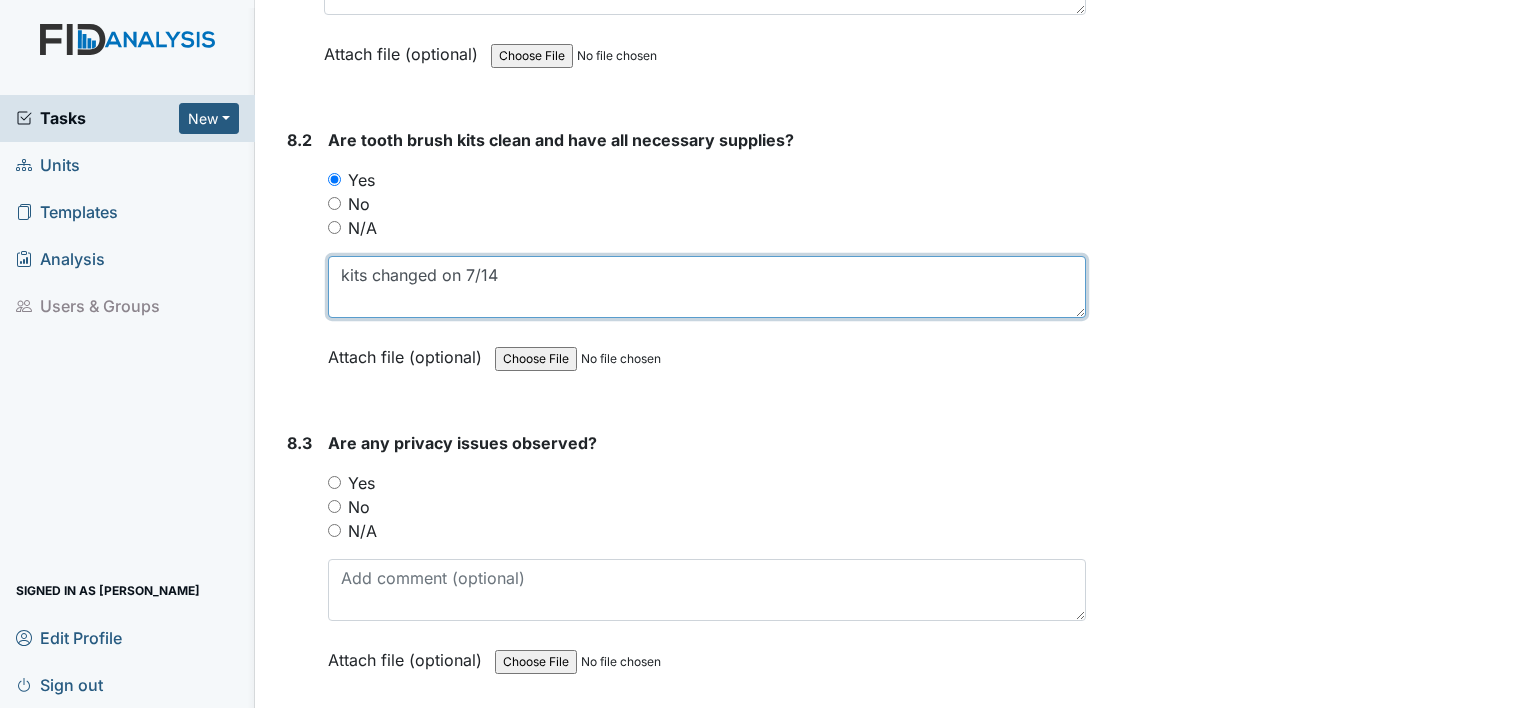 scroll, scrollTop: 19971, scrollLeft: 0, axis: vertical 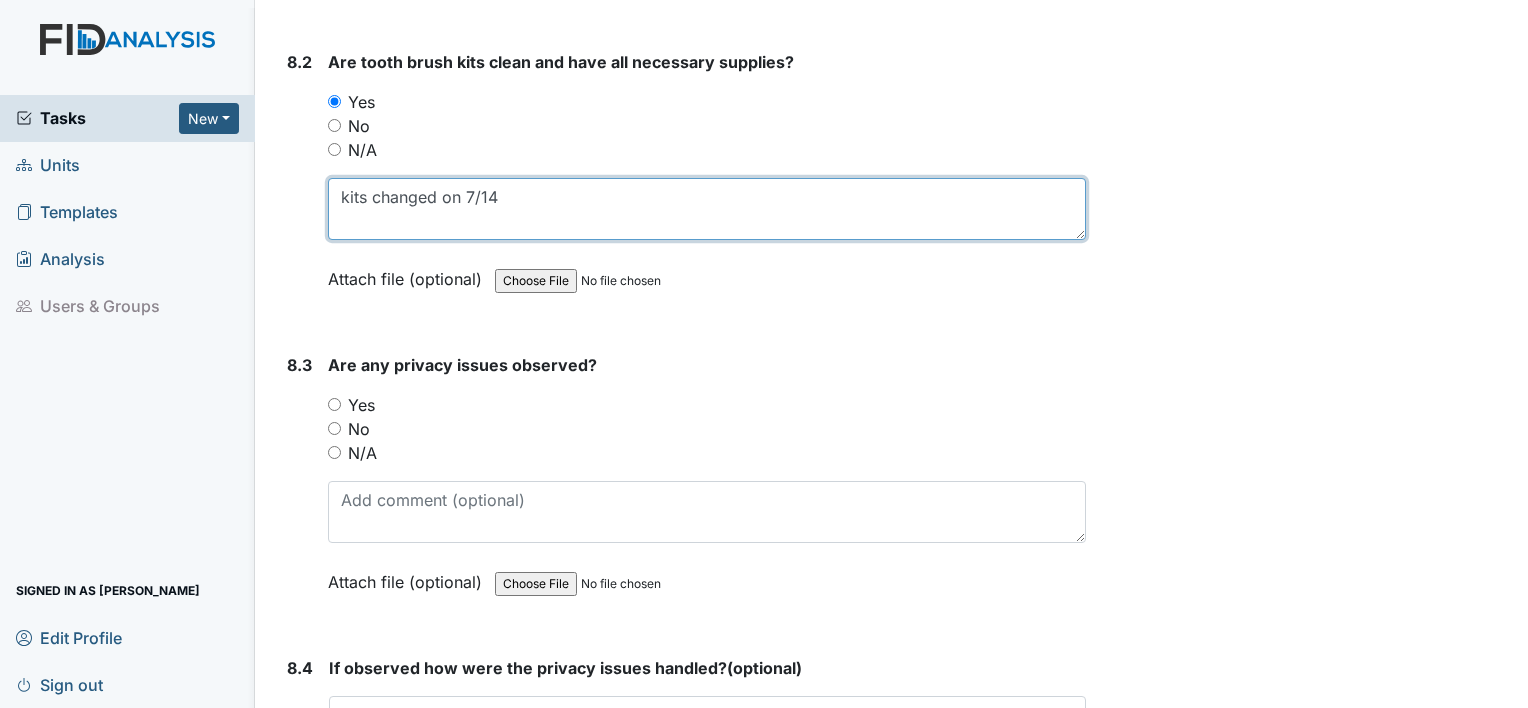 type on "kits changed on 7/14" 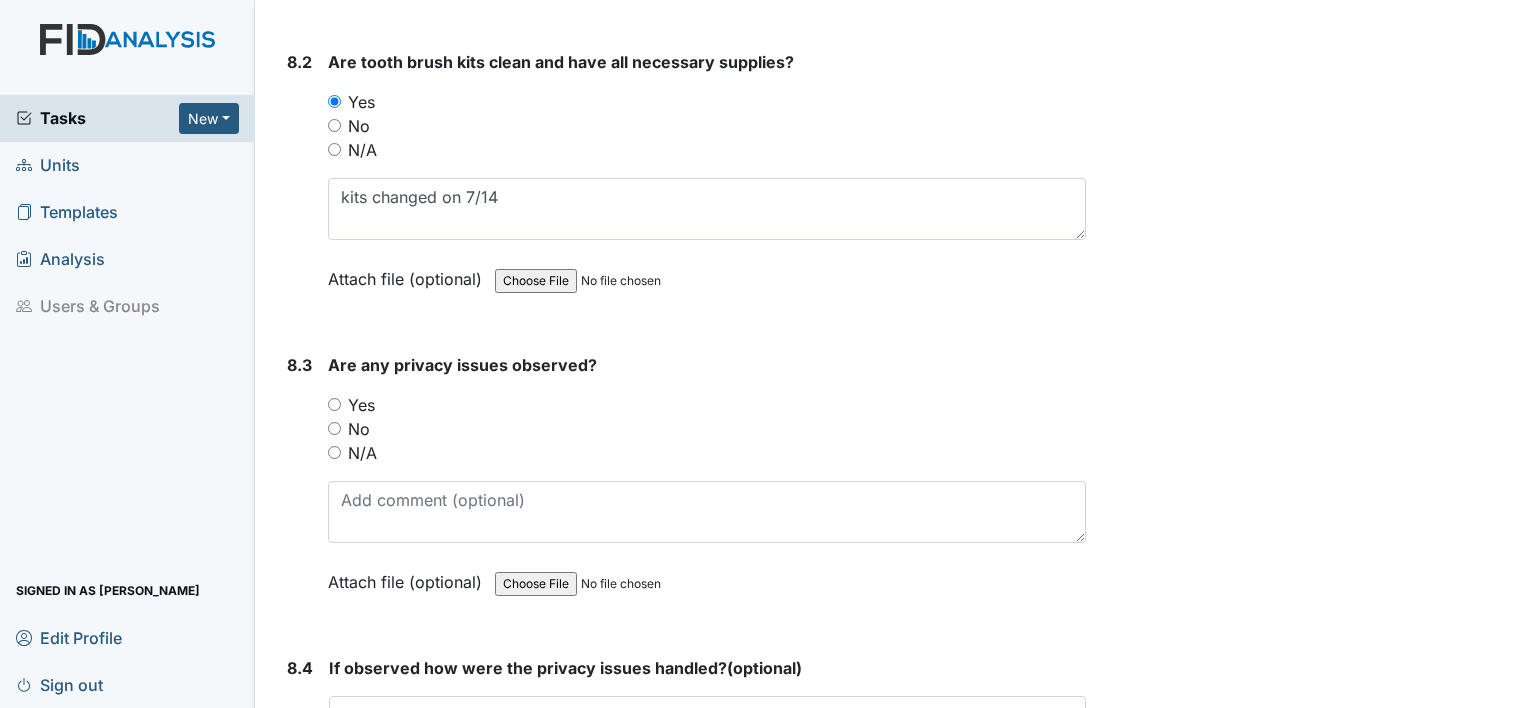 click on "No" at bounding box center [707, 429] 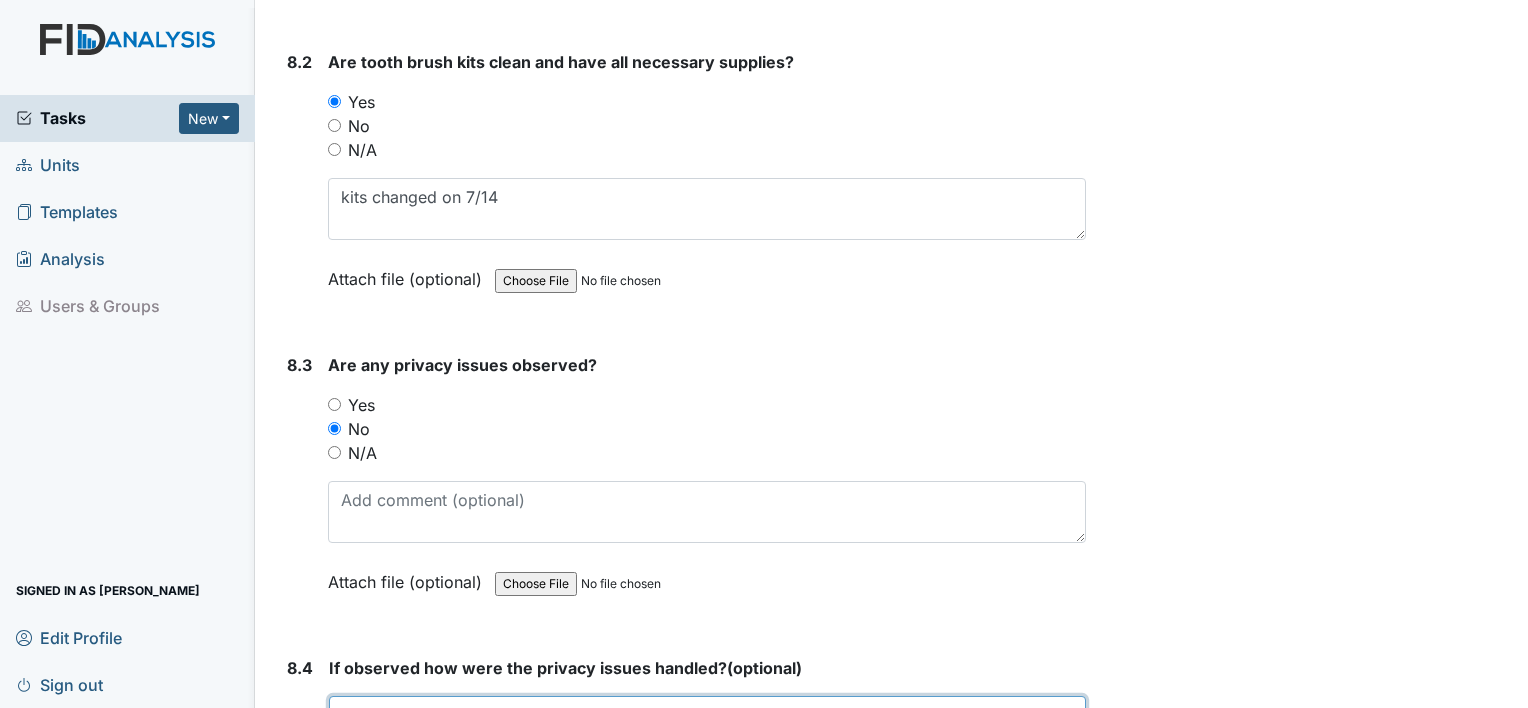 click at bounding box center [707, 727] 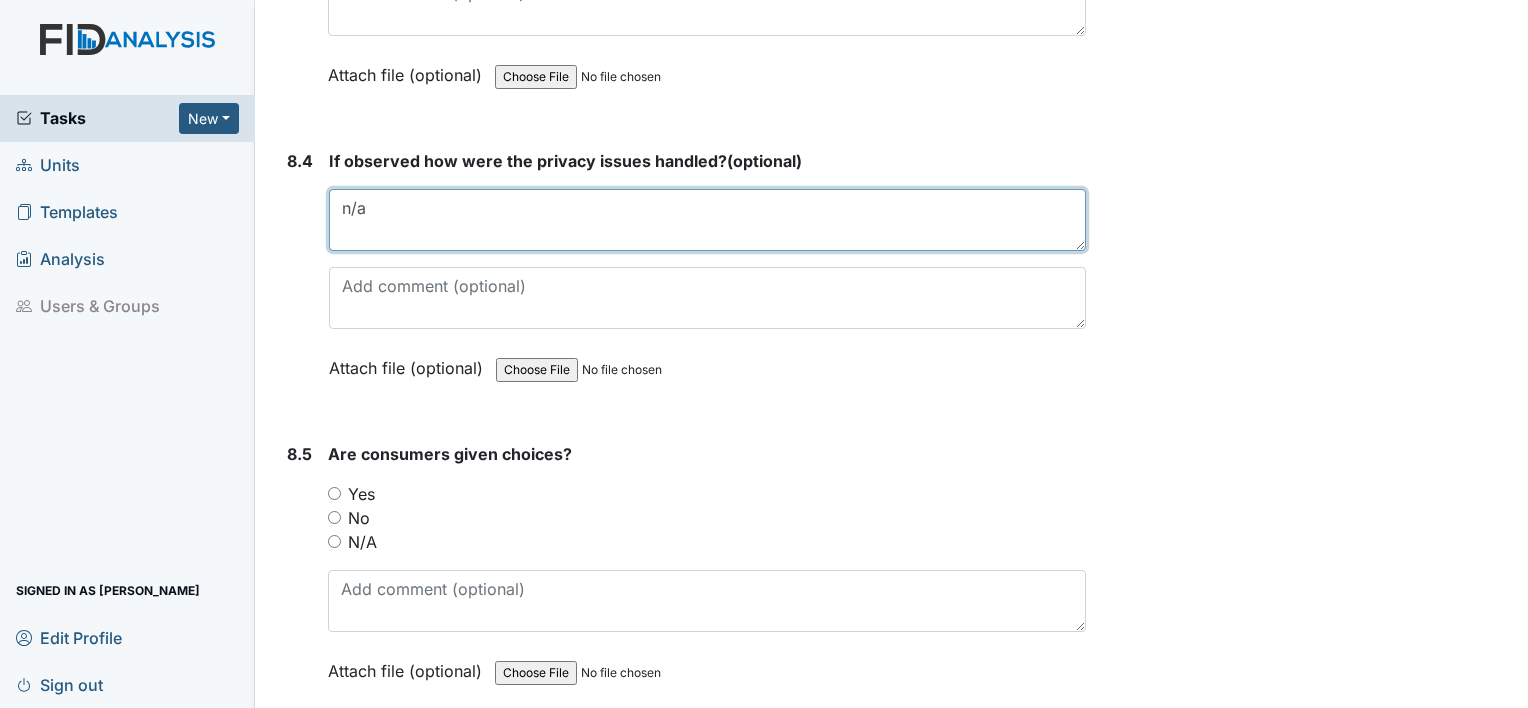 scroll, scrollTop: 20483, scrollLeft: 0, axis: vertical 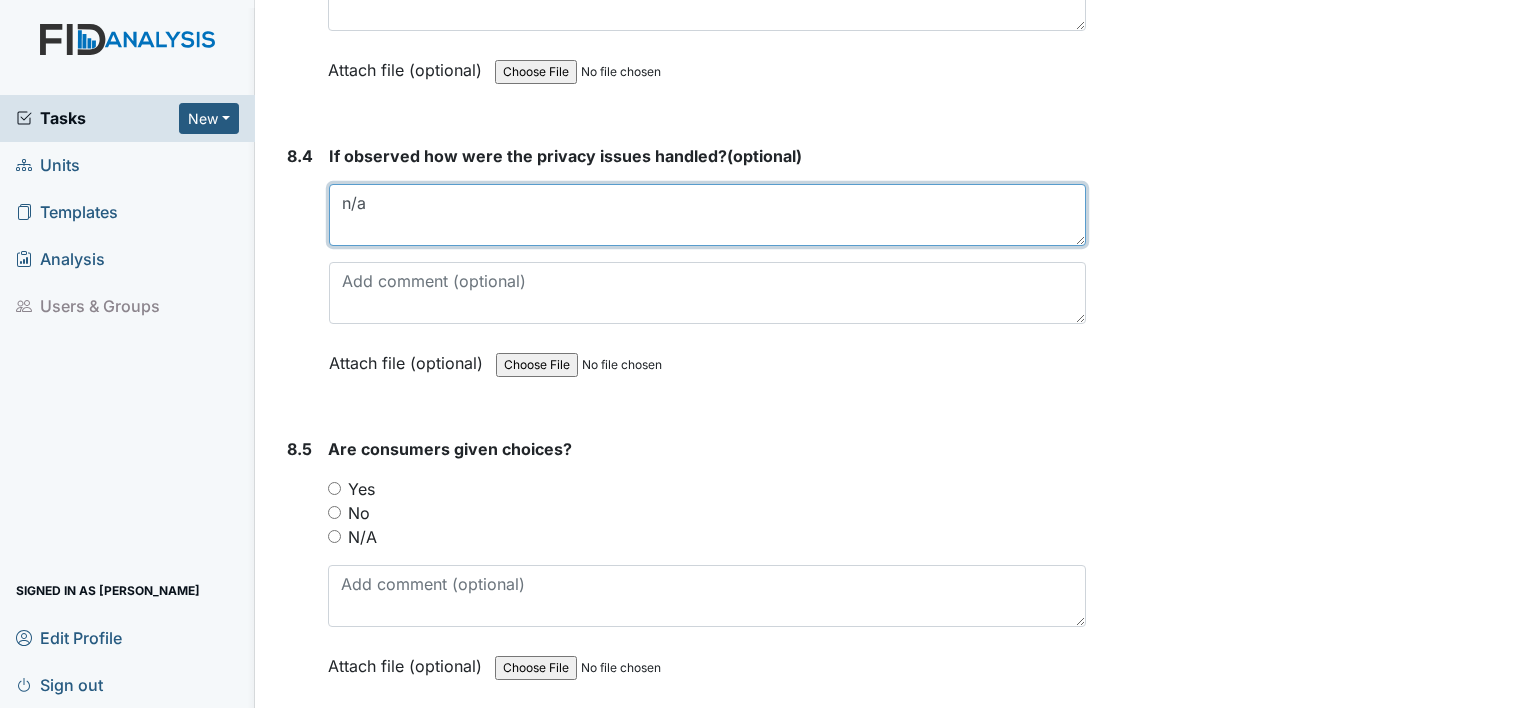 type on "n/a" 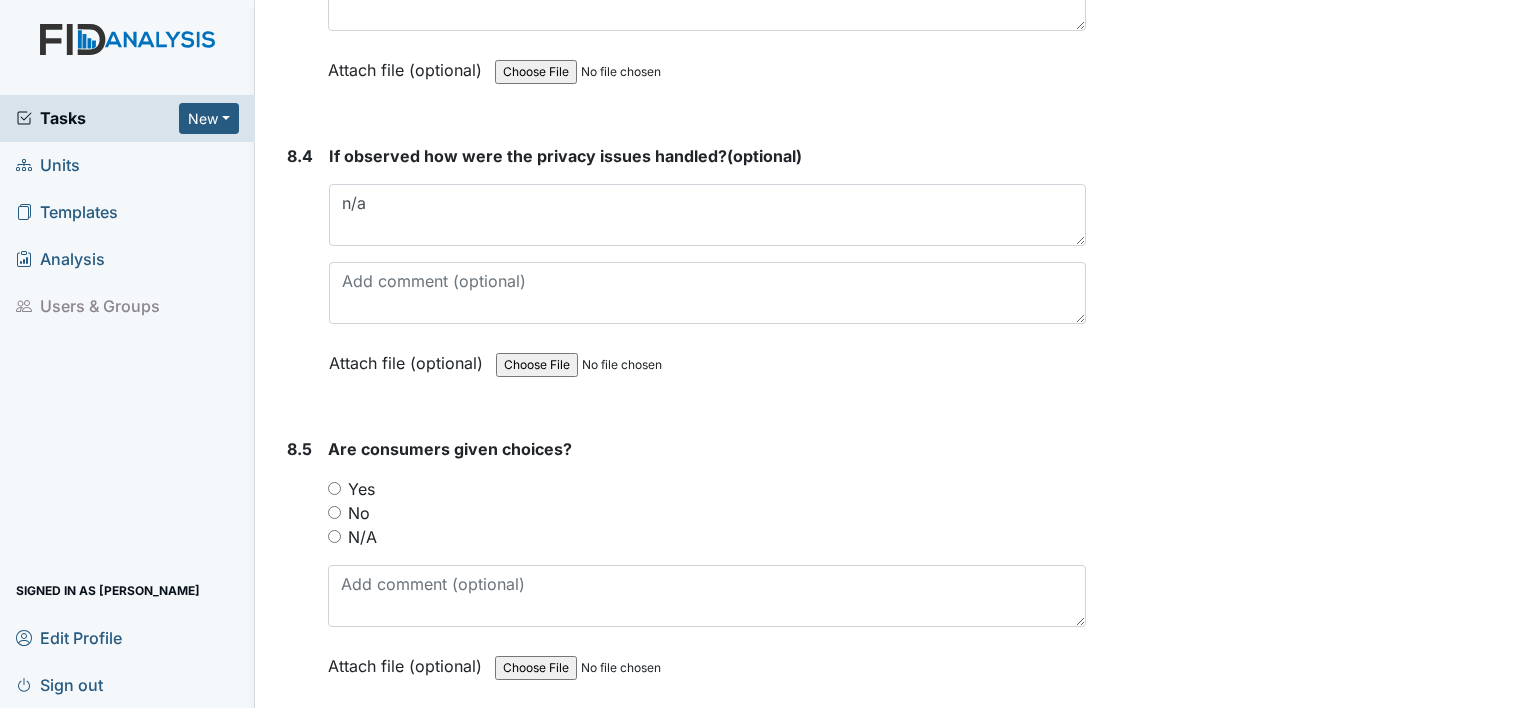 click on "Yes" at bounding box center (334, 488) 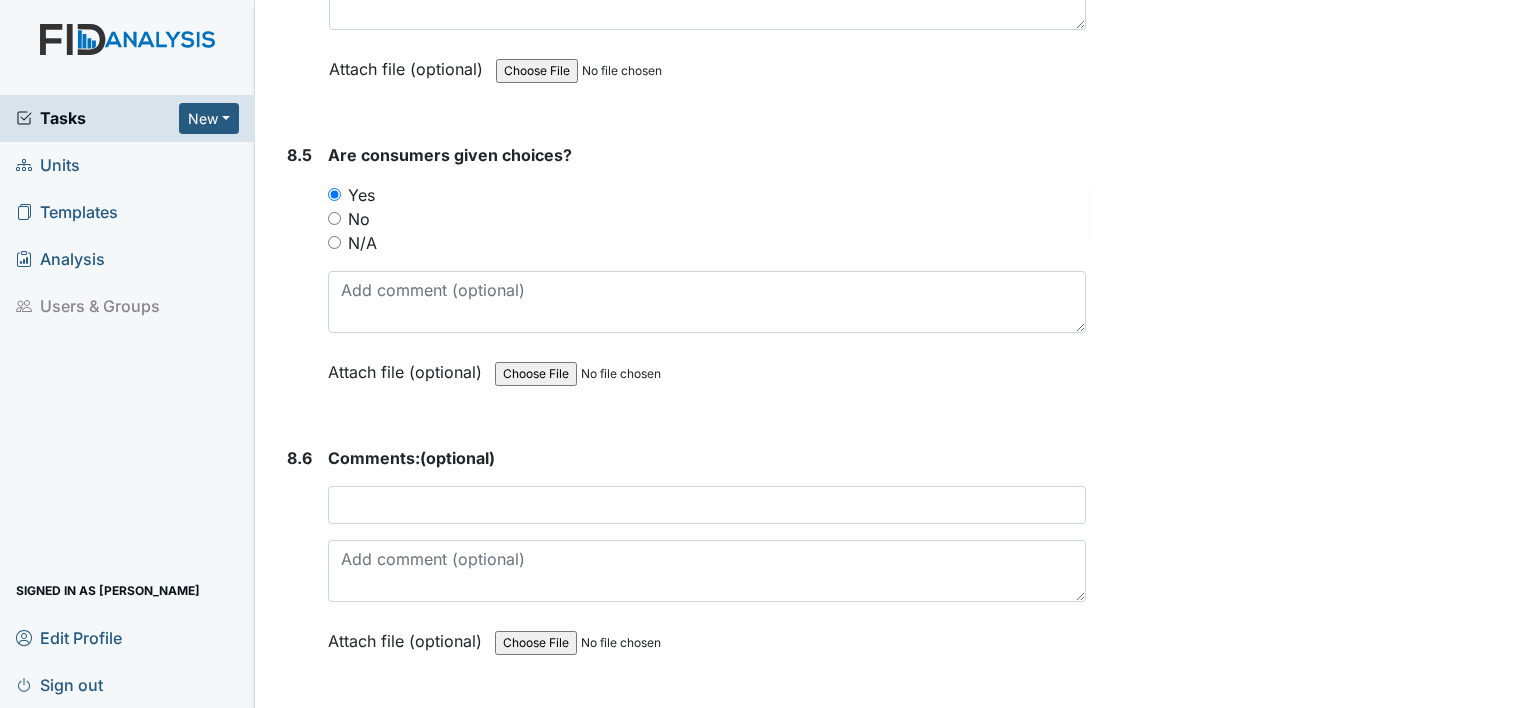 scroll, scrollTop: 20841, scrollLeft: 0, axis: vertical 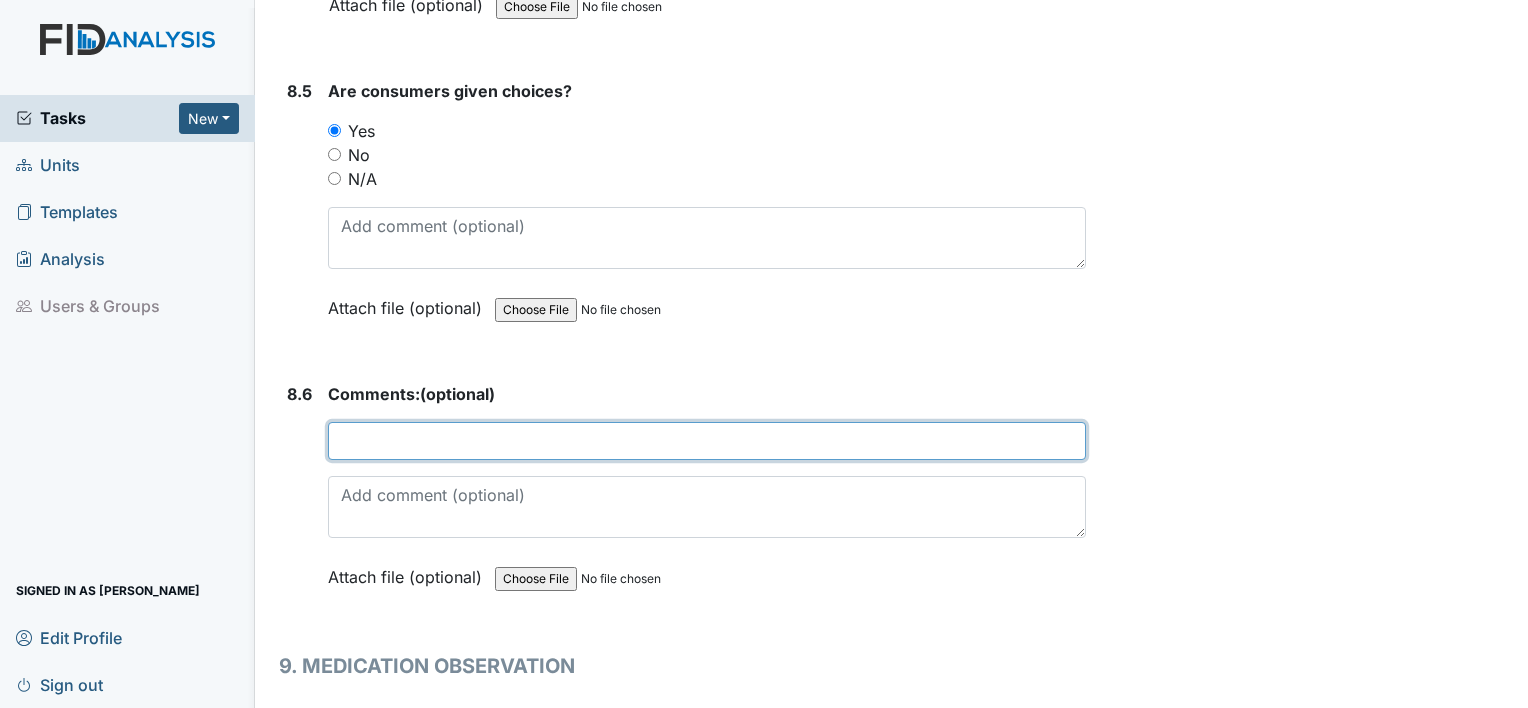 click at bounding box center (707, 441) 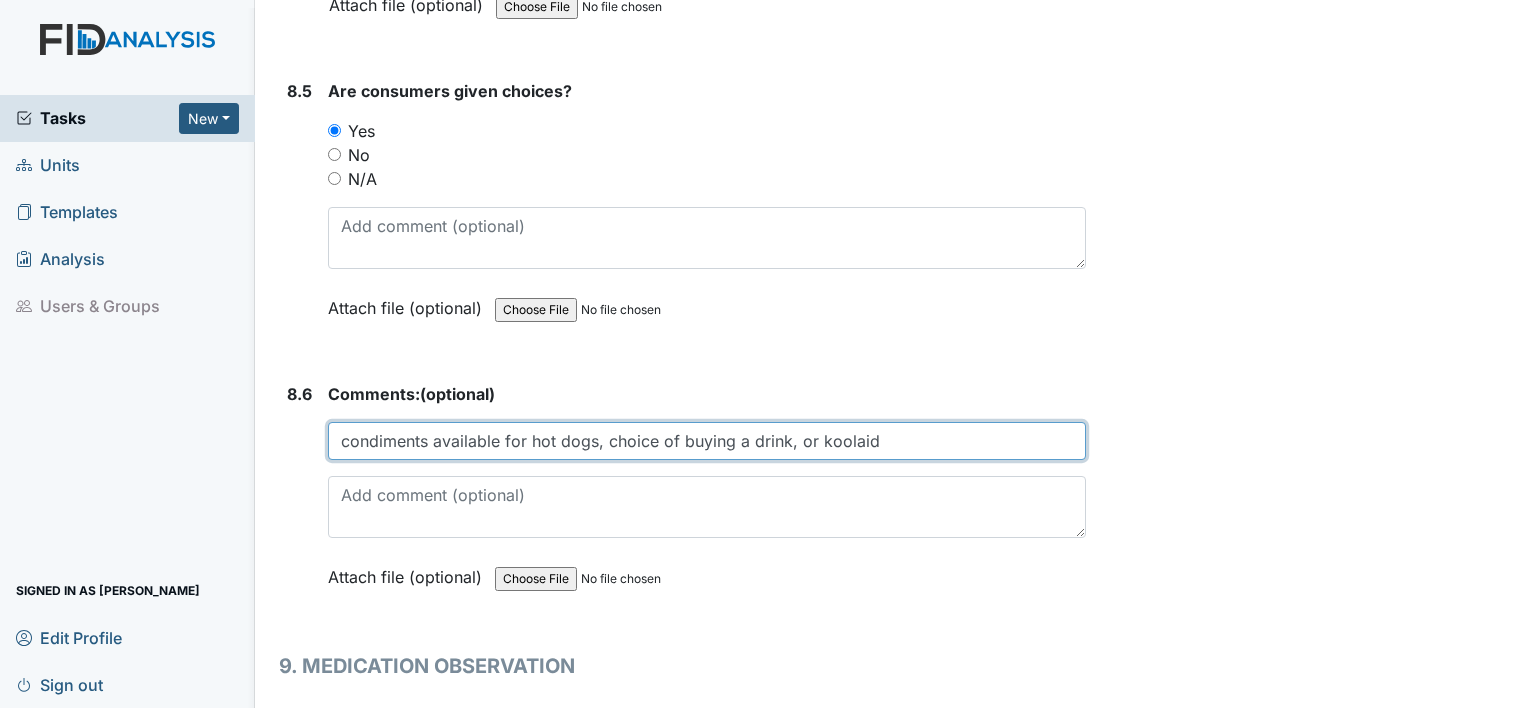 type on "condiments available for hot dogs, choice of buying a drink, or koolaid" 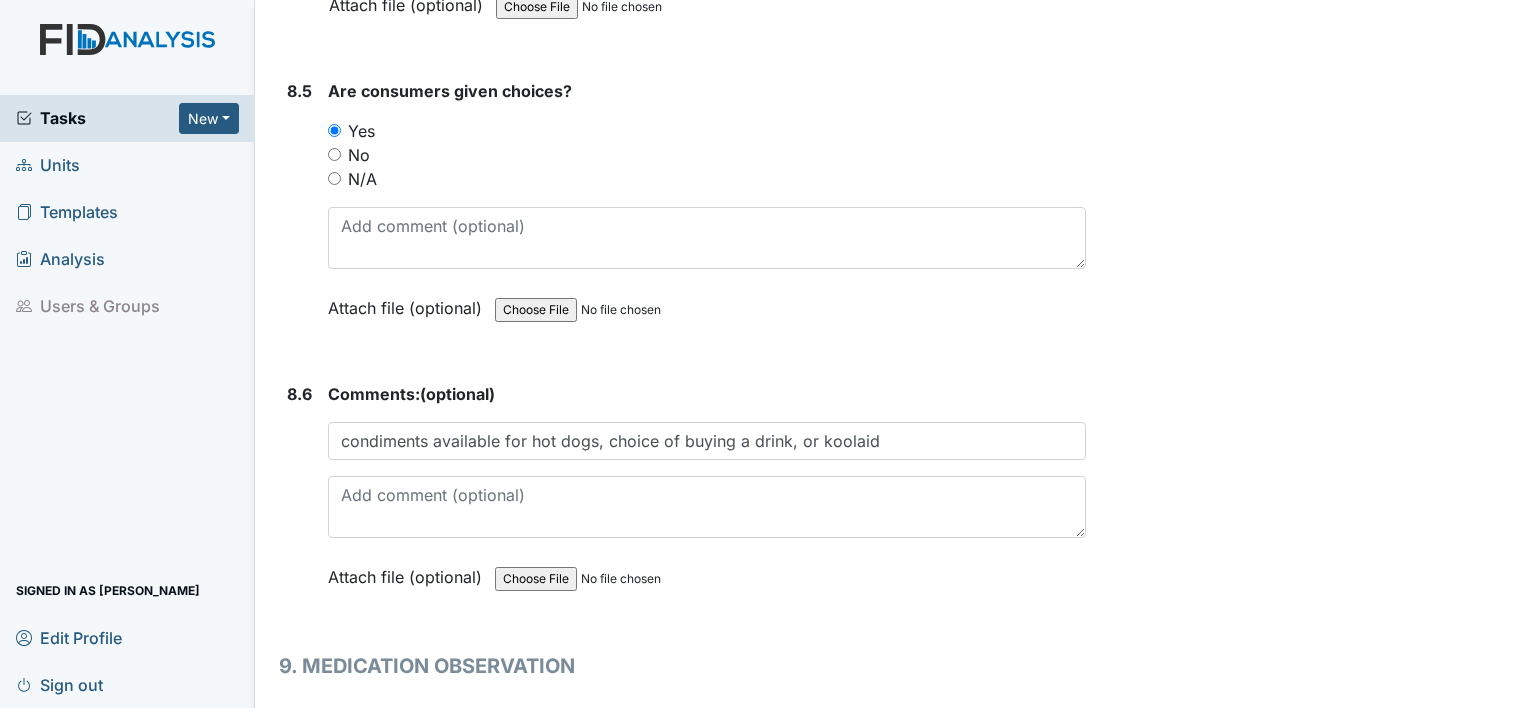 click on "Yes" at bounding box center (330, 756) 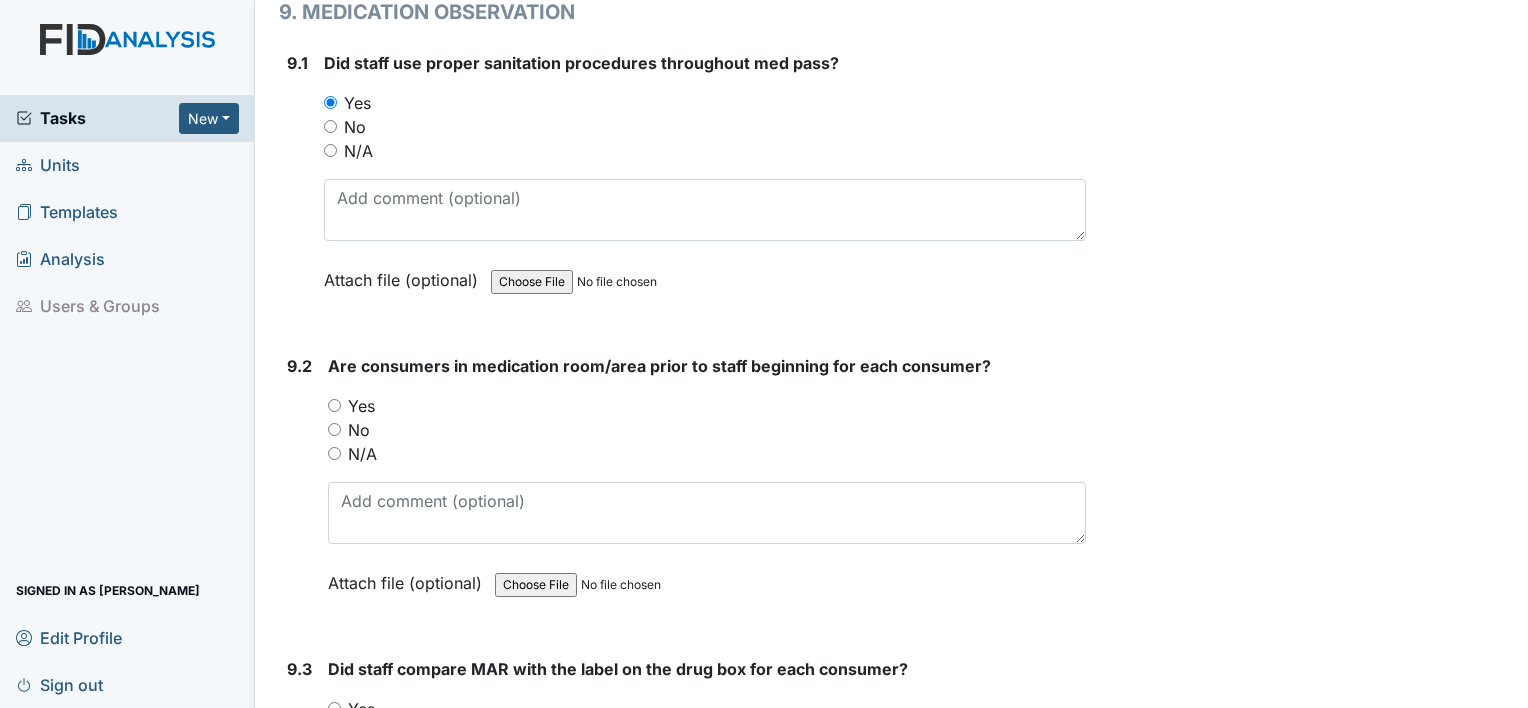 scroll, scrollTop: 21497, scrollLeft: 0, axis: vertical 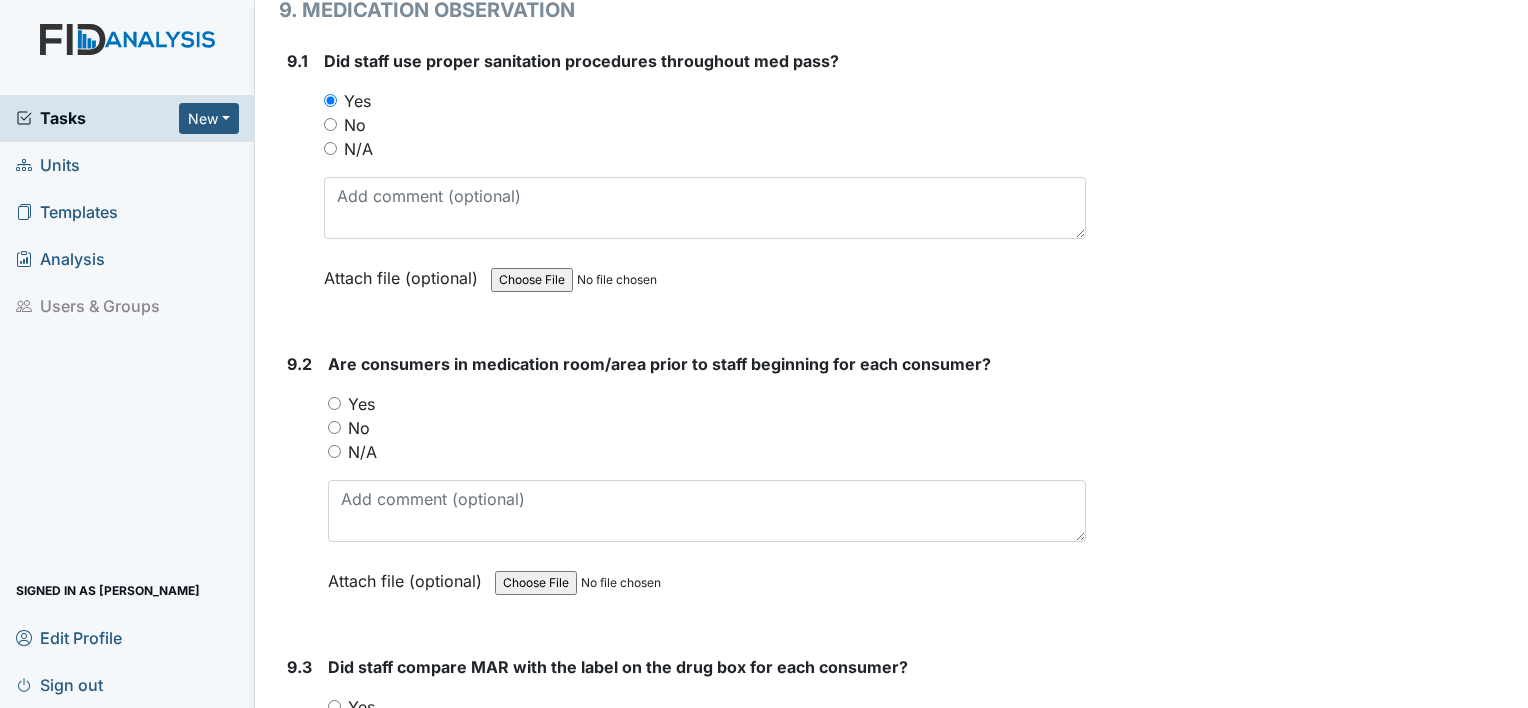 click on "Yes" at bounding box center (334, 403) 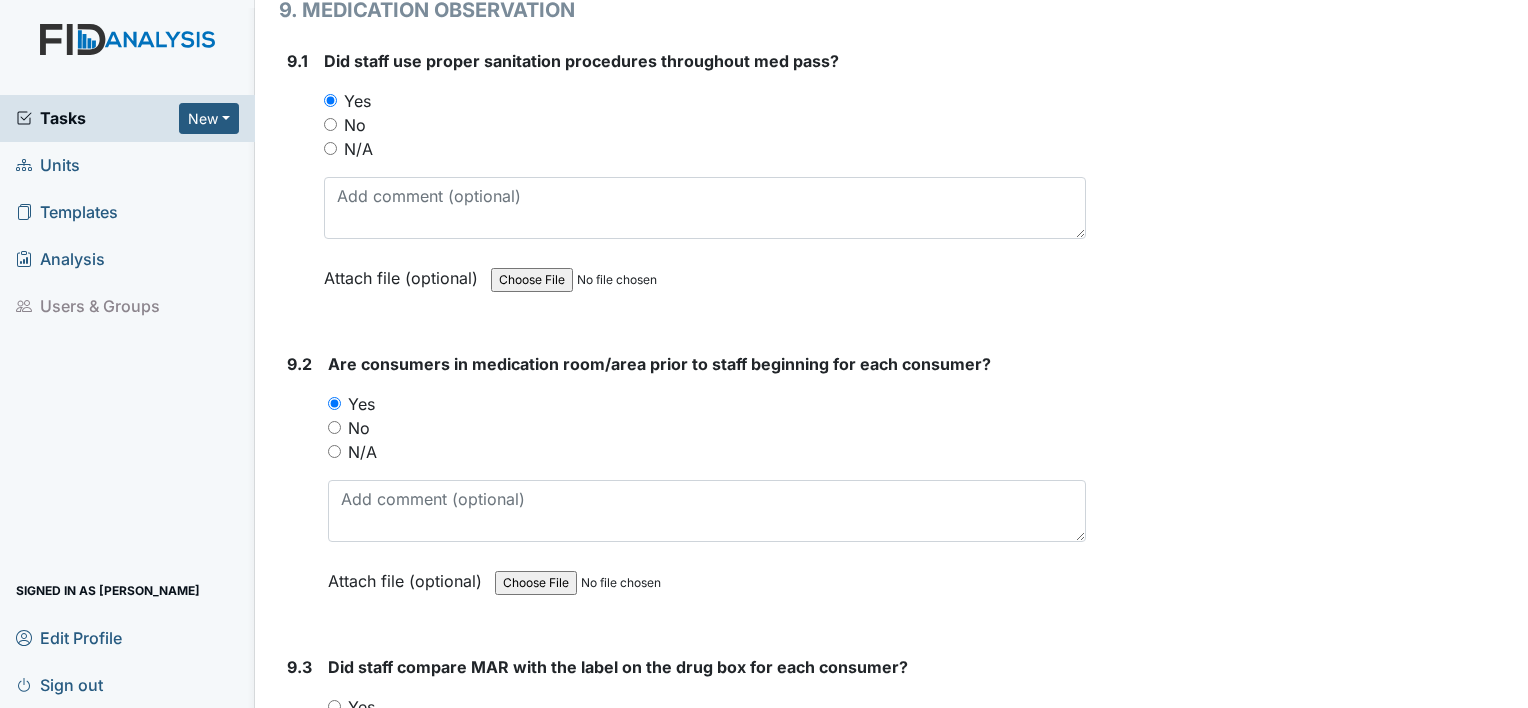 click on "Yes" at bounding box center [334, 706] 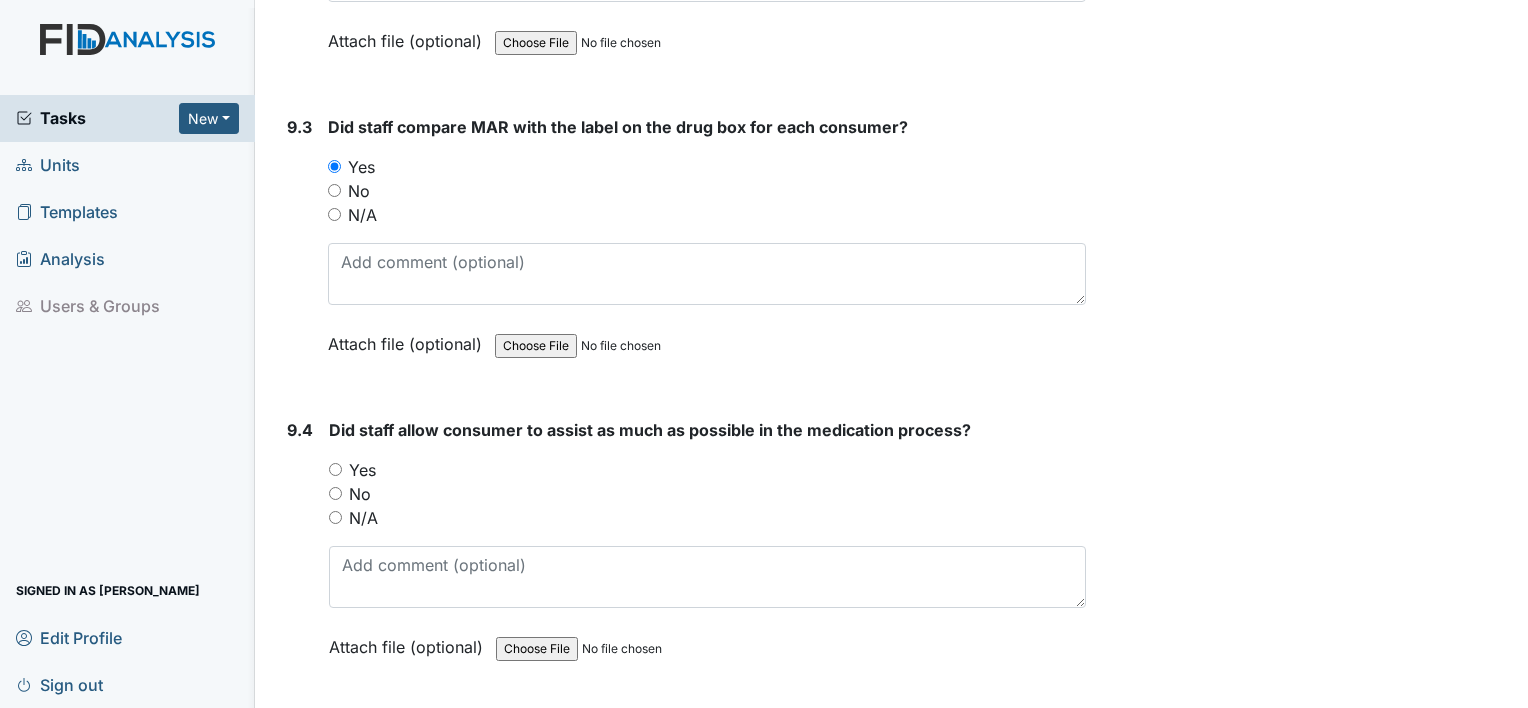 scroll, scrollTop: 22020, scrollLeft: 0, axis: vertical 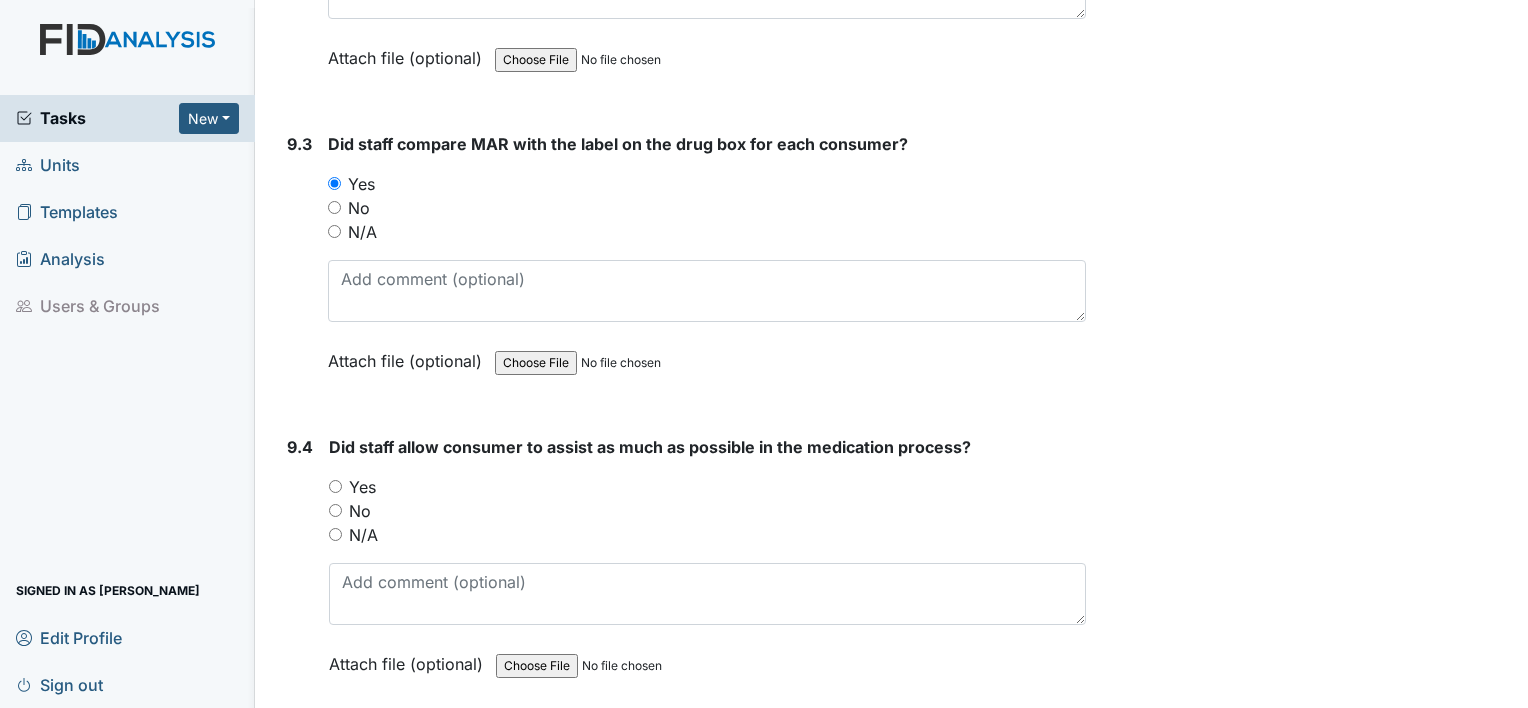 click on "Yes" at bounding box center [335, 486] 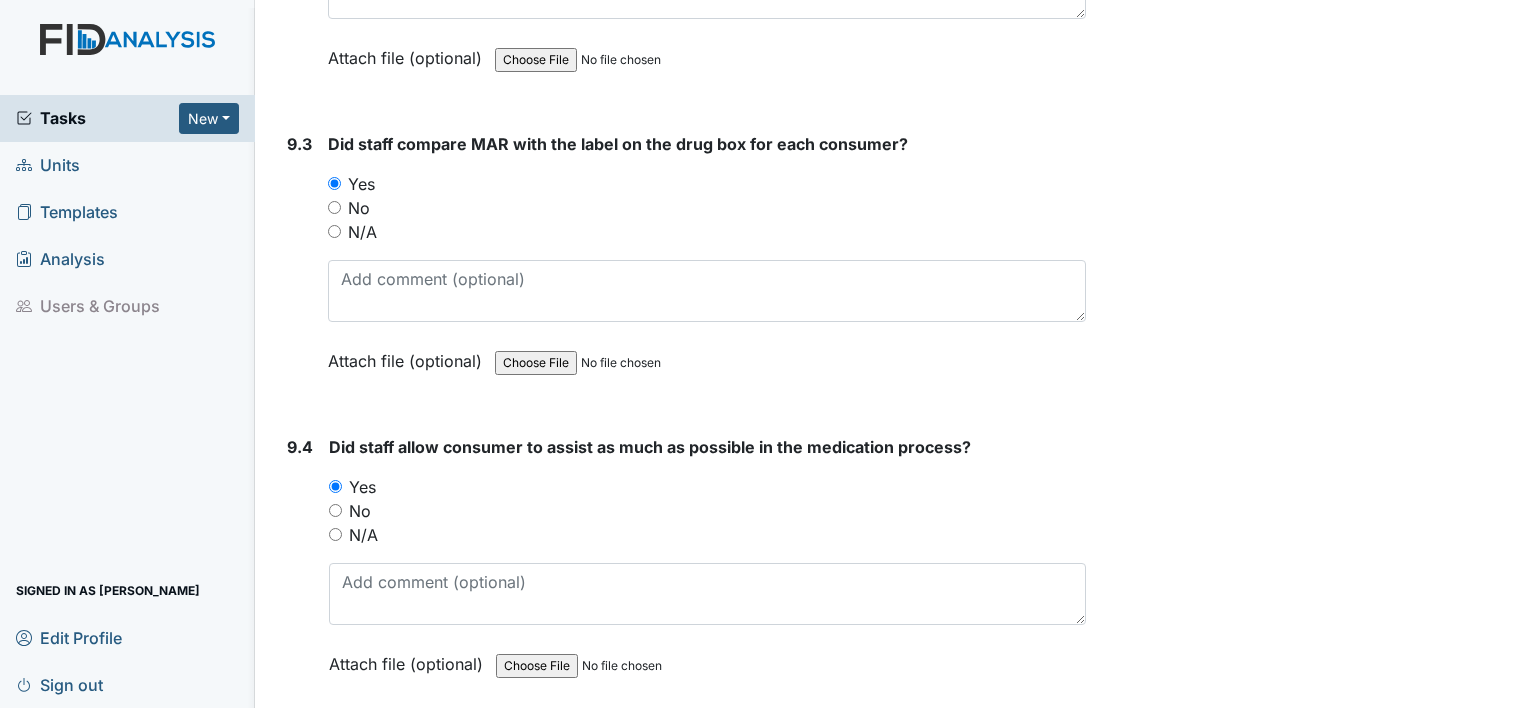 click on "Yes" at bounding box center [334, 789] 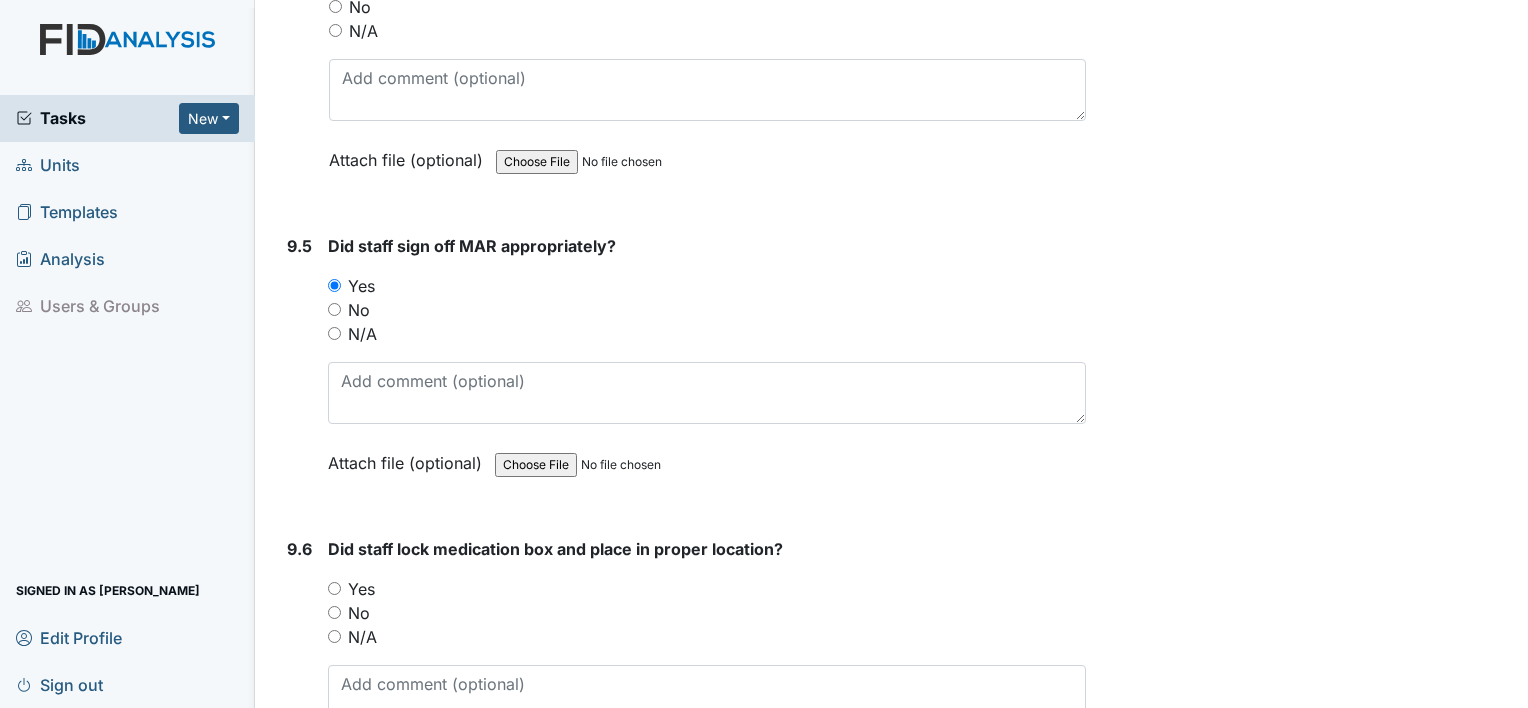 scroll, scrollTop: 22543, scrollLeft: 0, axis: vertical 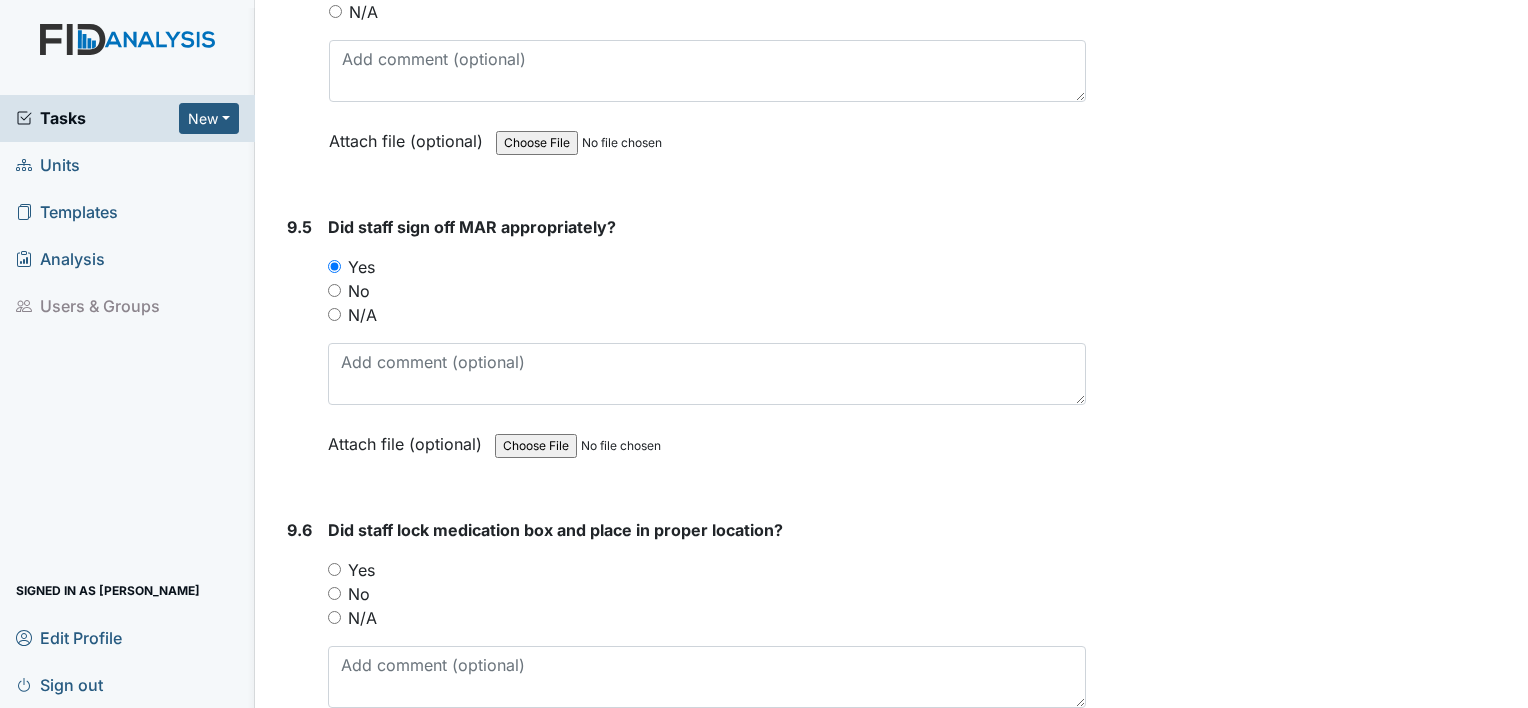 click on "Yes" at bounding box center (334, 569) 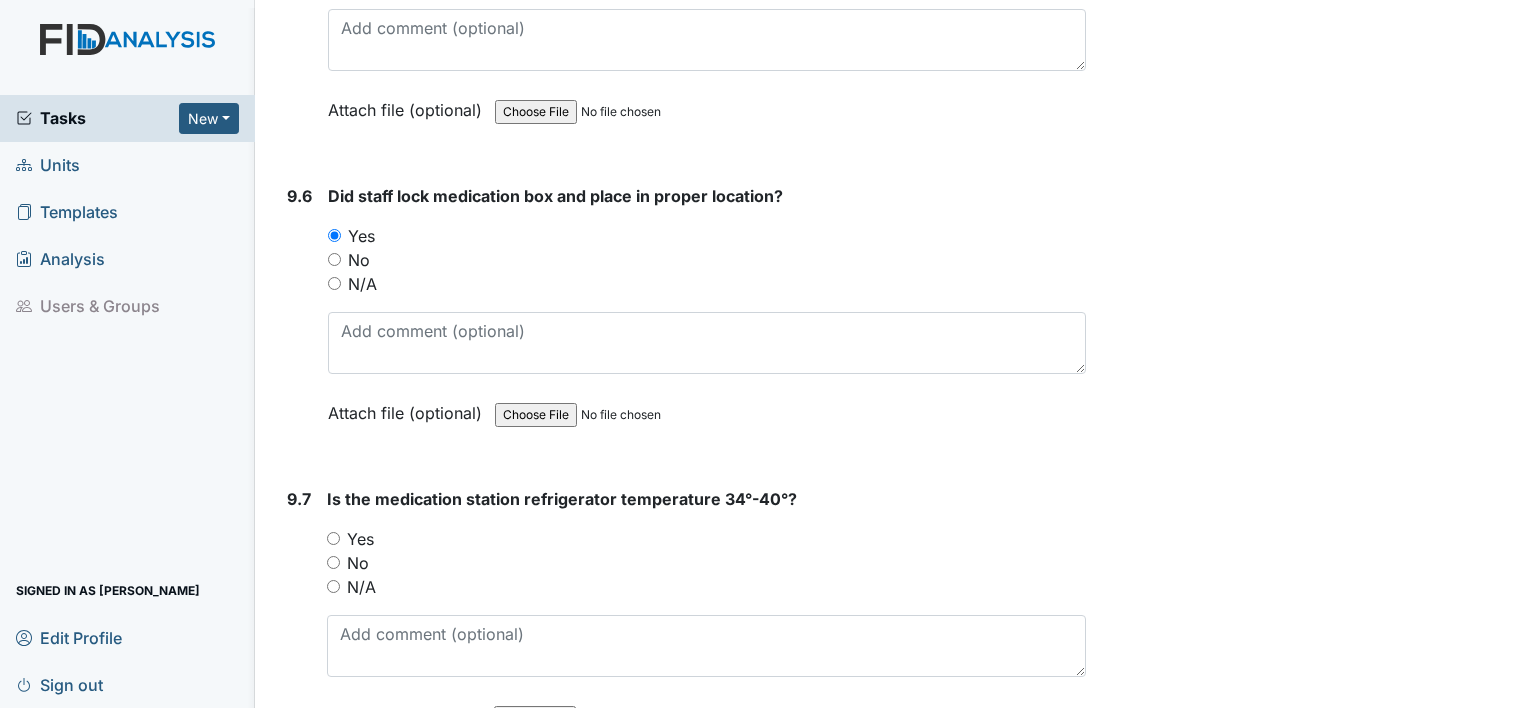 scroll, scrollTop: 22973, scrollLeft: 0, axis: vertical 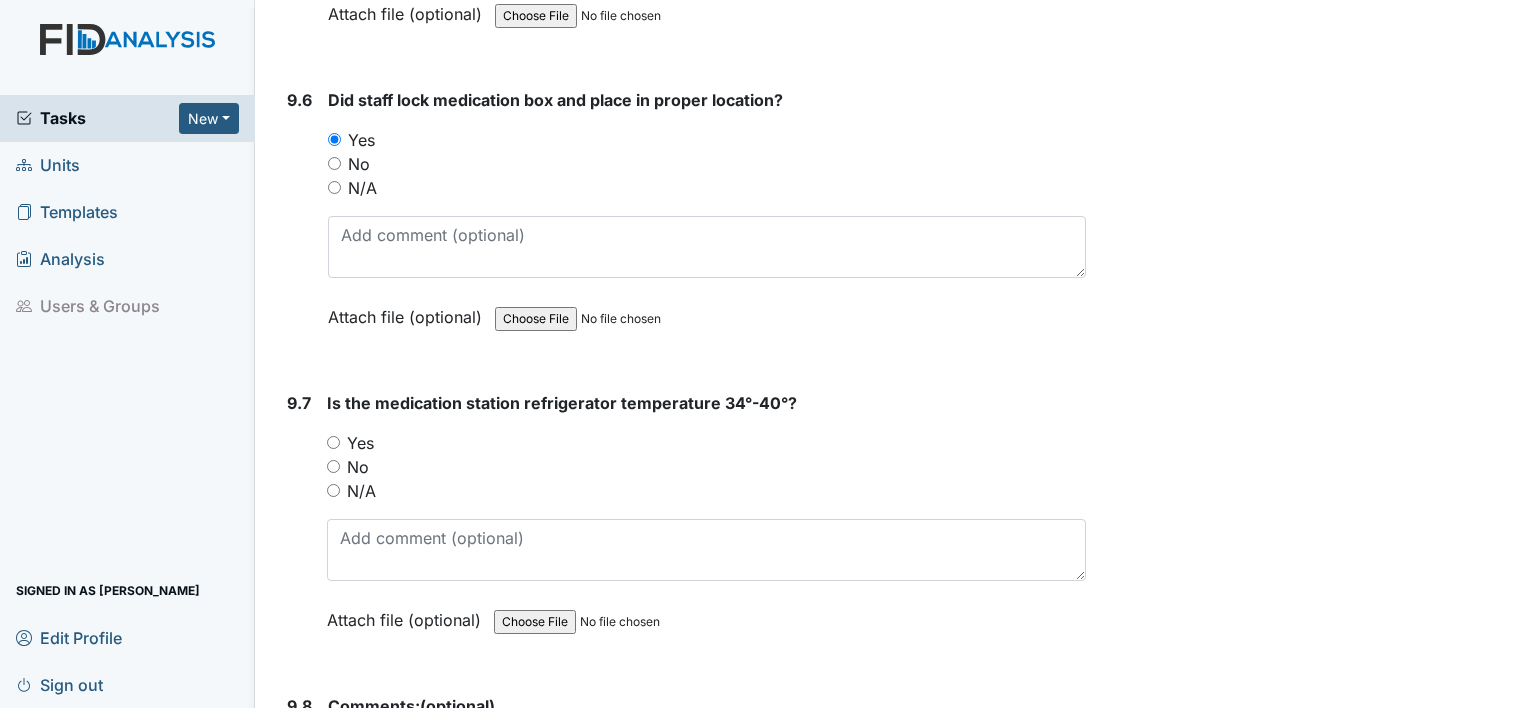 click on "N/A" at bounding box center [333, 490] 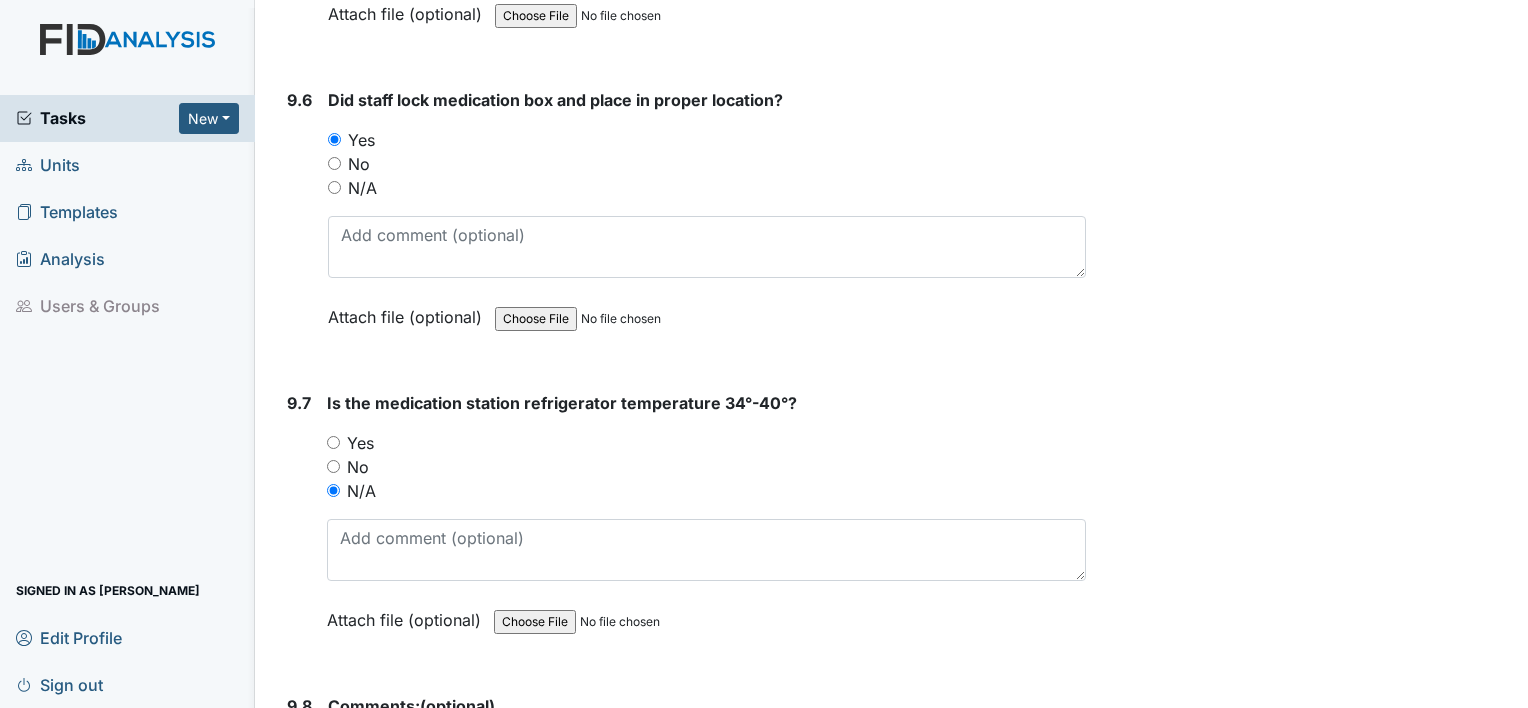 click at bounding box center [707, 765] 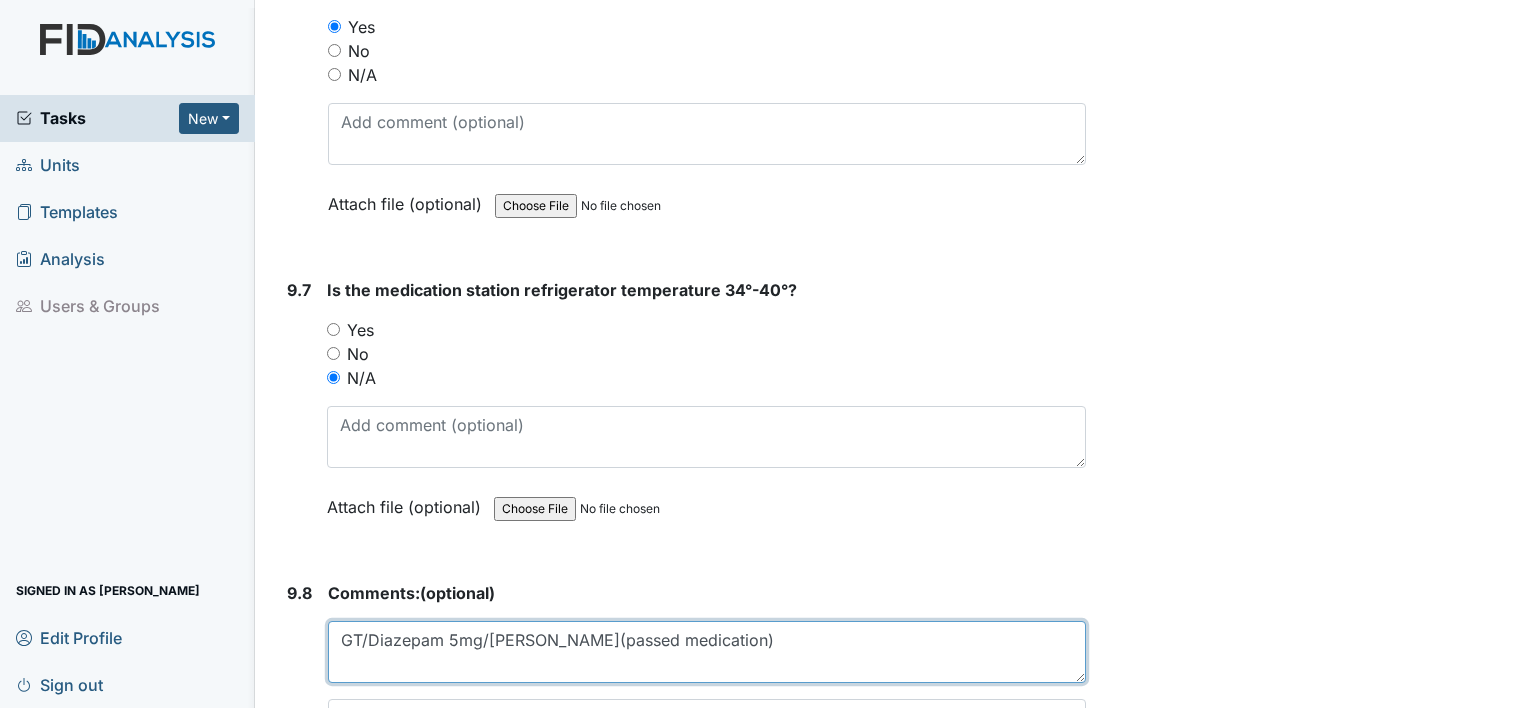 scroll, scrollTop: 23200, scrollLeft: 0, axis: vertical 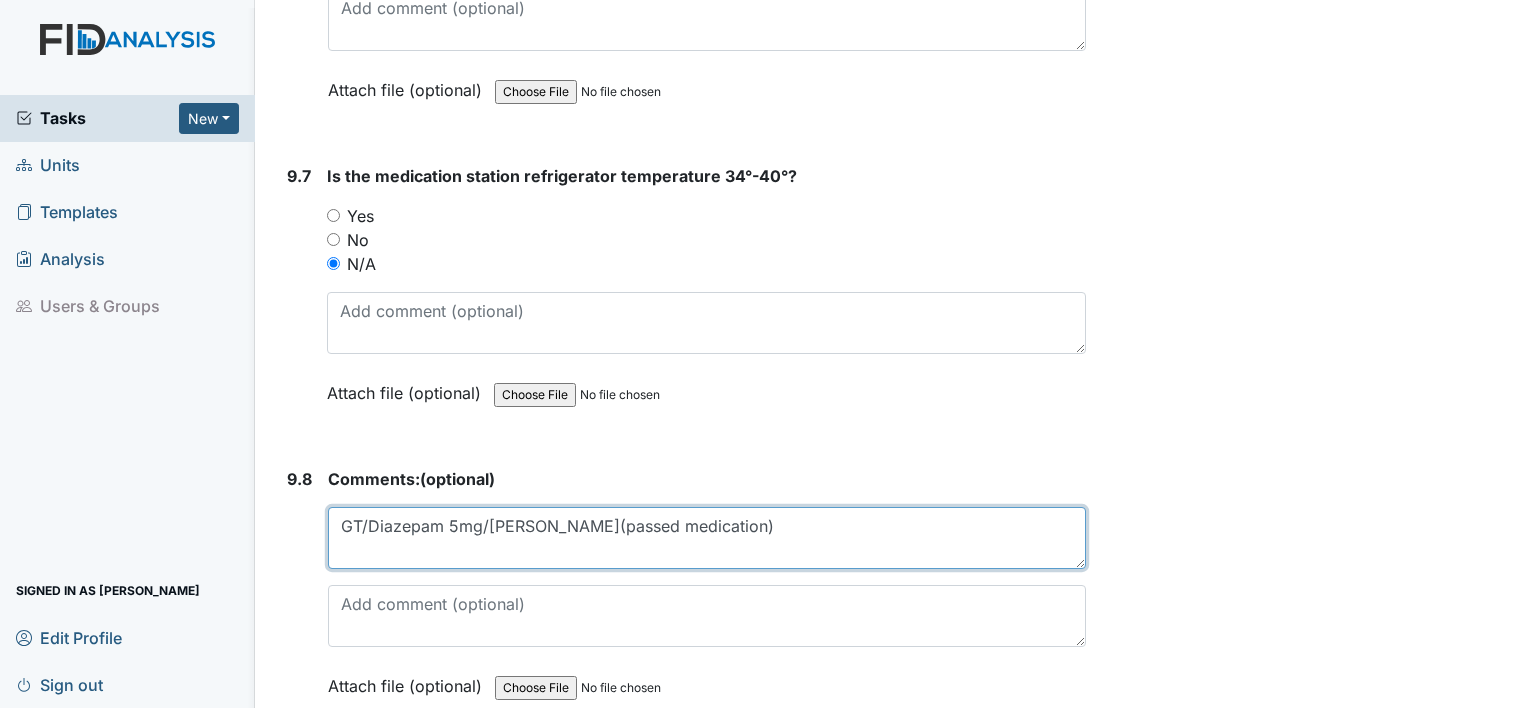 type on "GT/Diazepam 5mg/Diondre C(passed medication)" 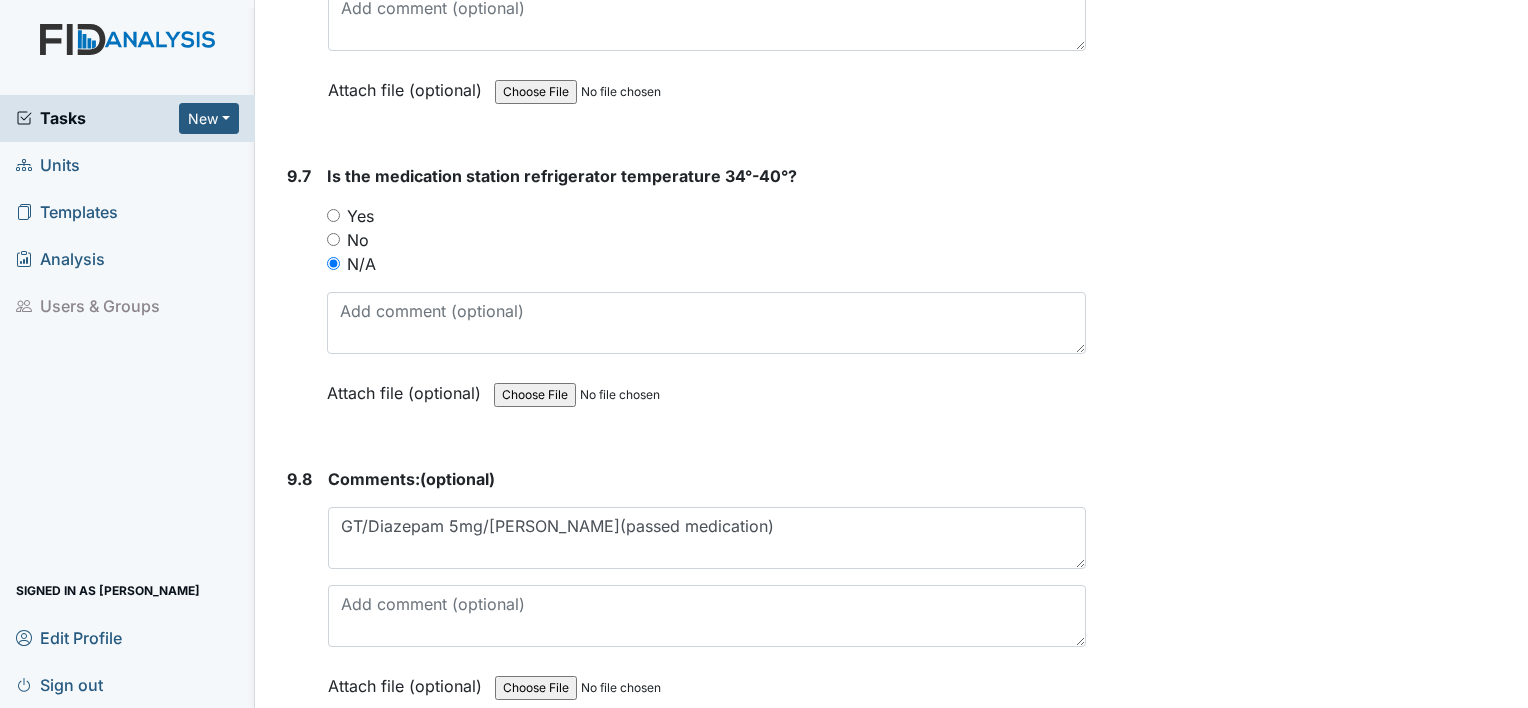 click on "Submit" at bounding box center [330, 779] 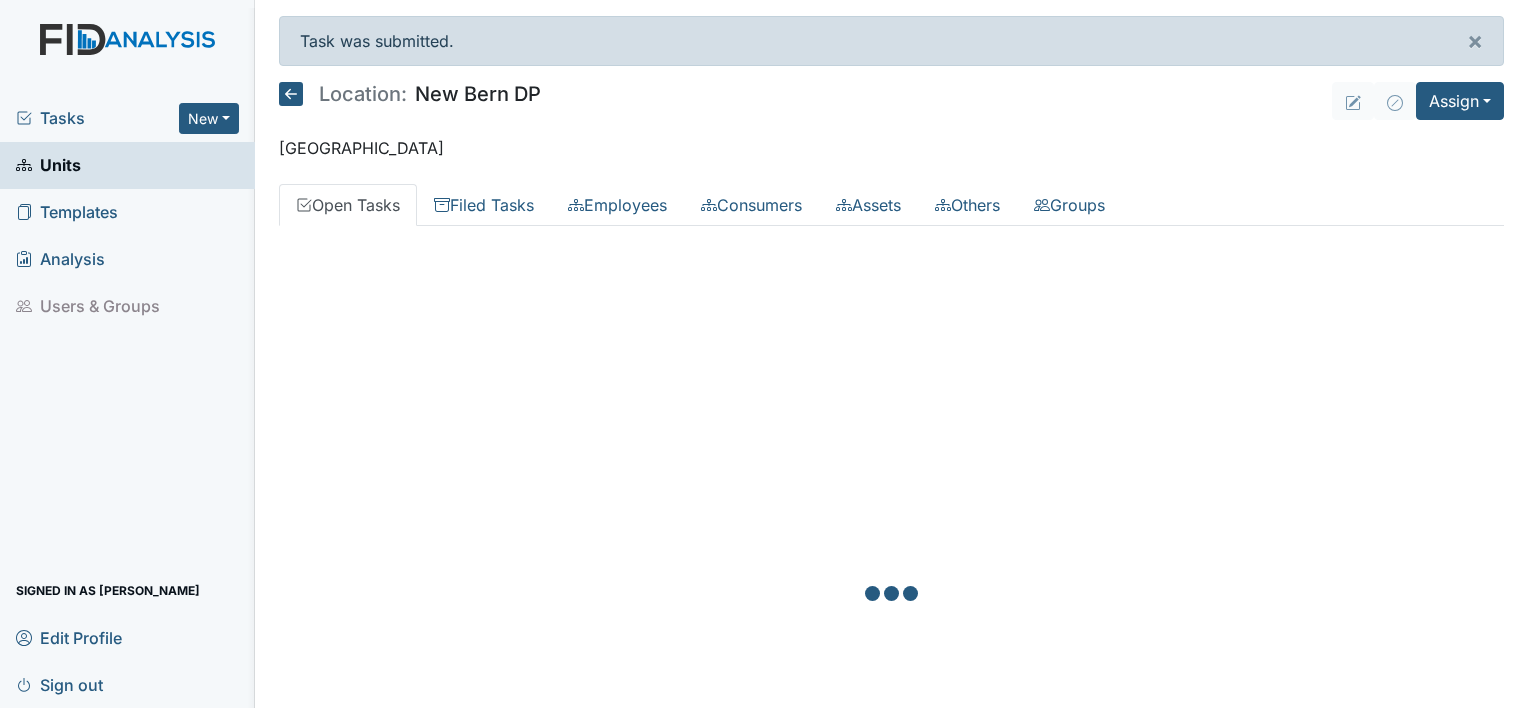 scroll, scrollTop: 0, scrollLeft: 0, axis: both 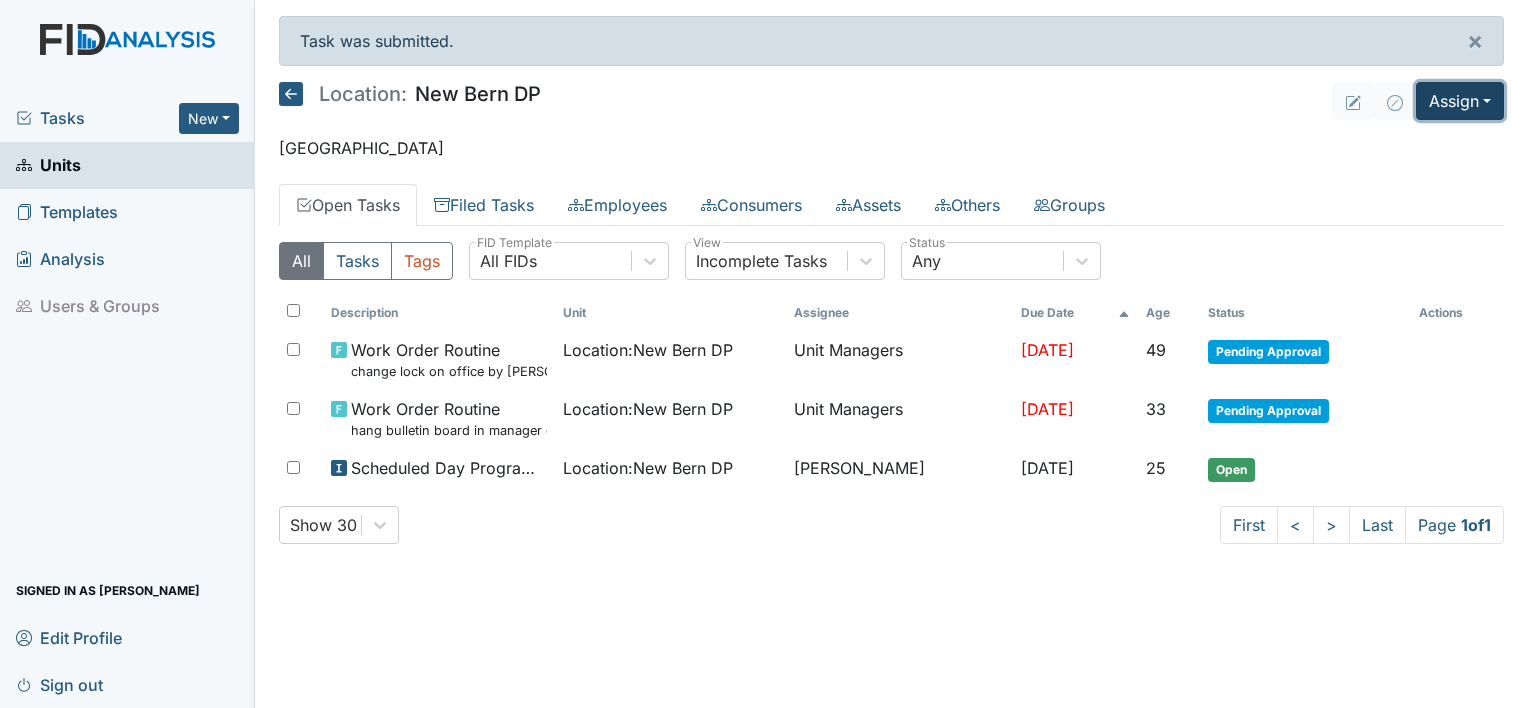 click on "Assign" at bounding box center (1460, 101) 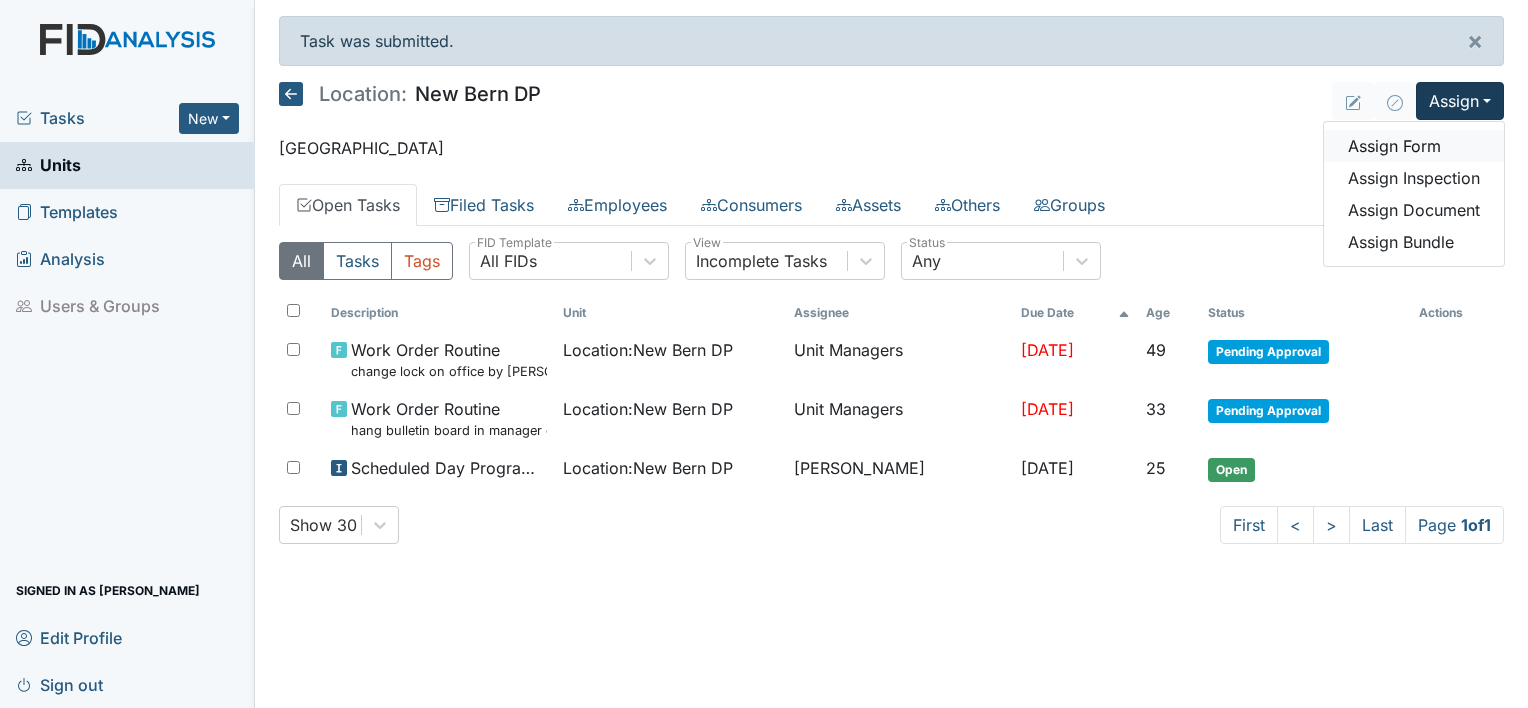 click on "Assign Form" at bounding box center [1414, 146] 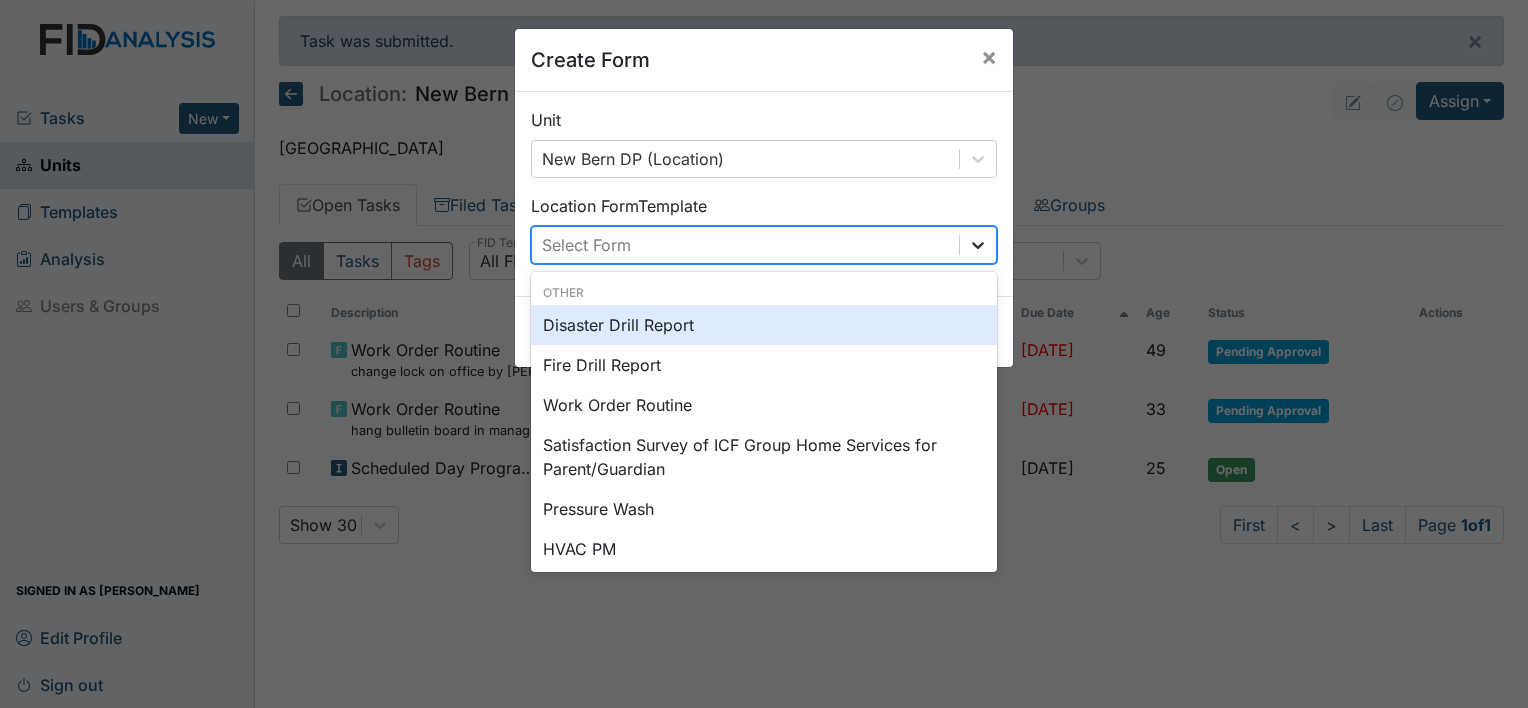 click 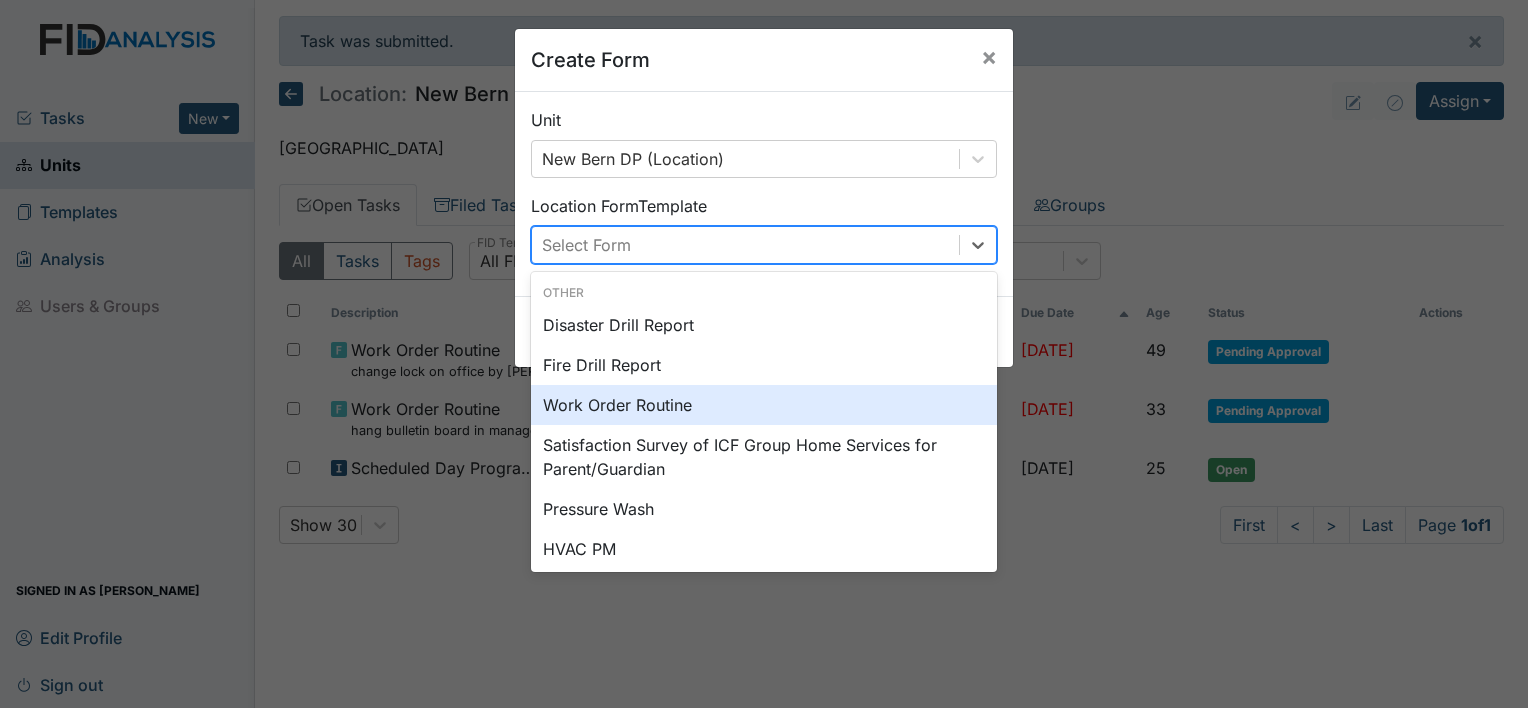 click on "Work Order Routine" at bounding box center [764, 405] 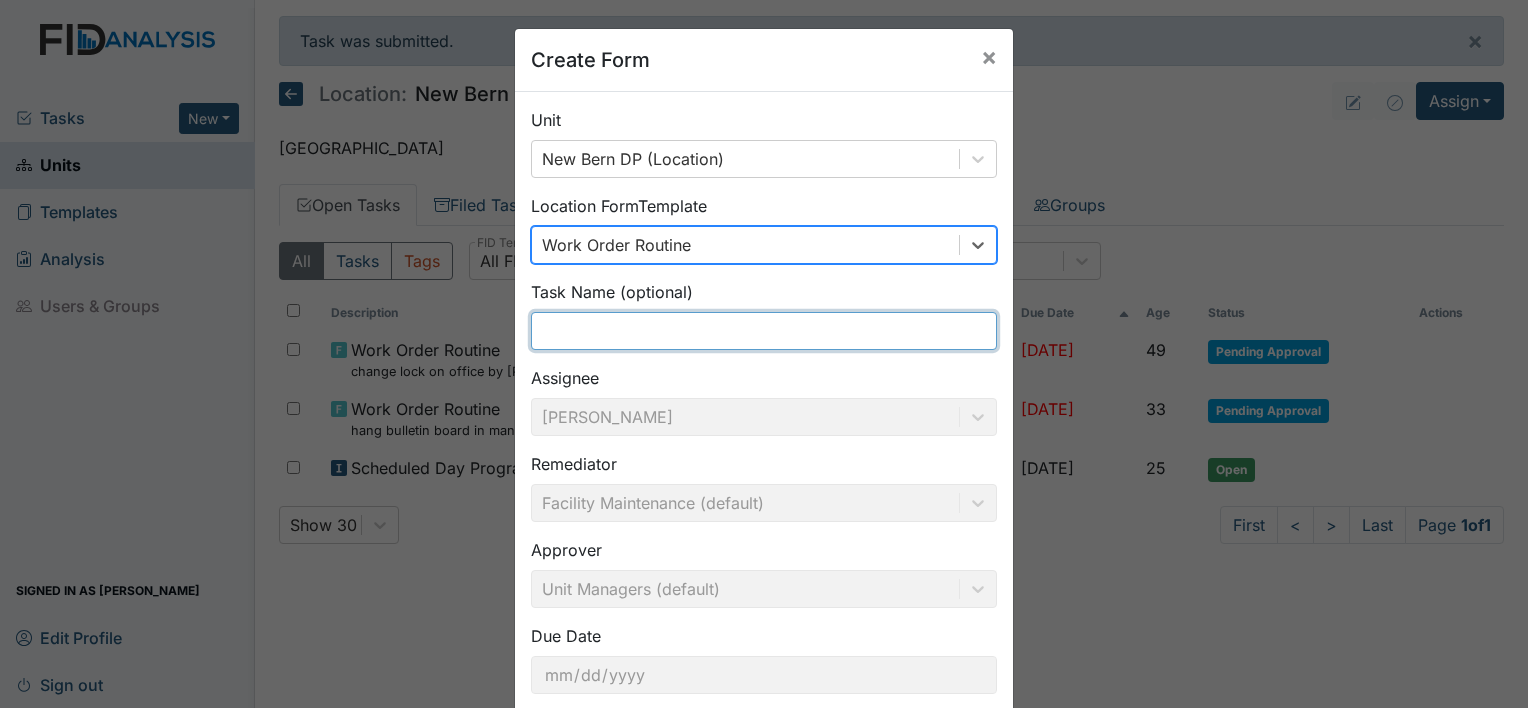 click at bounding box center [764, 331] 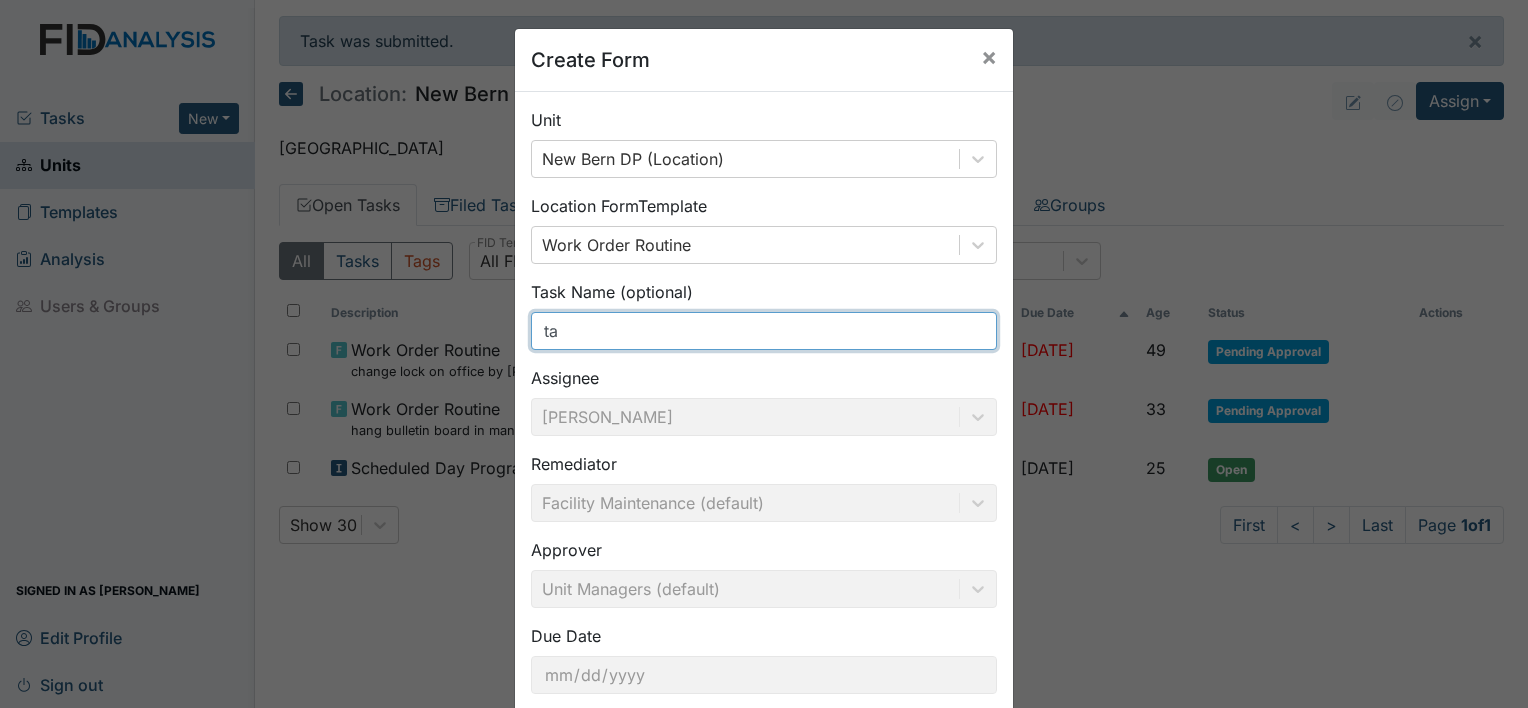 type on "t" 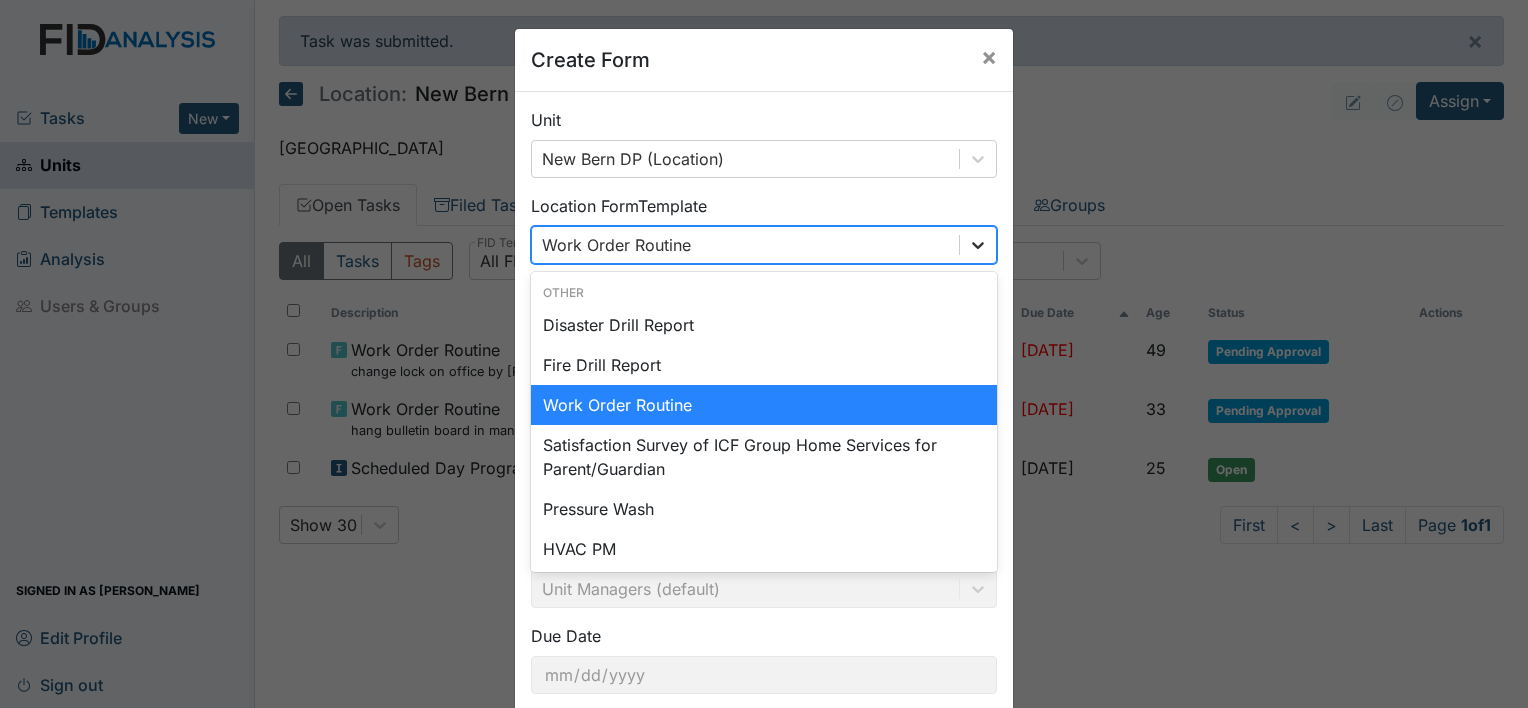 click at bounding box center [978, 245] 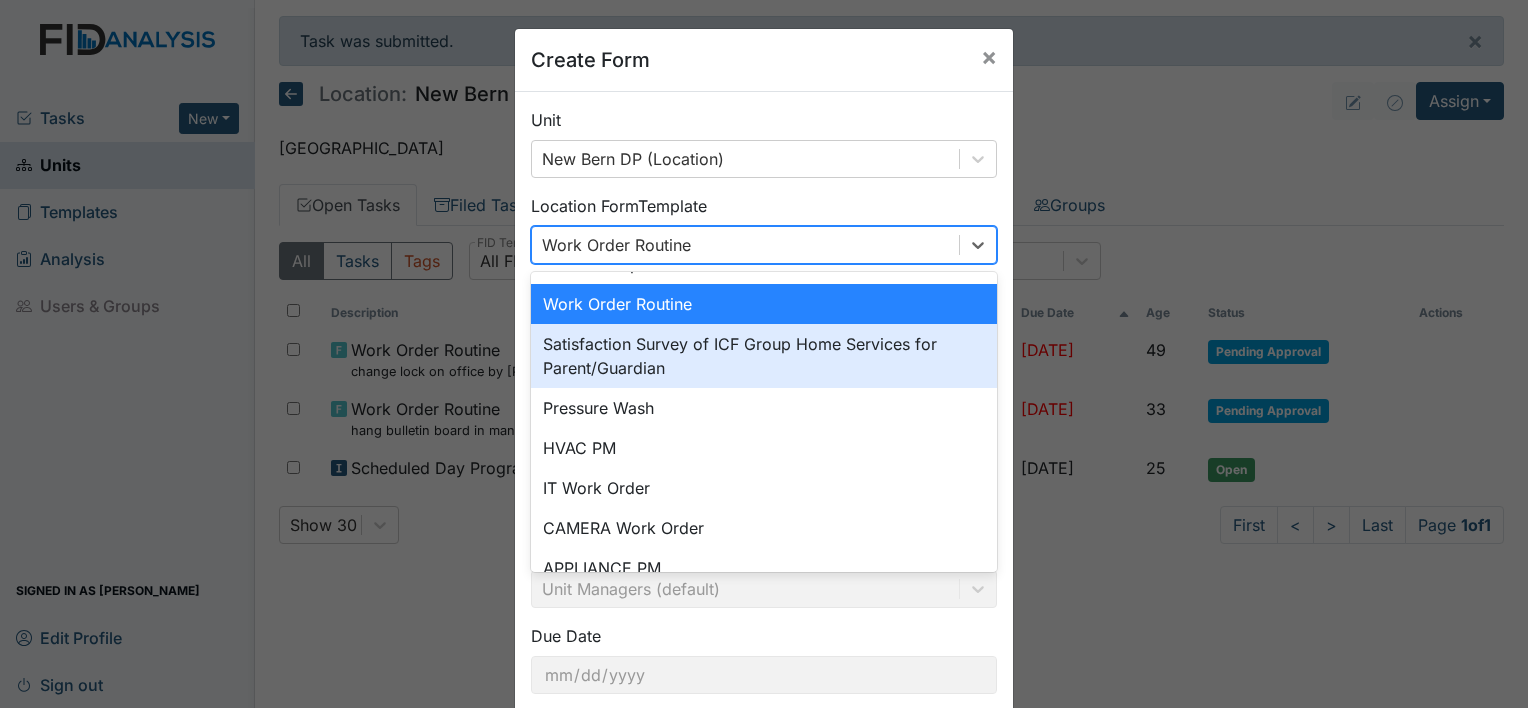 scroll, scrollTop: 120, scrollLeft: 0, axis: vertical 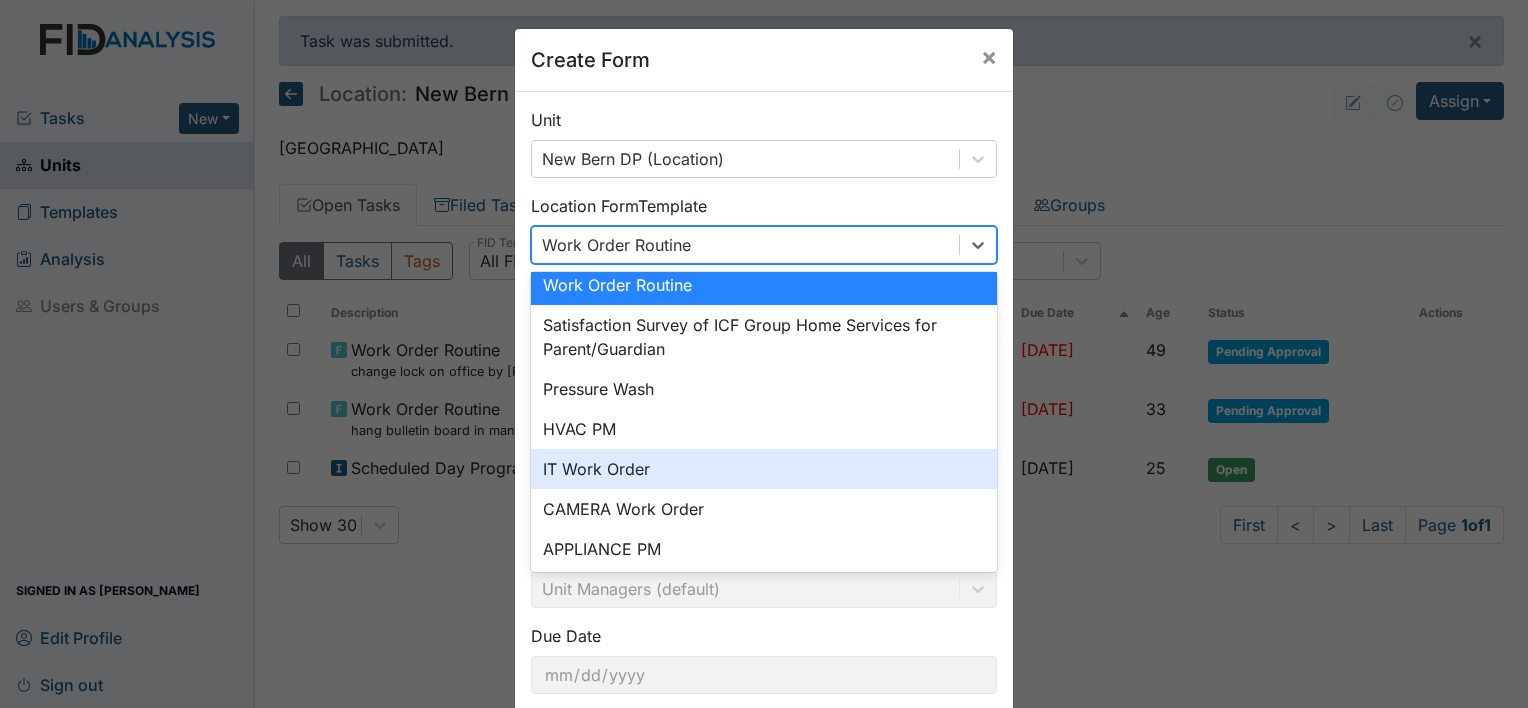 click on "IT Work Order" at bounding box center (764, 469) 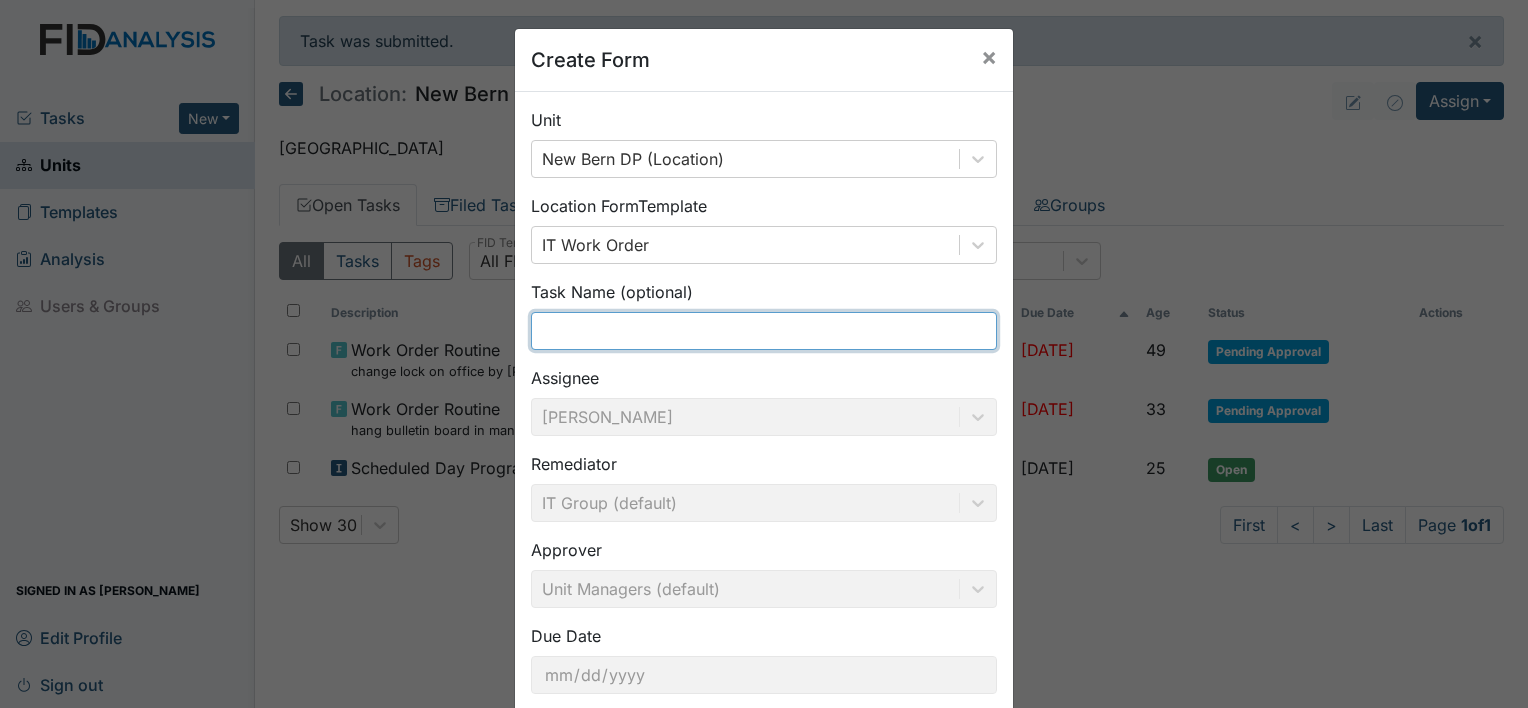 click at bounding box center (764, 331) 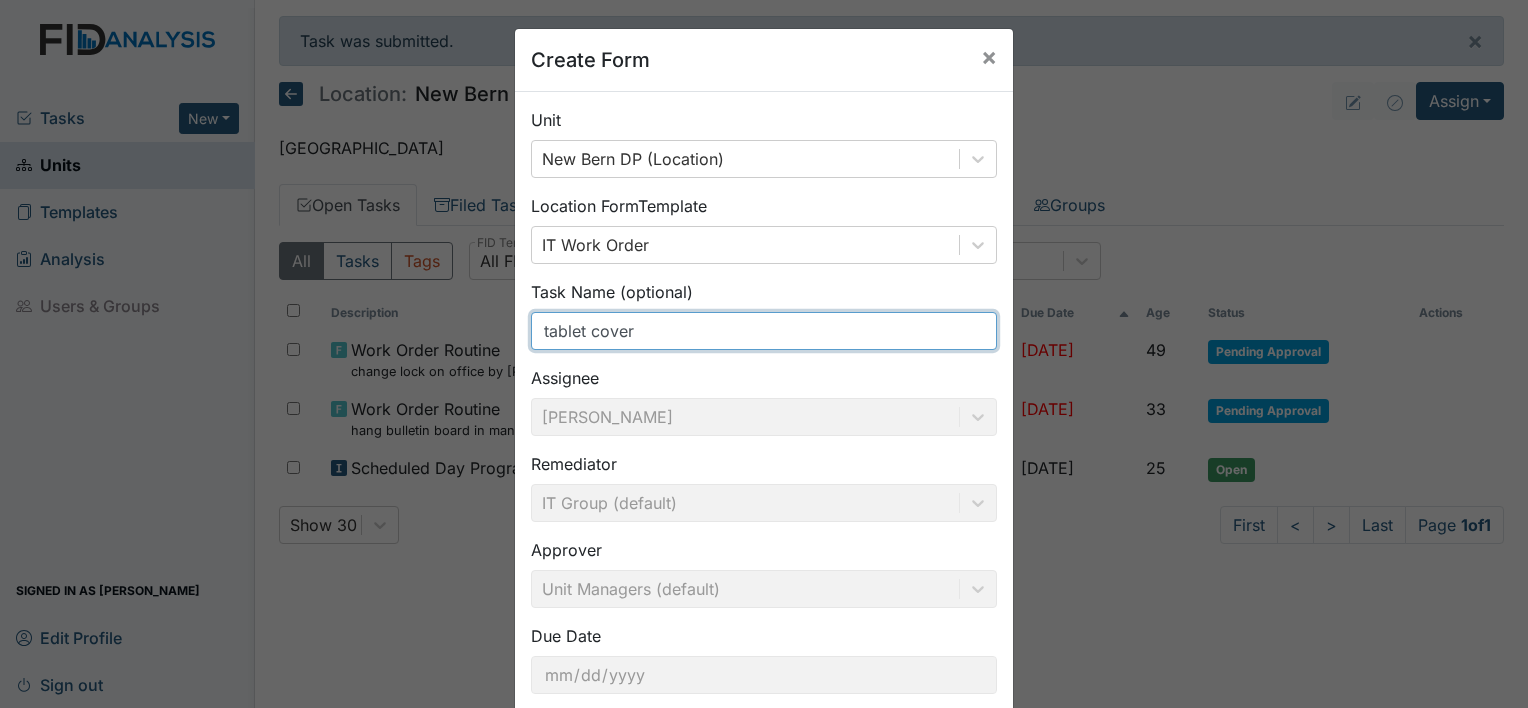 scroll, scrollTop: 116, scrollLeft: 0, axis: vertical 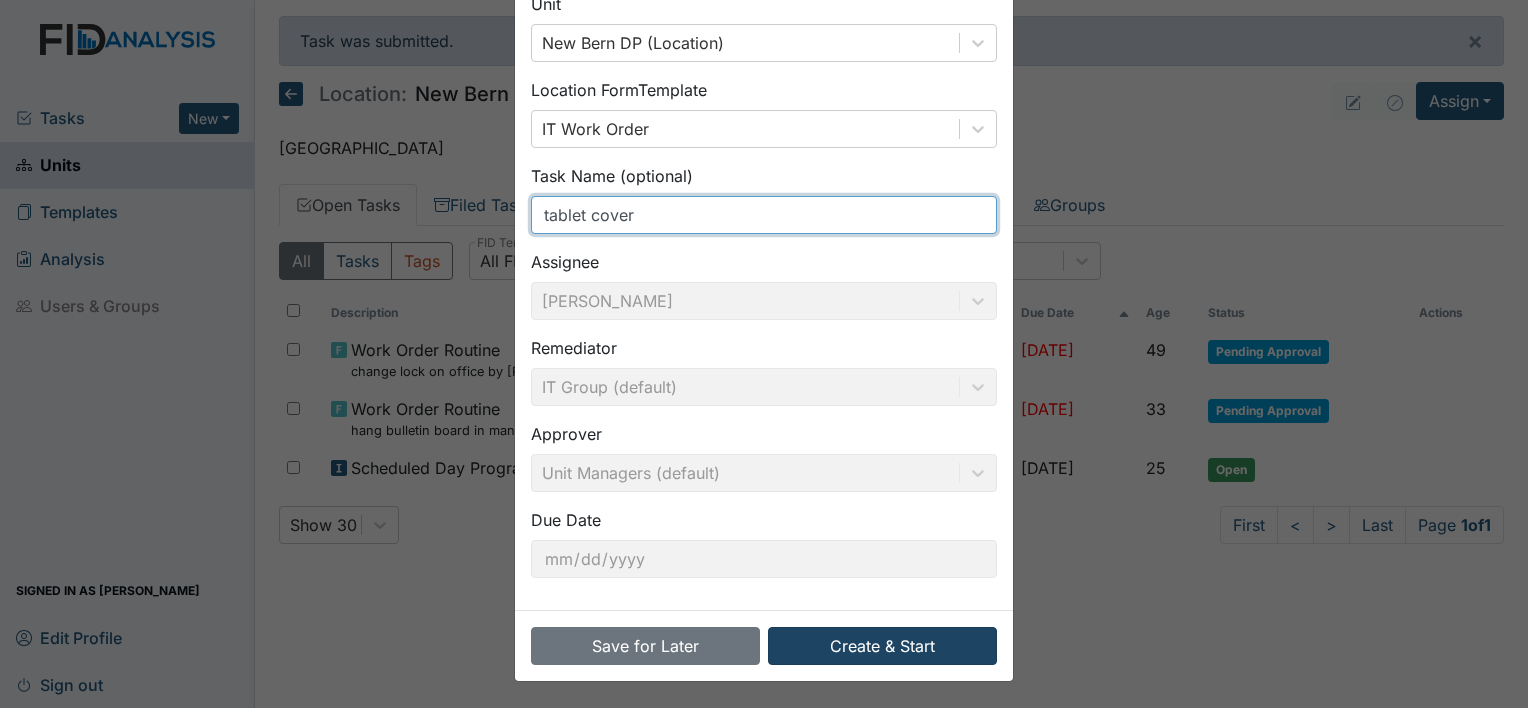 type on "tablet cover" 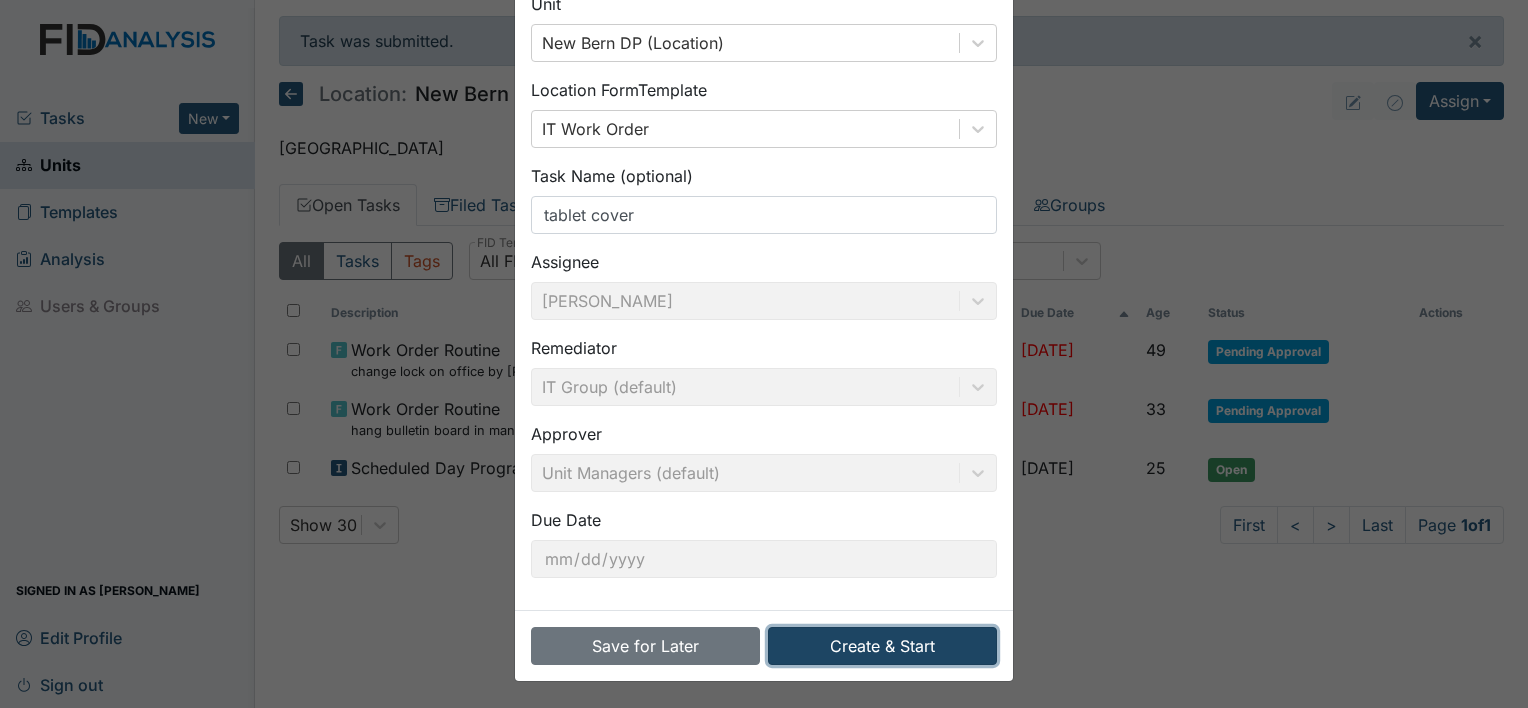 click on "Create & Start" at bounding box center (882, 646) 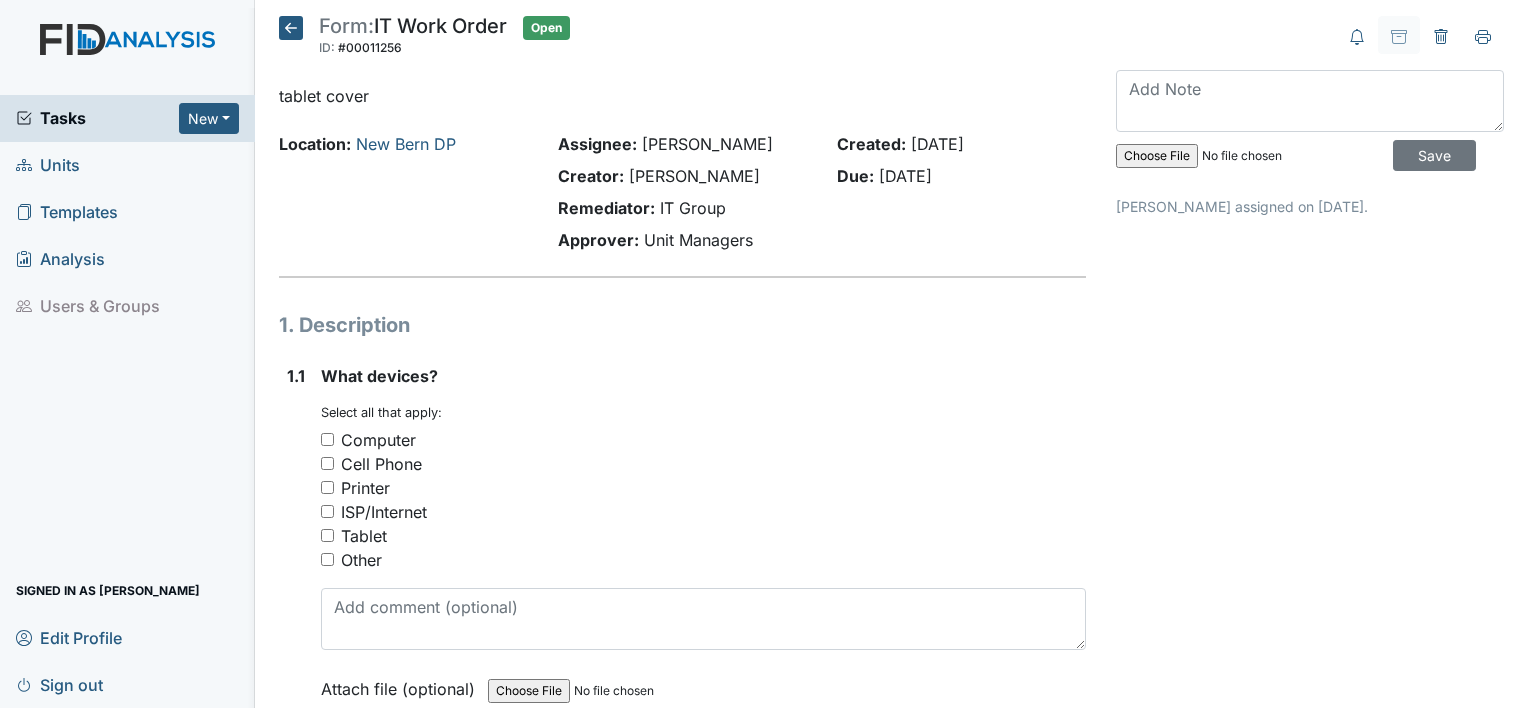 scroll, scrollTop: 0, scrollLeft: 0, axis: both 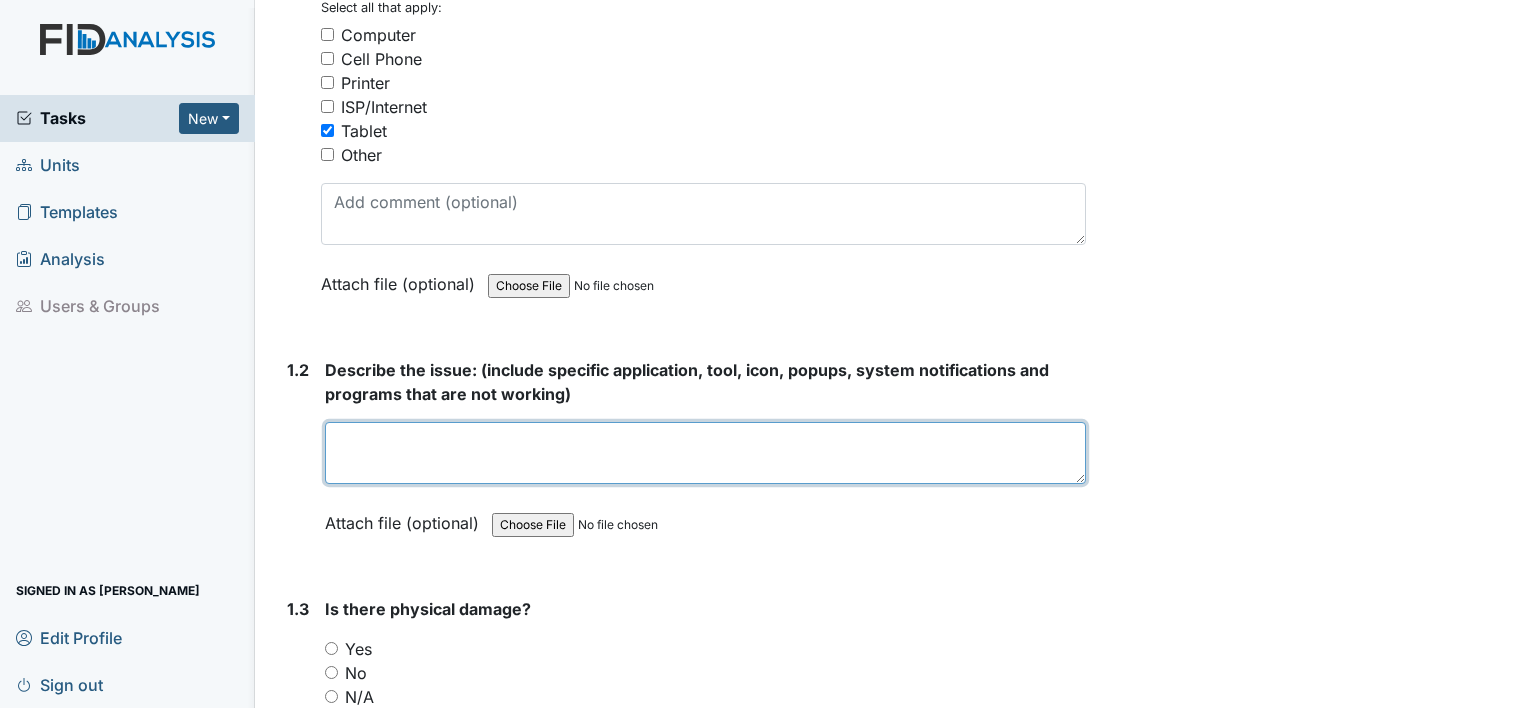 click at bounding box center [705, 453] 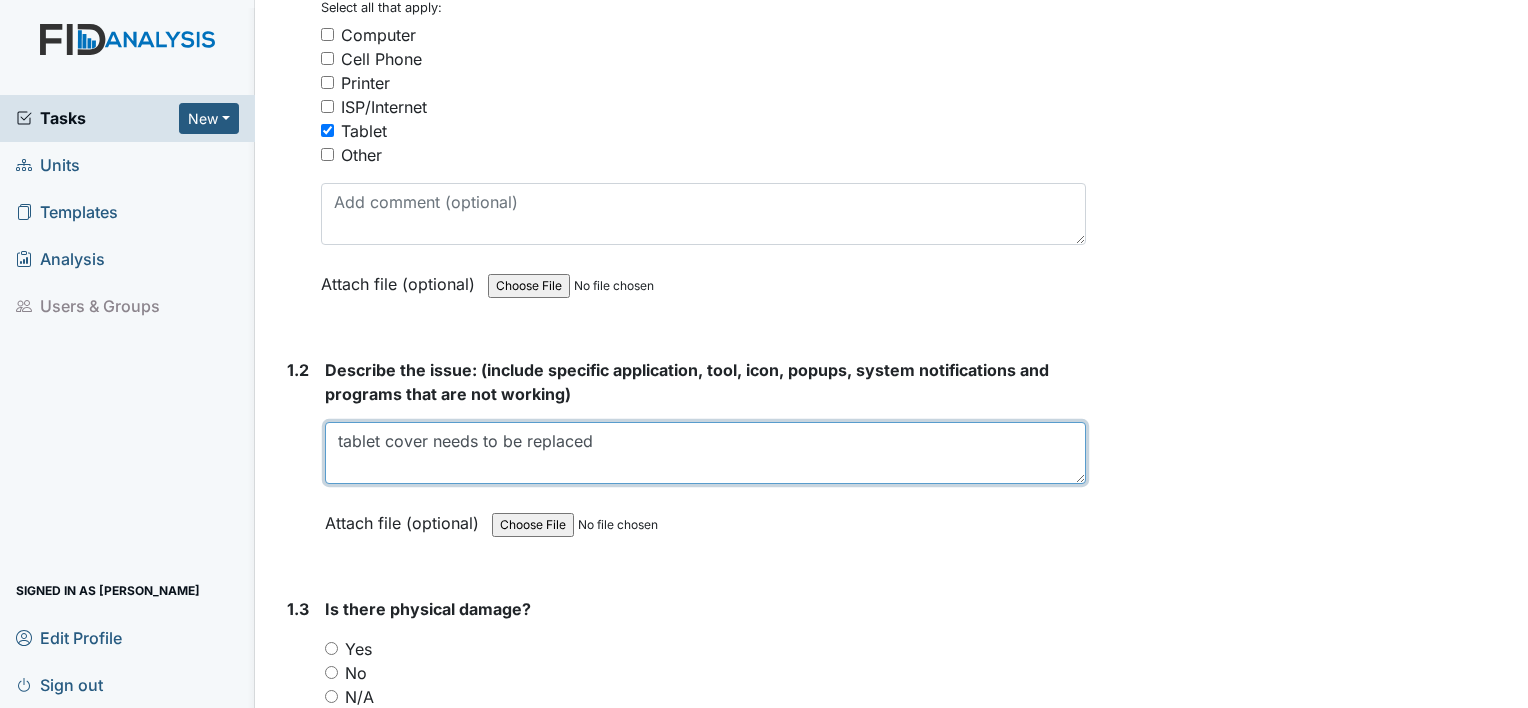 type on "tablet cover needs to be replaced" 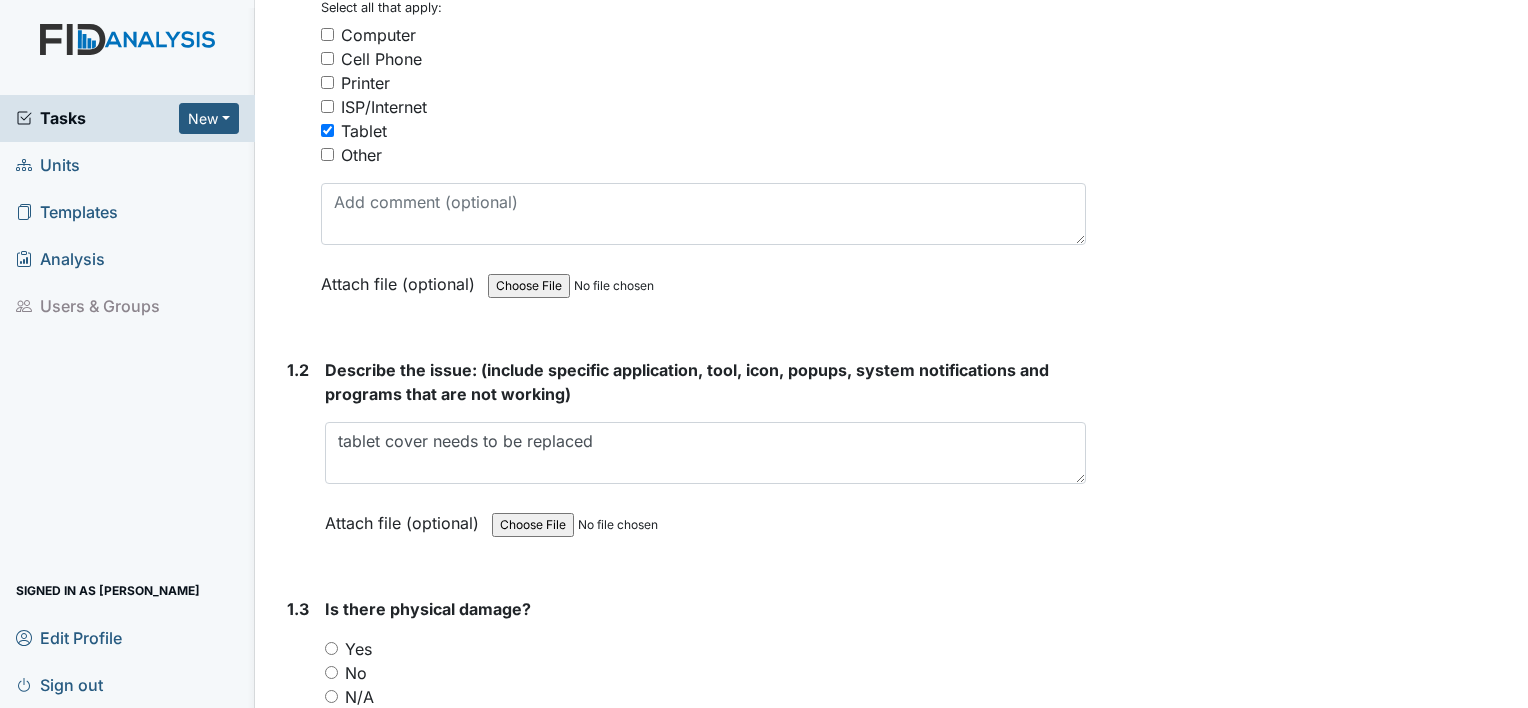 click on "Yes" at bounding box center (331, 648) 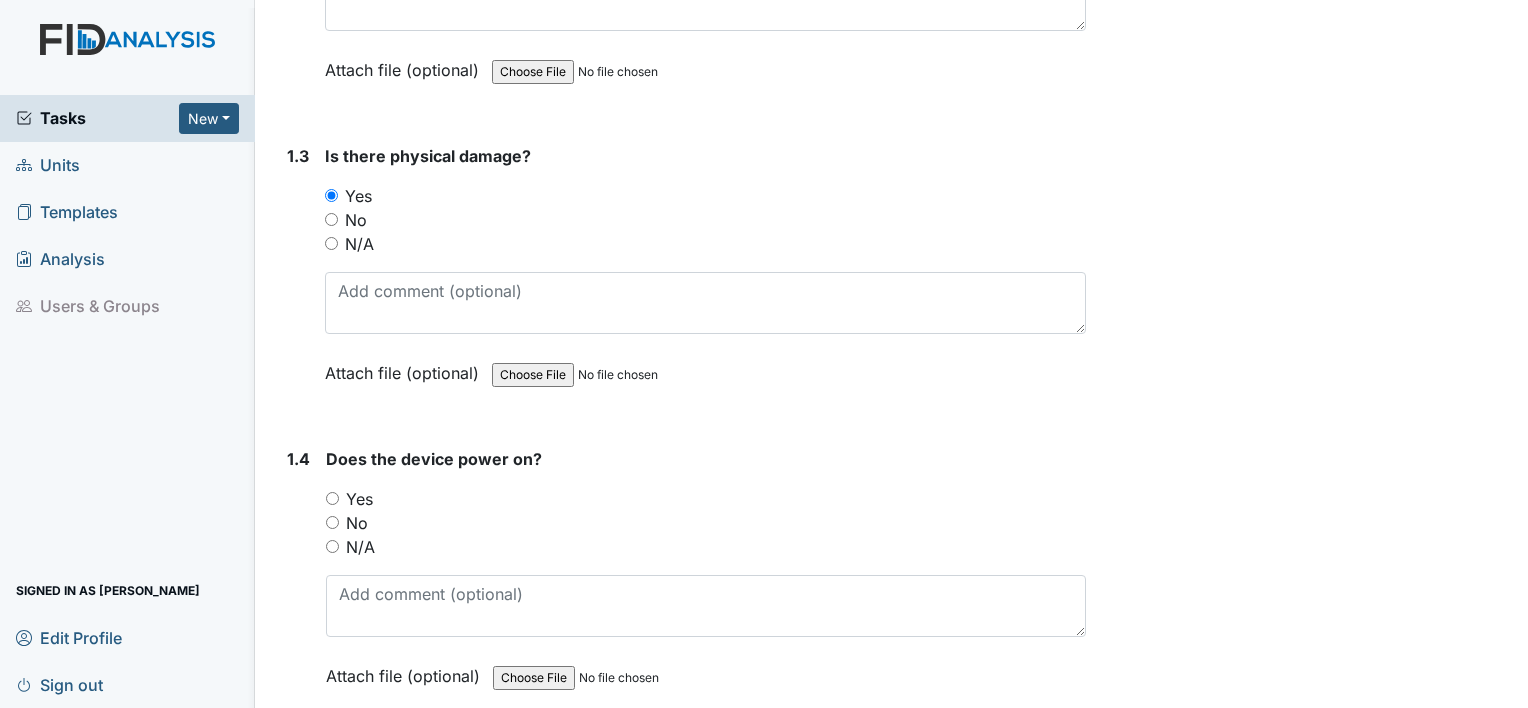 scroll, scrollTop: 896, scrollLeft: 0, axis: vertical 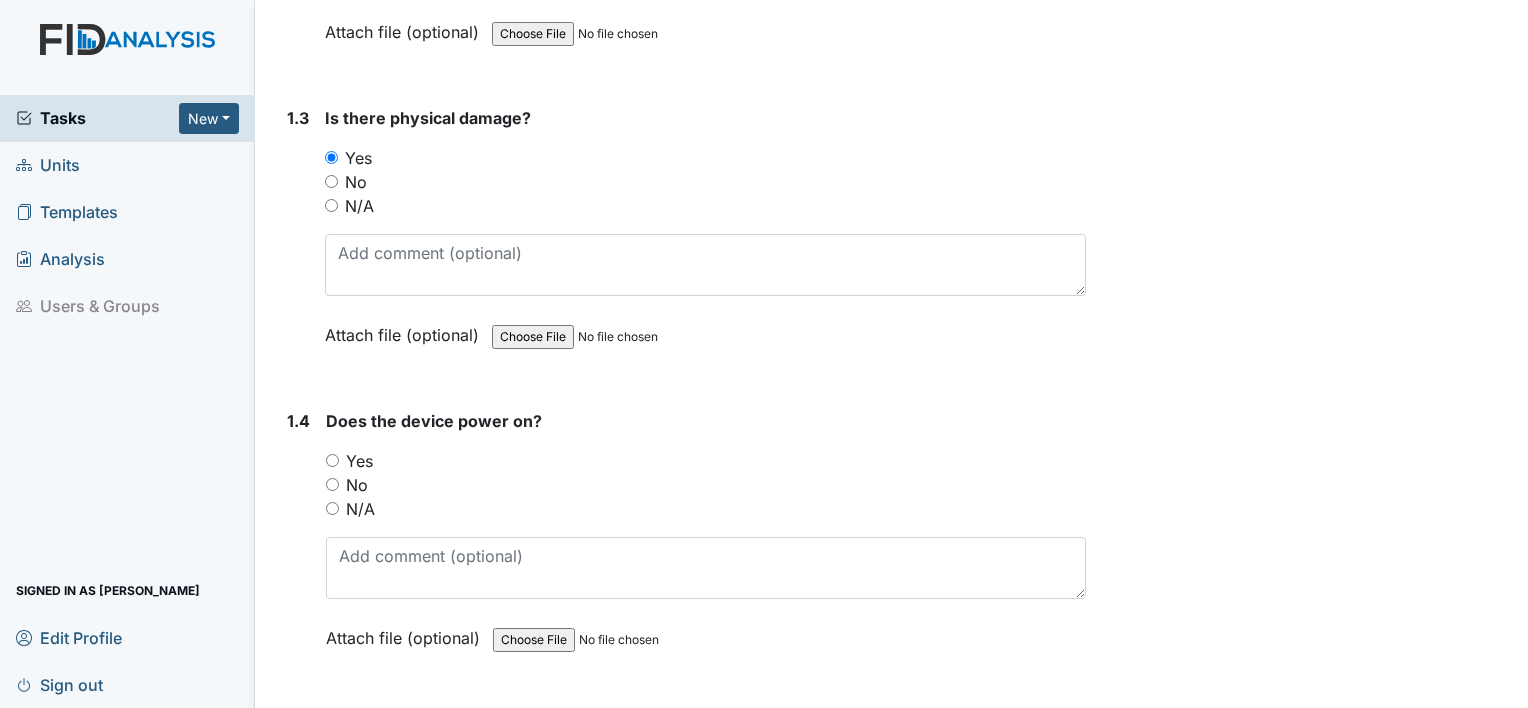click on "Yes" at bounding box center (332, 460) 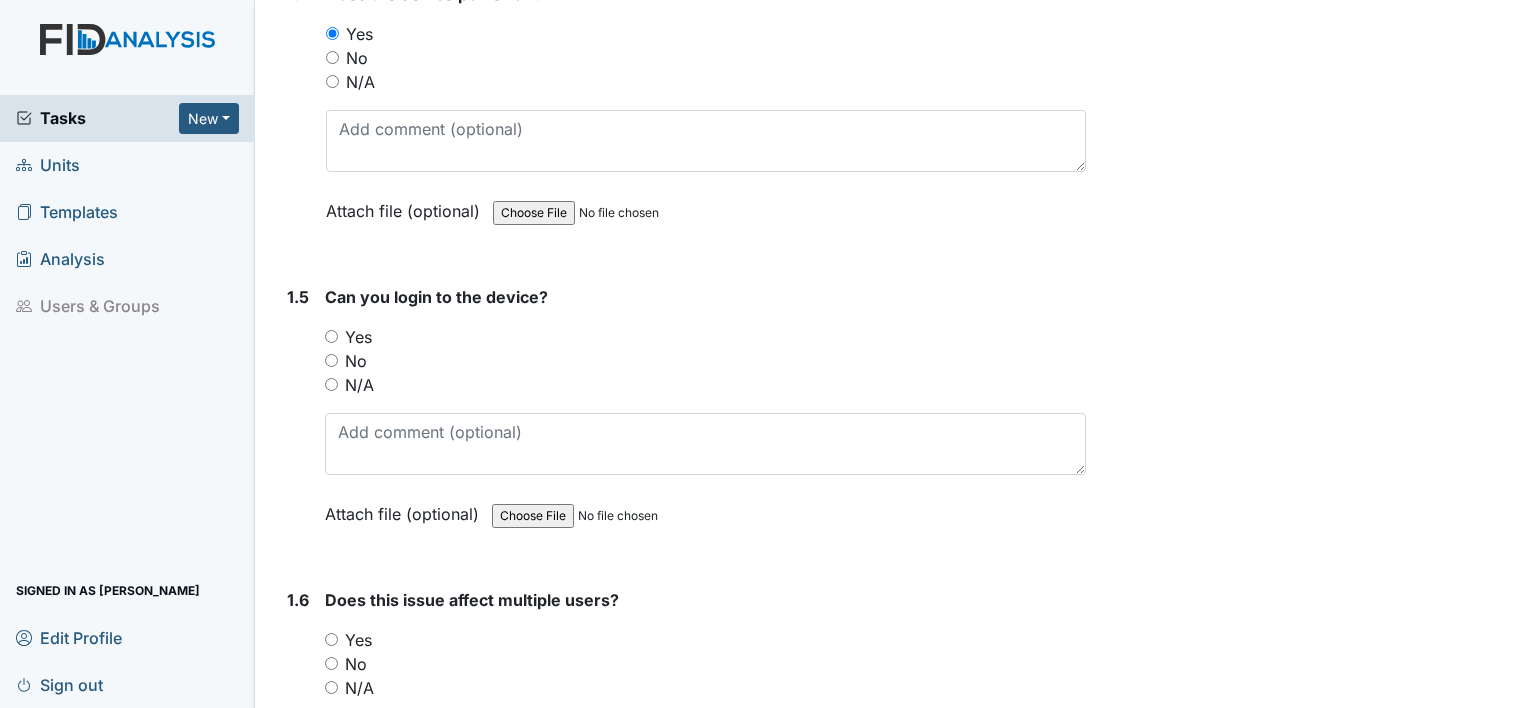 scroll, scrollTop: 1337, scrollLeft: 0, axis: vertical 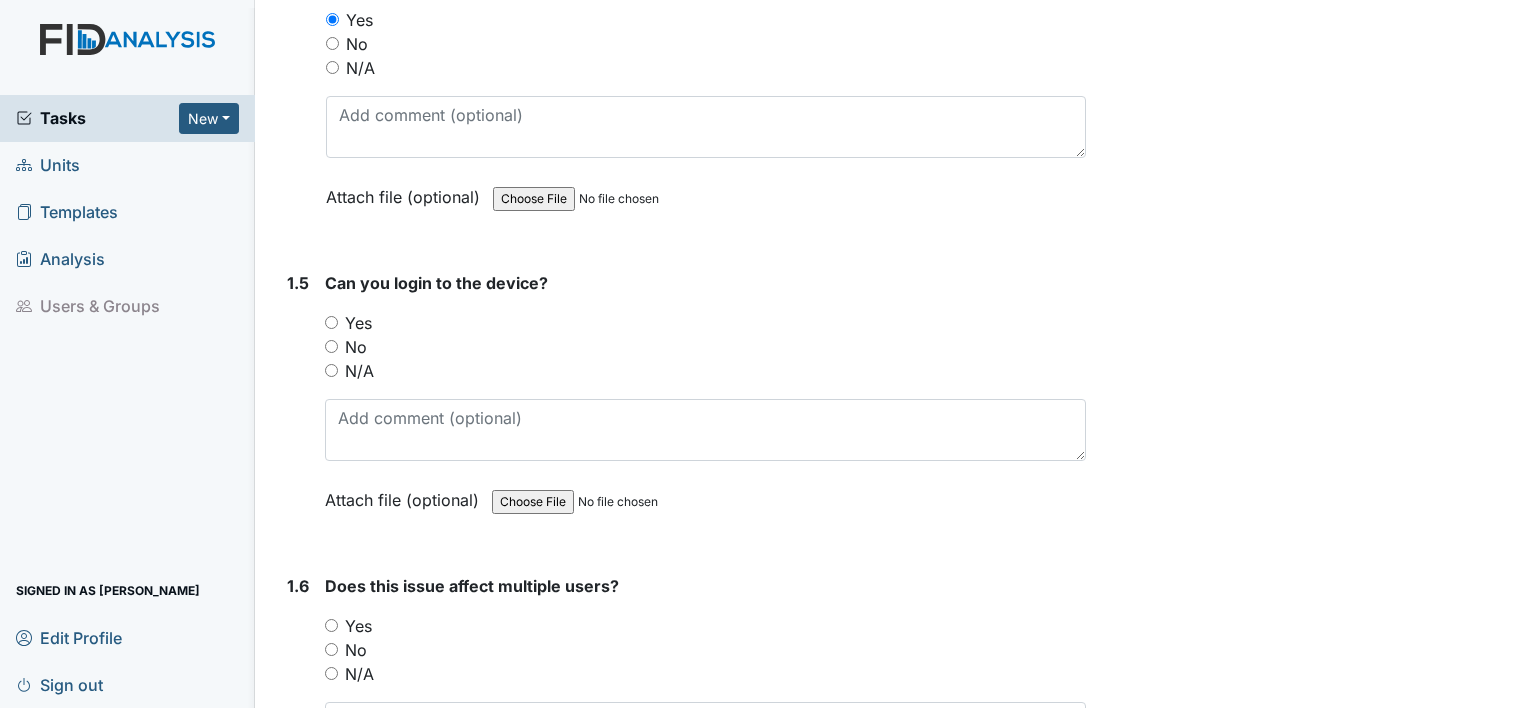 click on "Yes" at bounding box center [331, 322] 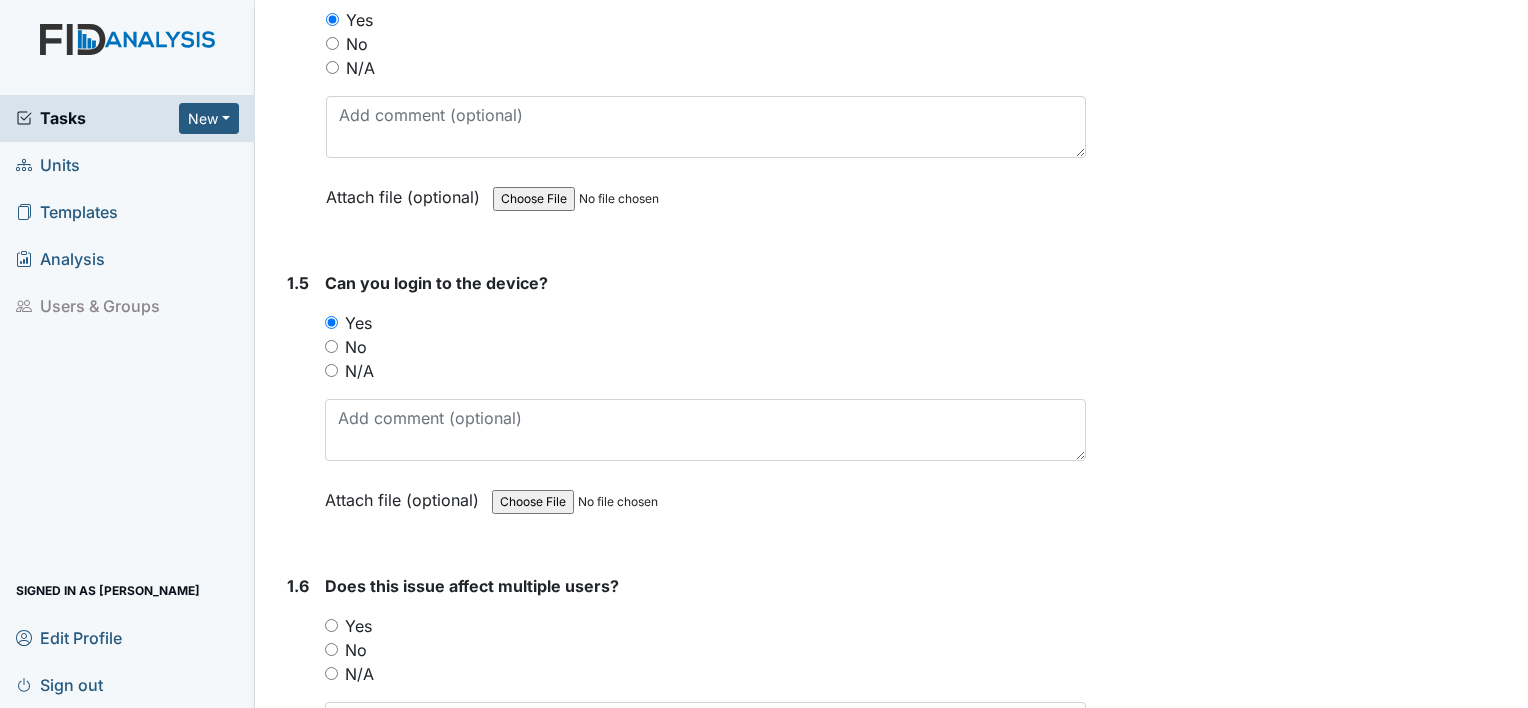 click on "No" at bounding box center [331, 649] 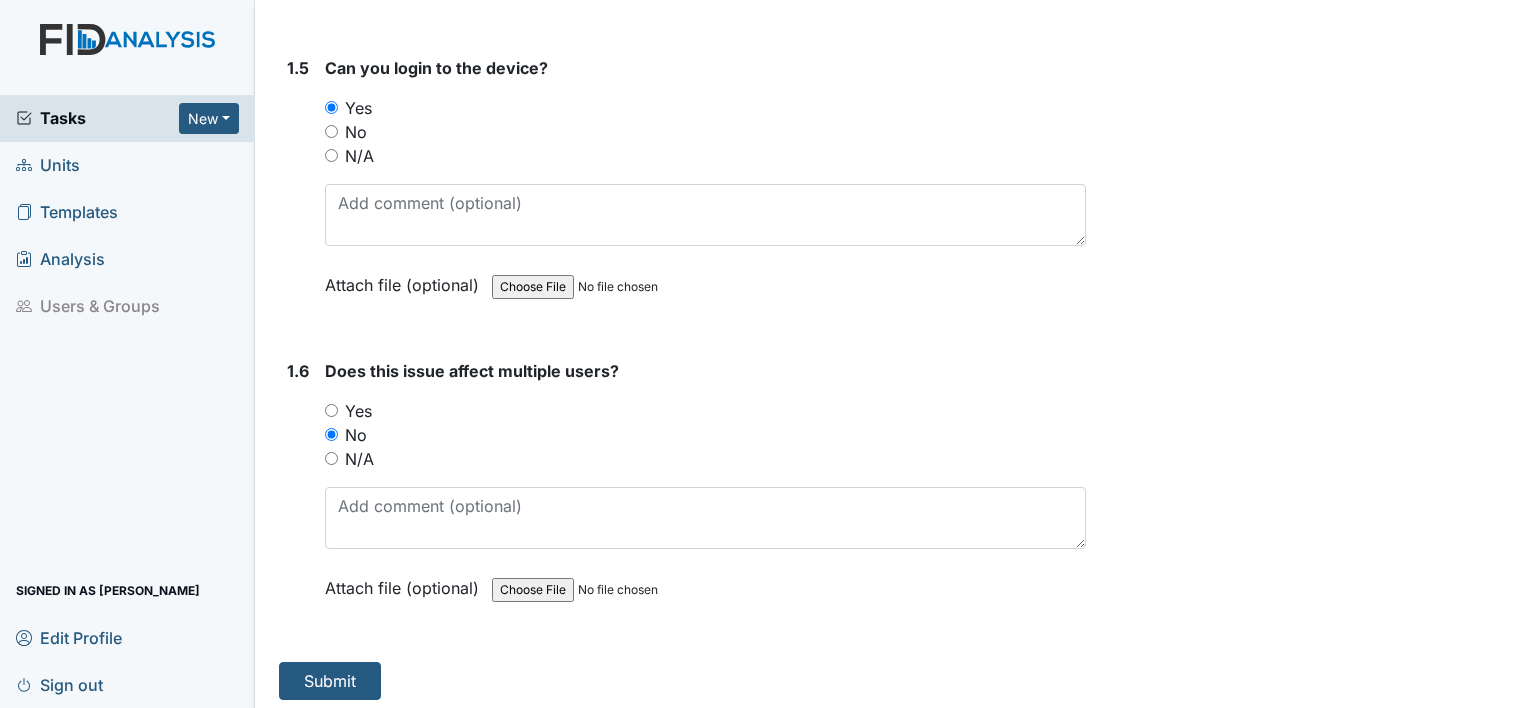 scroll, scrollTop: 1553, scrollLeft: 0, axis: vertical 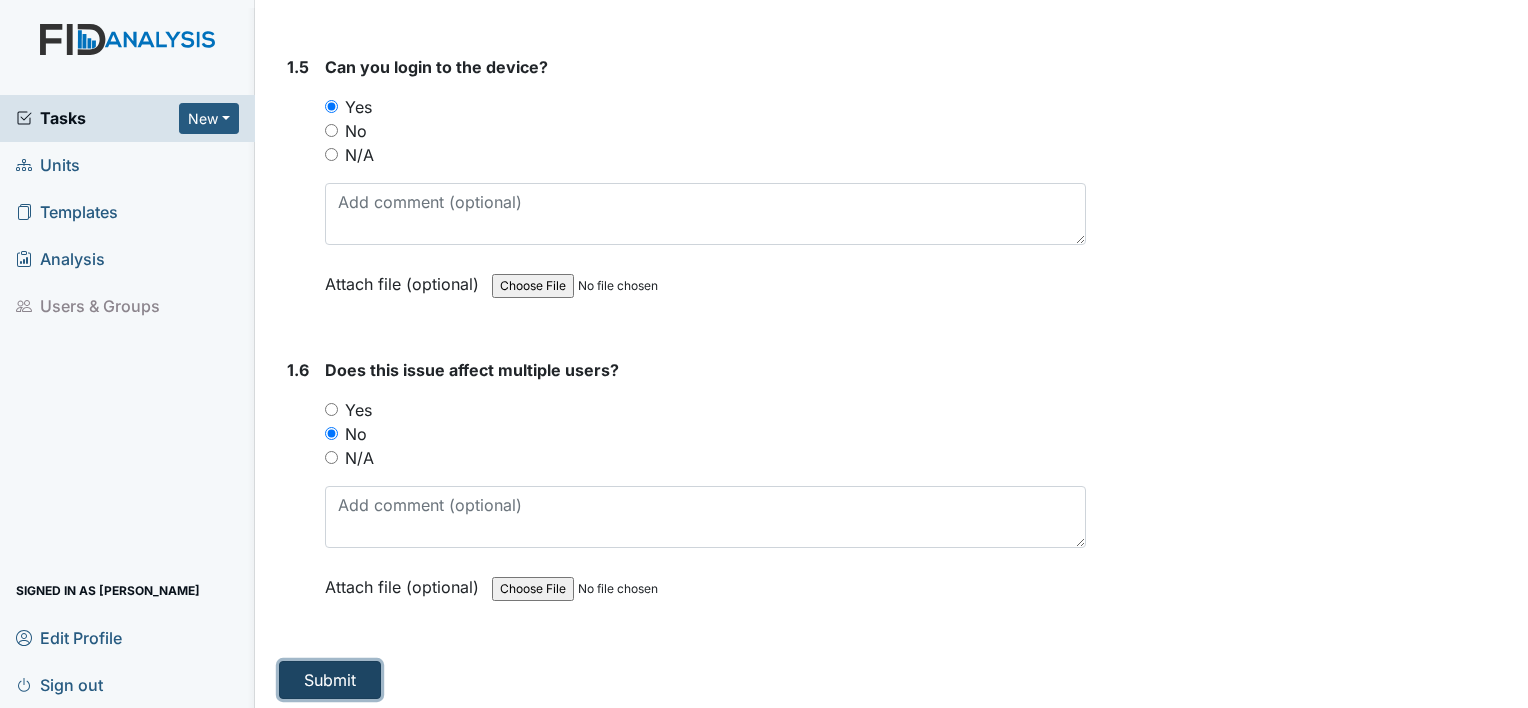 click on "Submit" at bounding box center (330, 680) 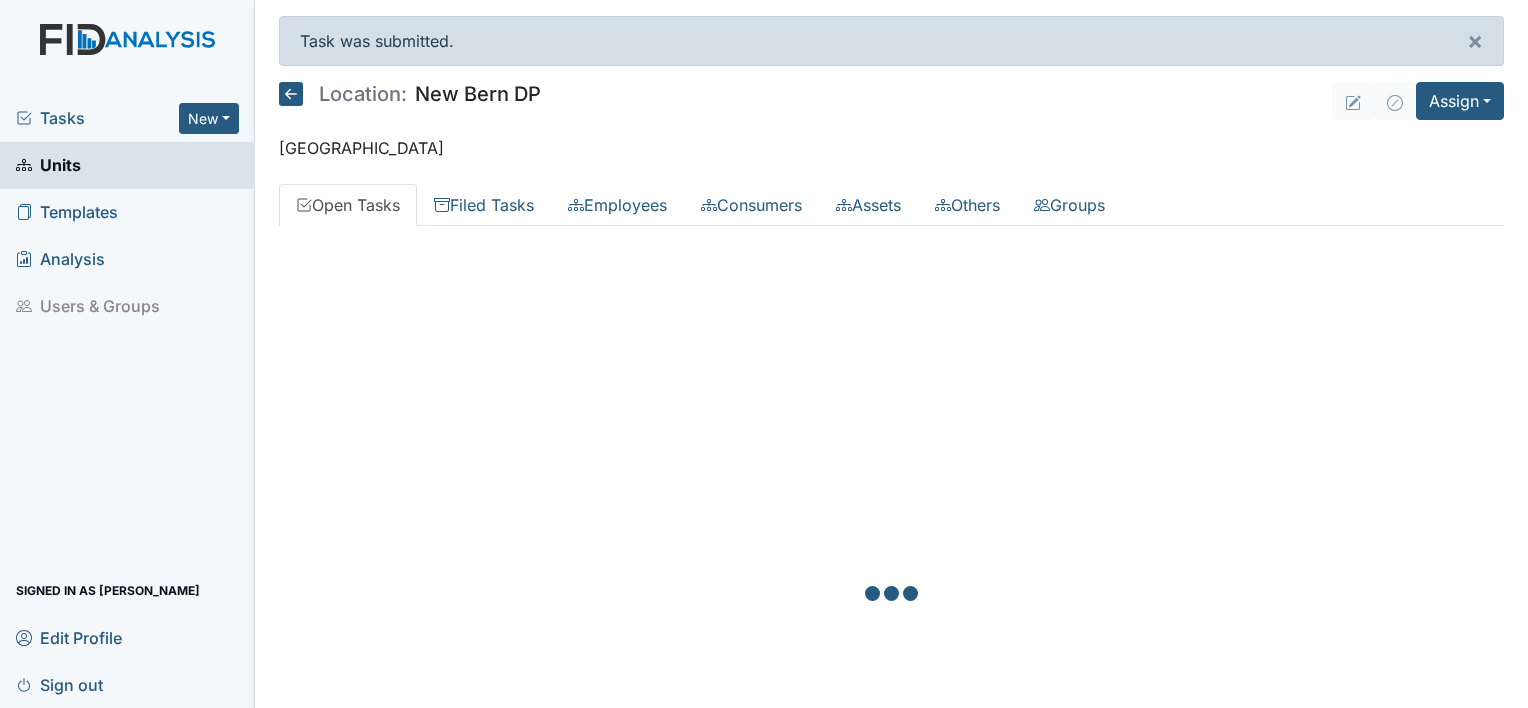 scroll, scrollTop: 0, scrollLeft: 0, axis: both 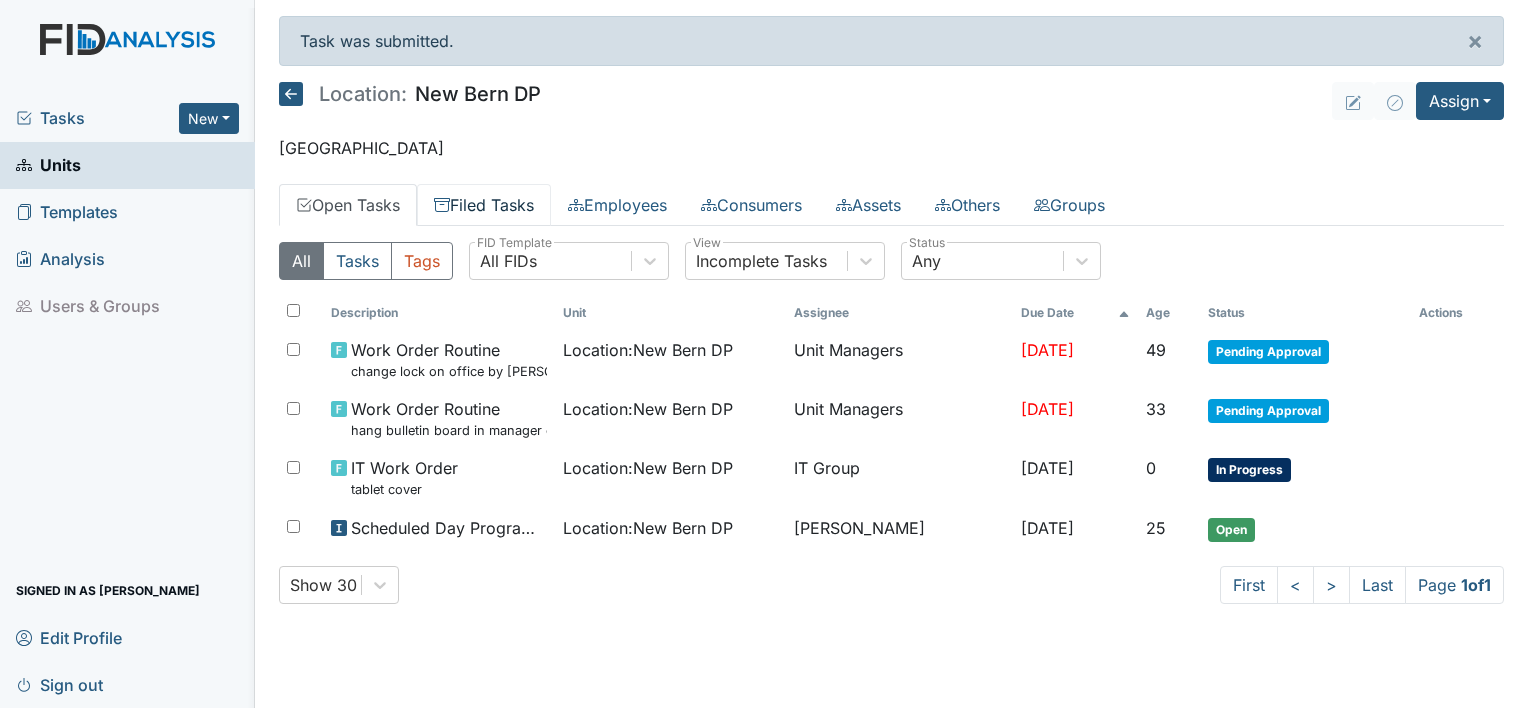 click on "Filed Tasks" at bounding box center (484, 205) 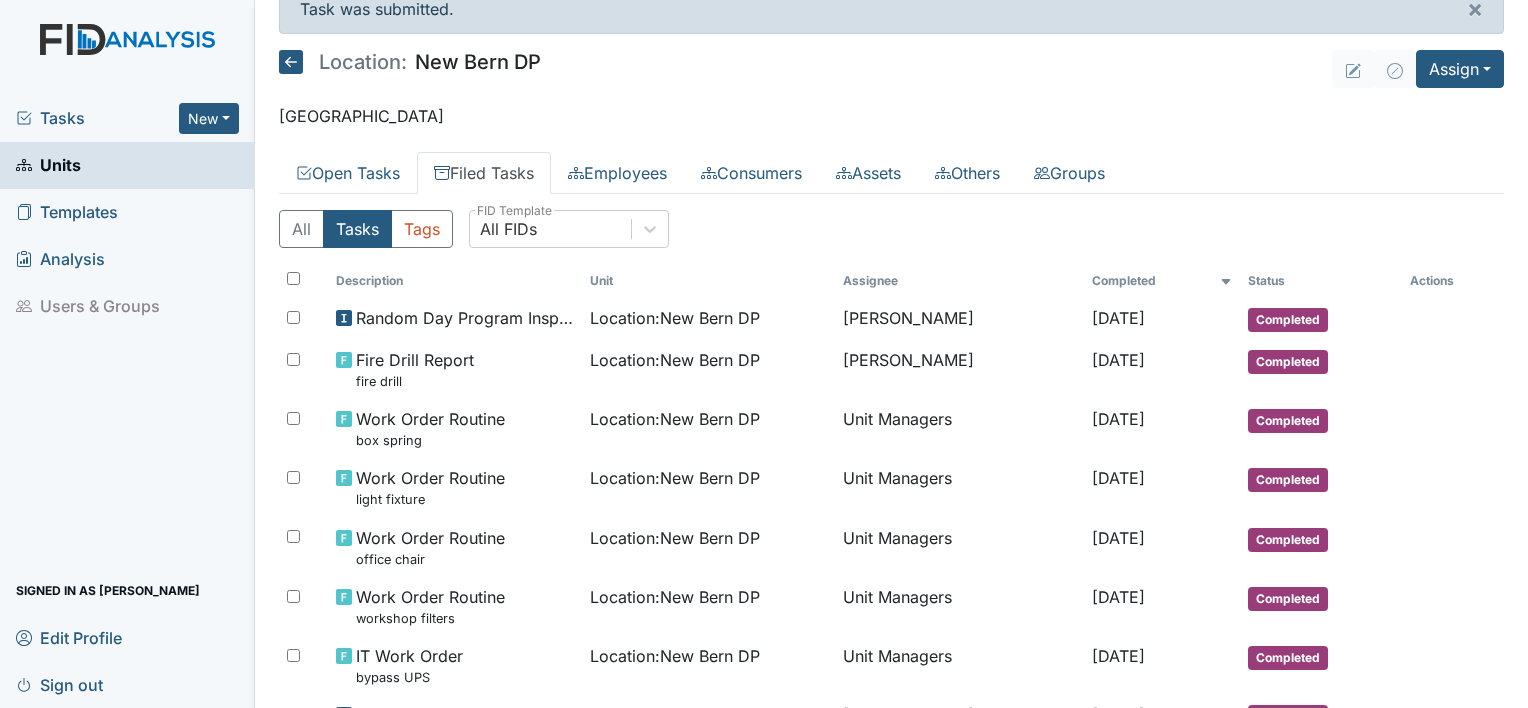 scroll, scrollTop: 0, scrollLeft: 0, axis: both 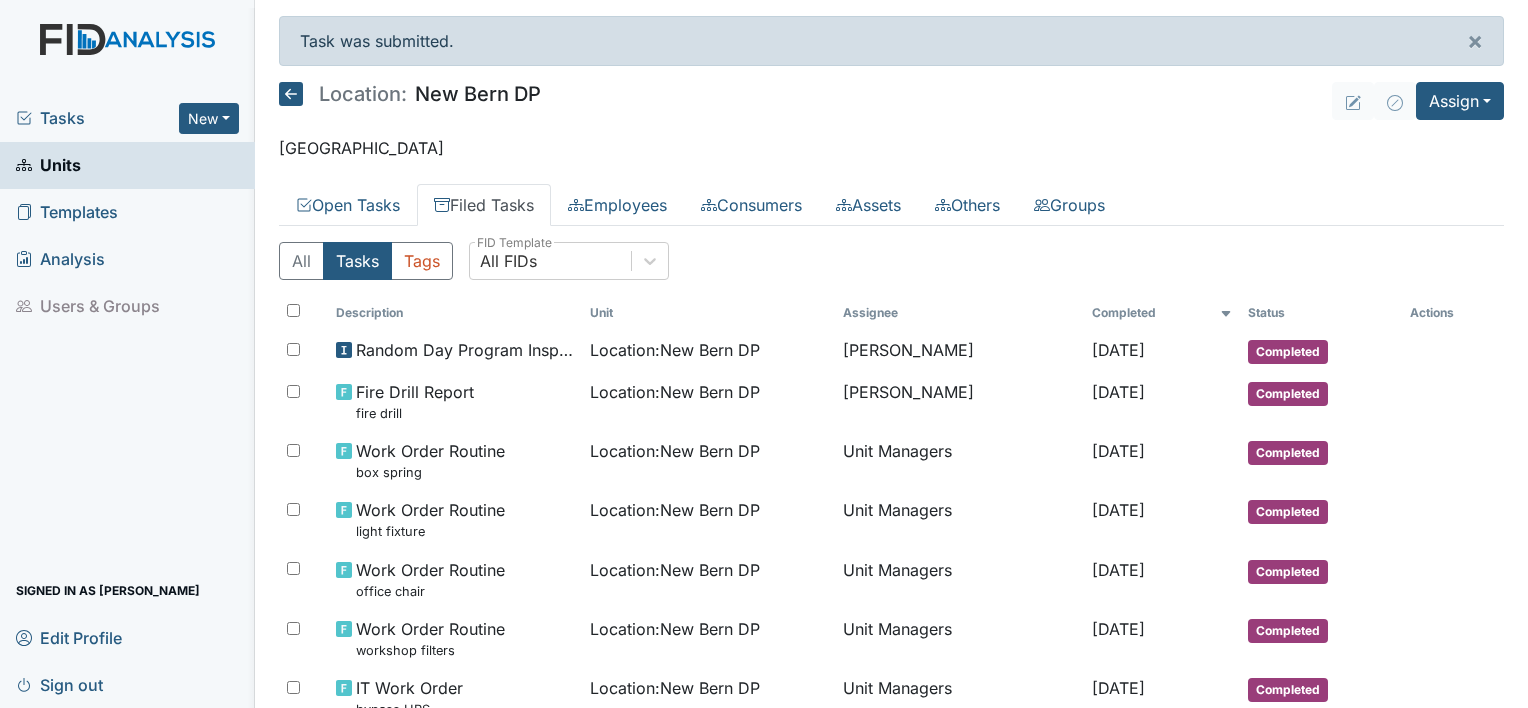click on "Sign out" at bounding box center [59, 684] 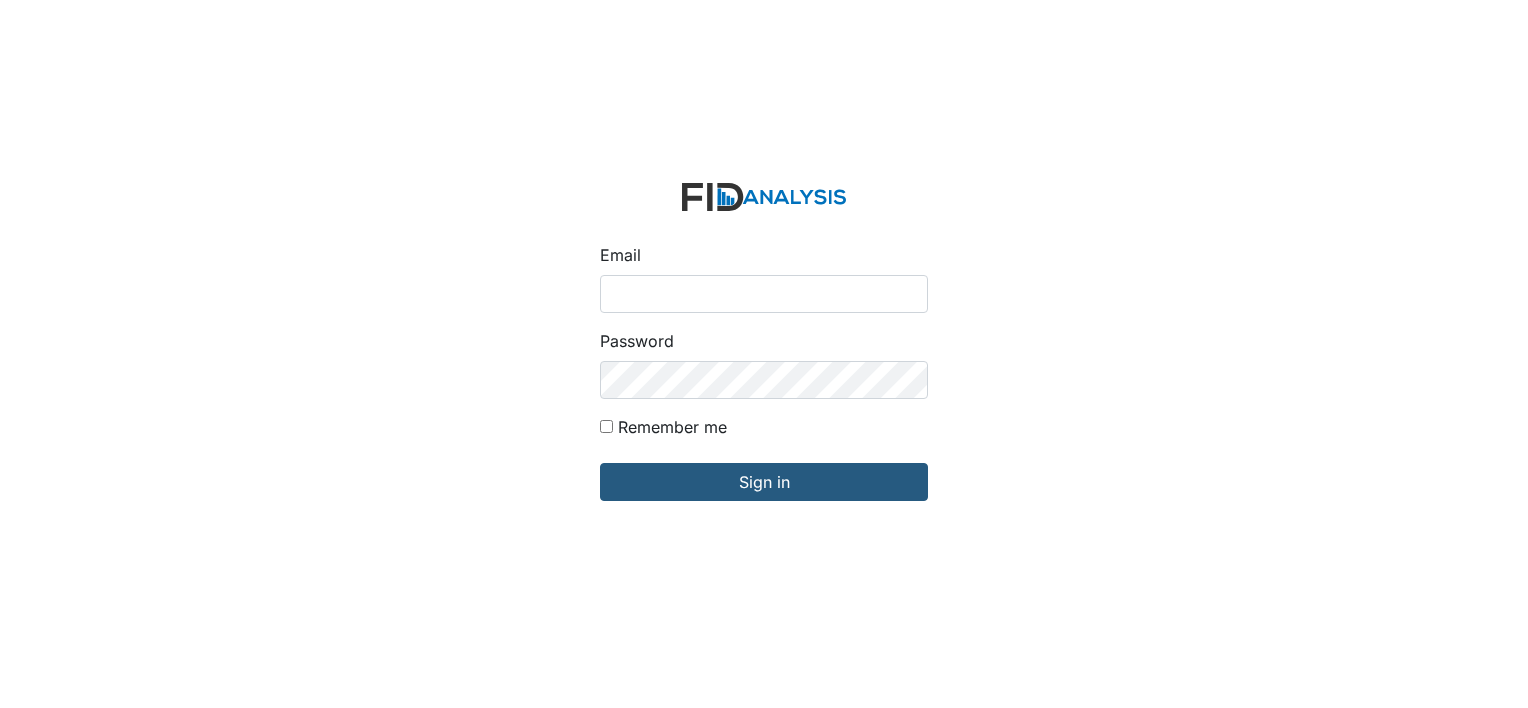 scroll, scrollTop: 0, scrollLeft: 0, axis: both 